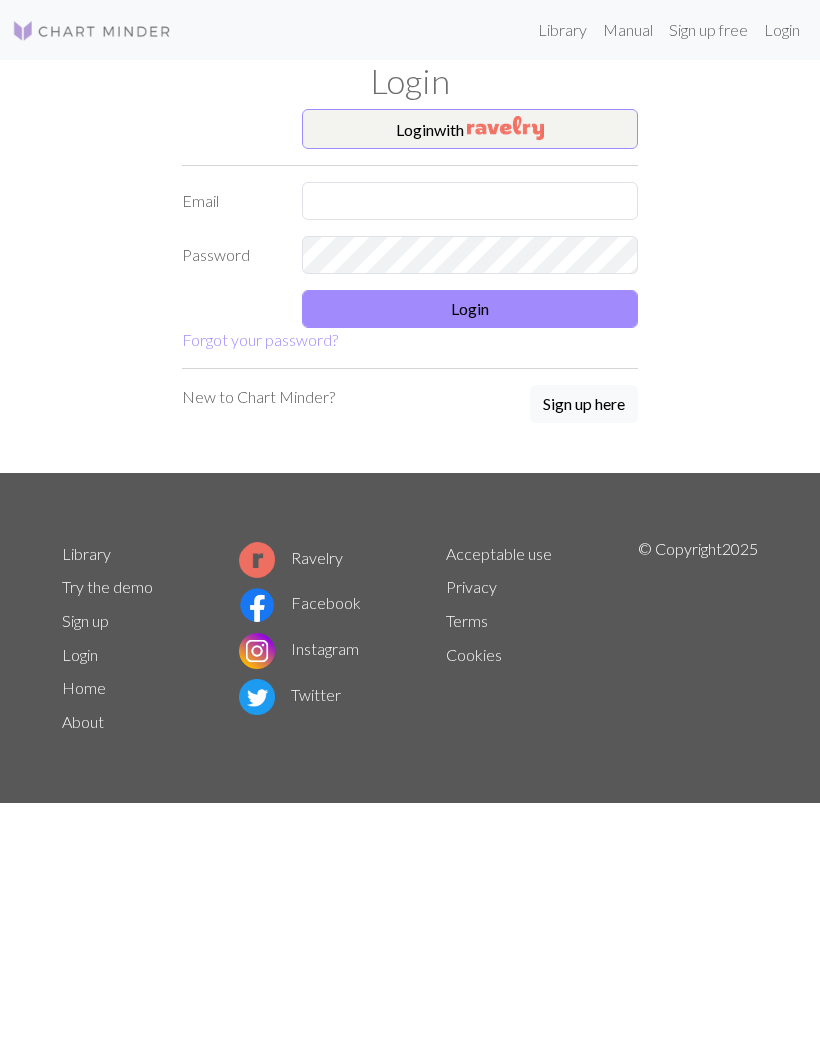 scroll, scrollTop: 0, scrollLeft: 0, axis: both 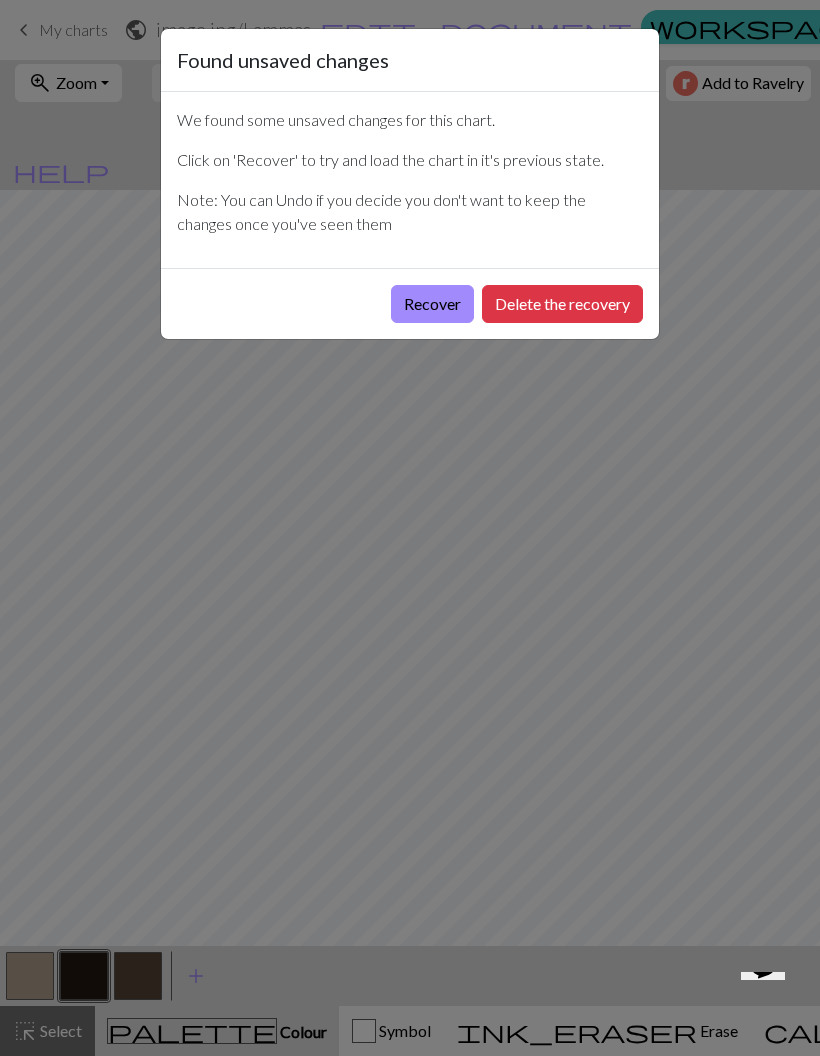 click on "Delete the recovery" at bounding box center (562, 304) 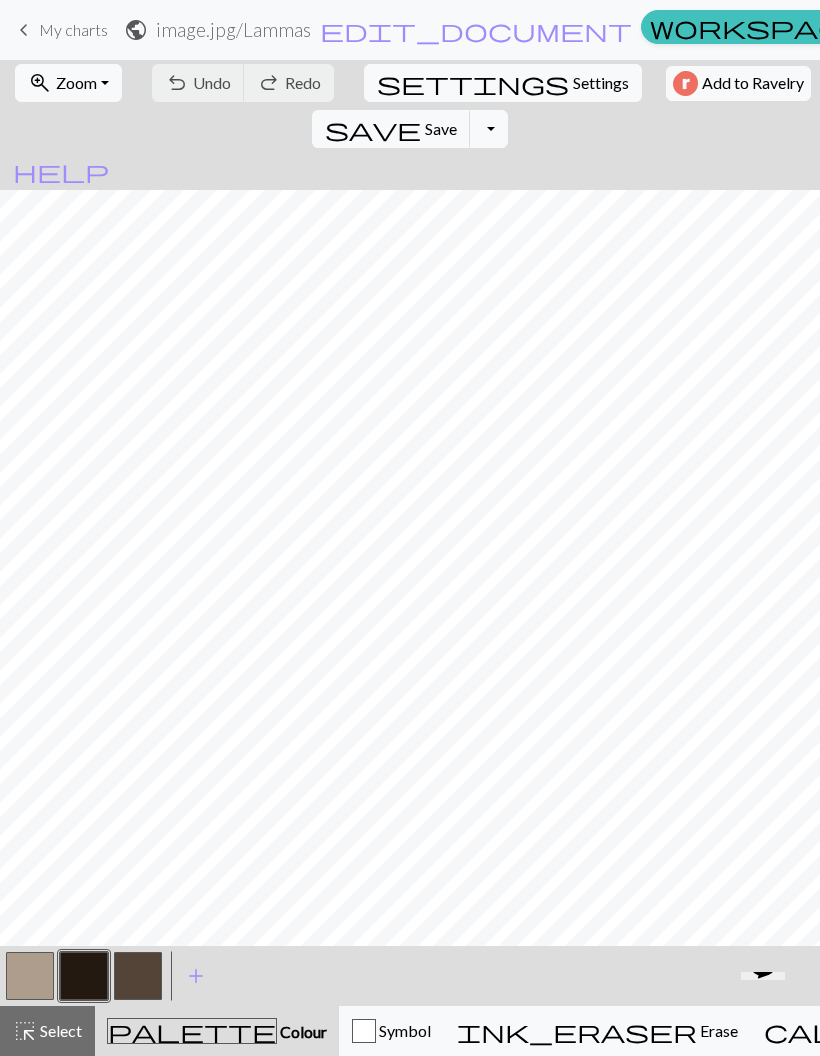 click on "Knitting mode" at bounding box center [1150, 1030] 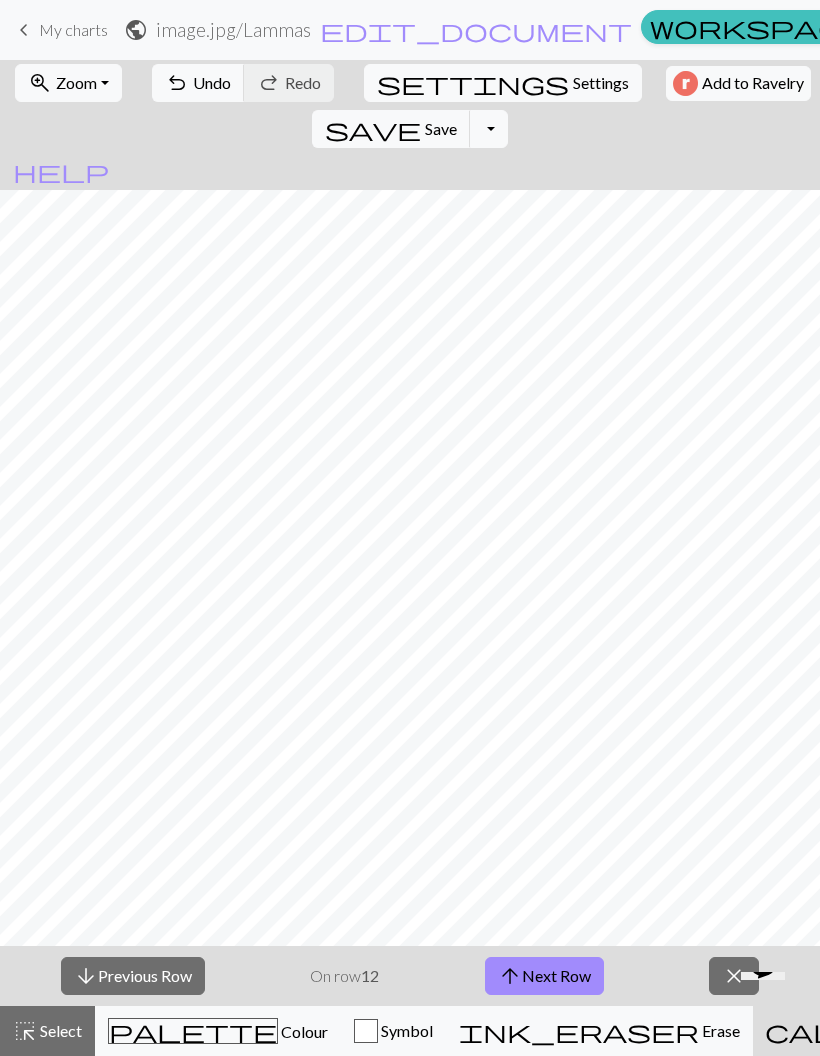 click on "zoom_in Zoom Zoom" at bounding box center [68, 83] 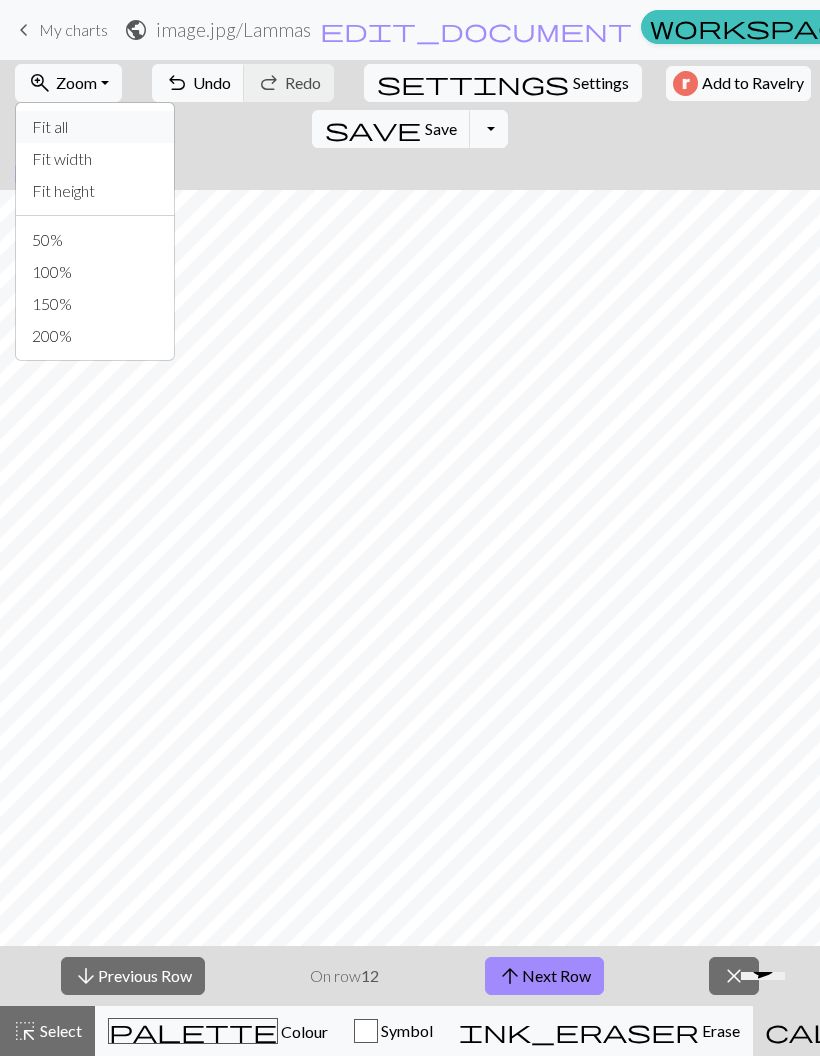 click on "Fit all" at bounding box center (95, 127) 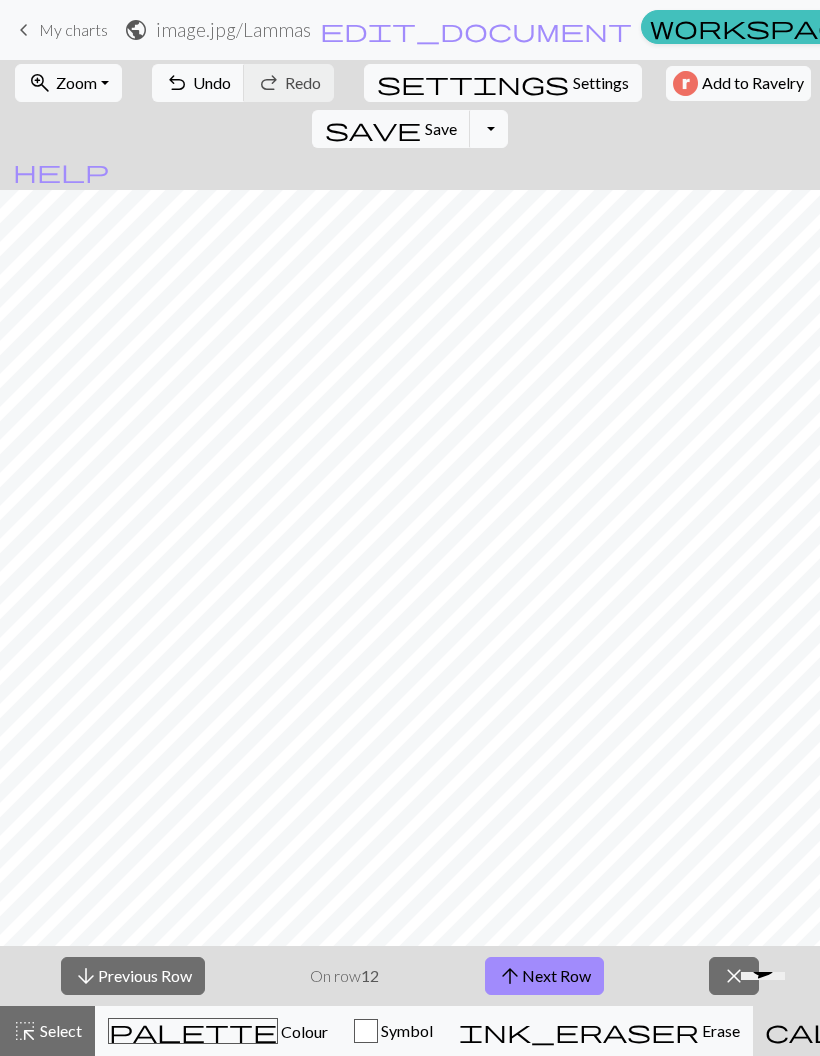 scroll, scrollTop: 206, scrollLeft: 2188, axis: both 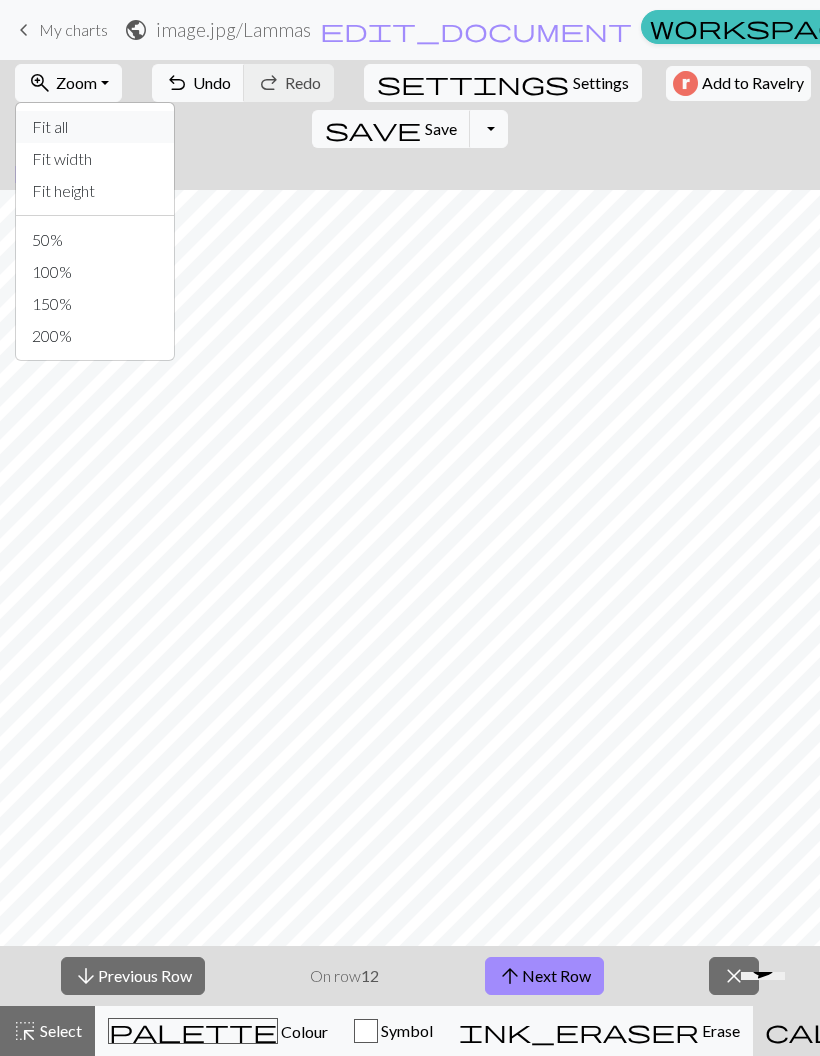 click on "Fit all" at bounding box center [95, 127] 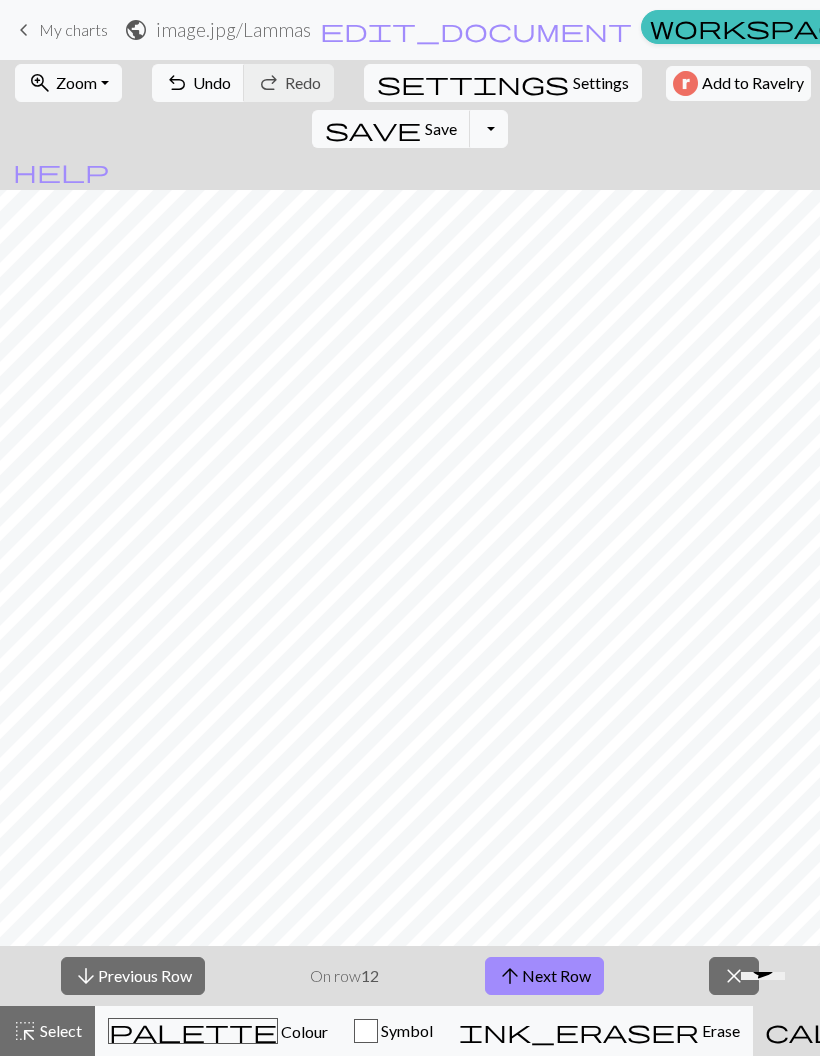scroll, scrollTop: 0, scrollLeft: 590, axis: horizontal 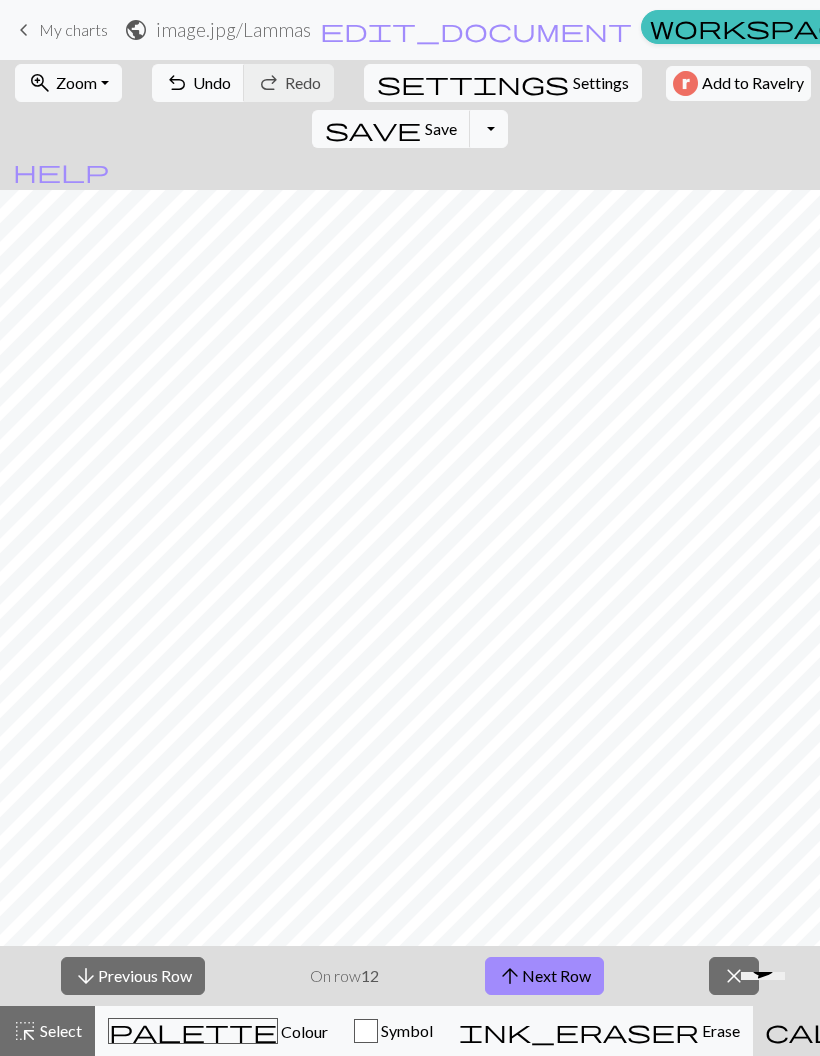 click on "arrow_upward  Next Row" at bounding box center [544, 976] 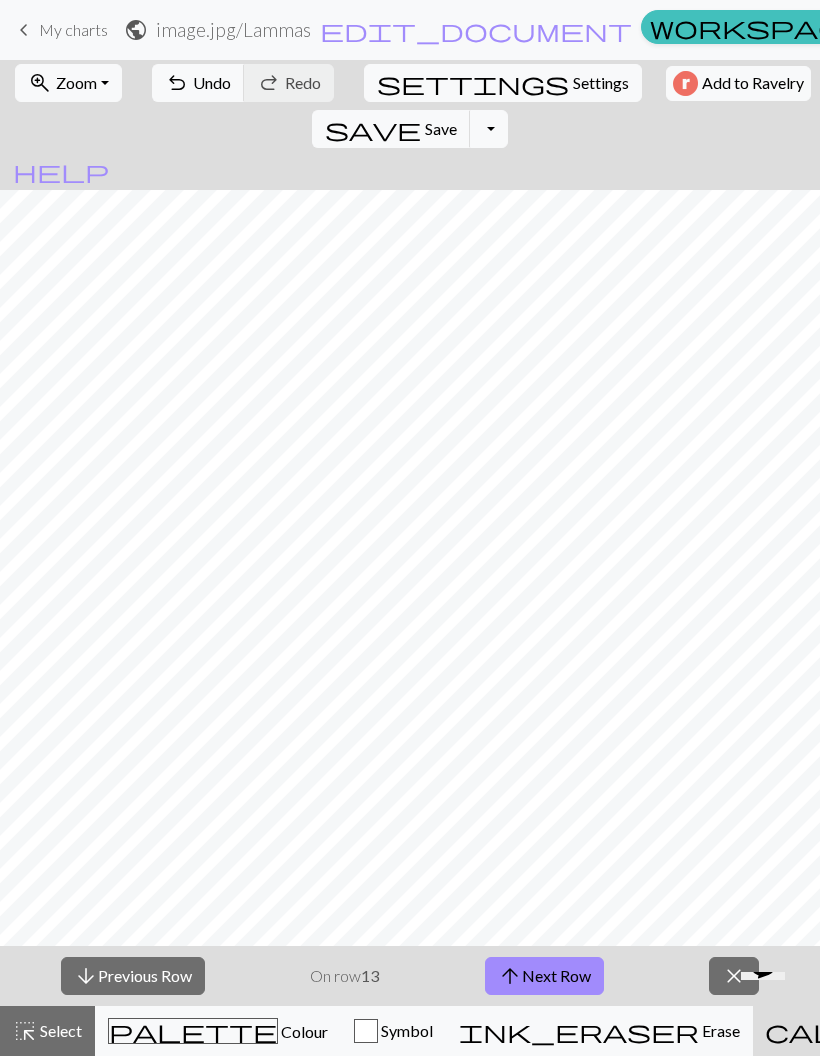 click on "arrow_upward  Next Row" at bounding box center [544, 976] 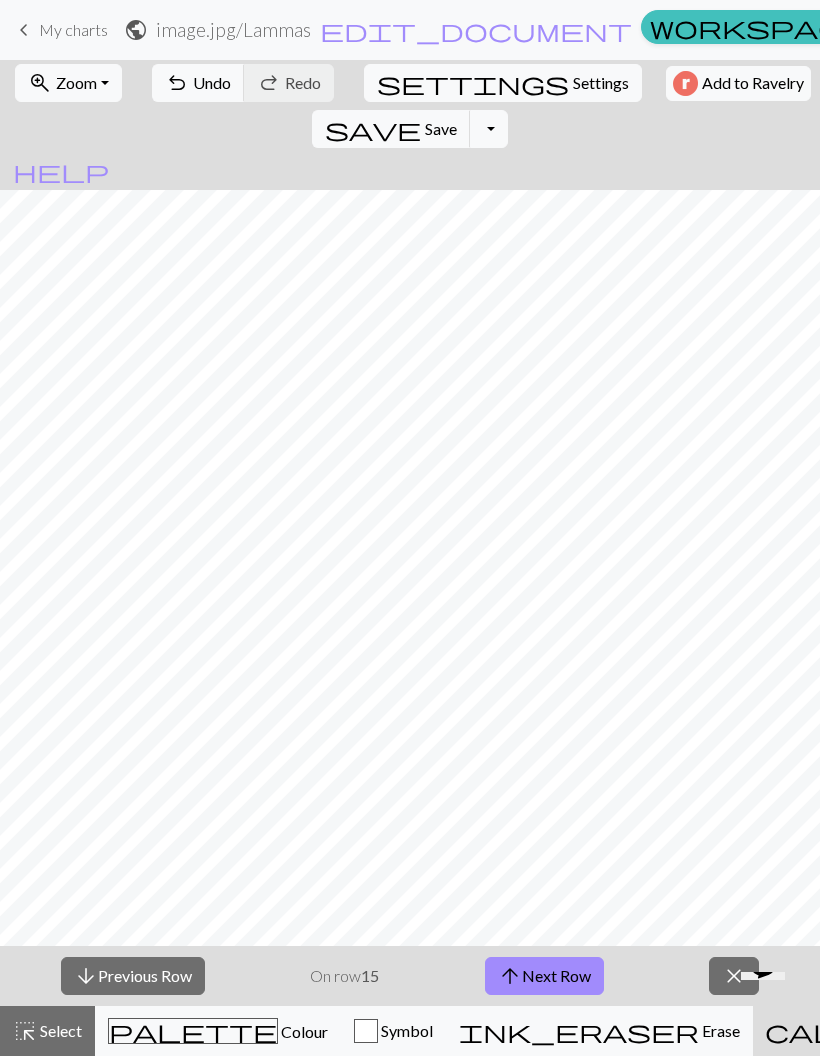 click on "arrow_upward  Next Row" at bounding box center (544, 976) 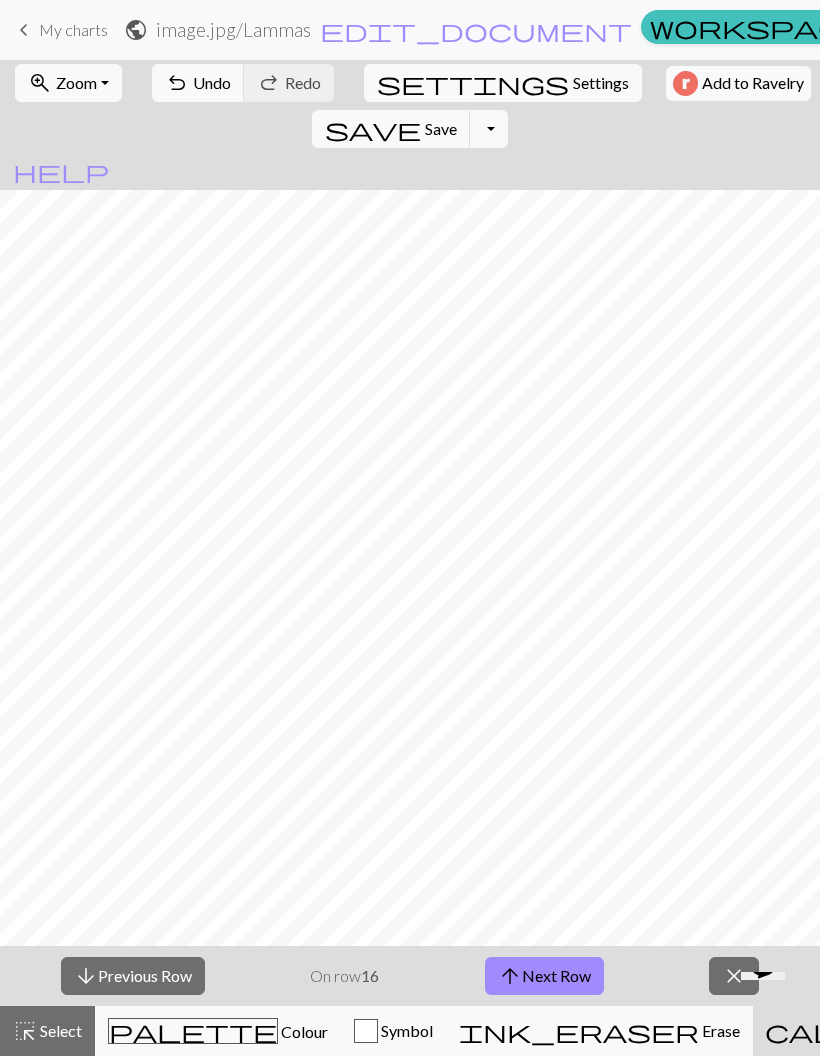 click on "arrow_upward  Next Row" at bounding box center (544, 976) 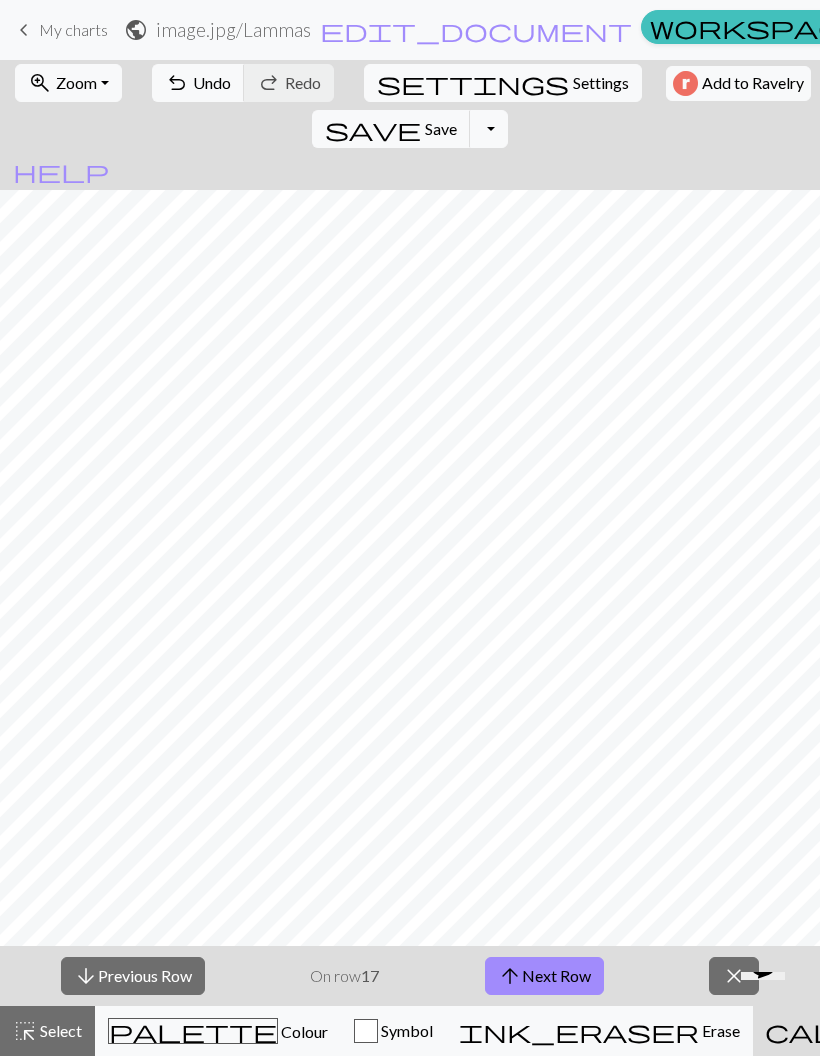 click on "arrow_upward  Next Row" at bounding box center [544, 976] 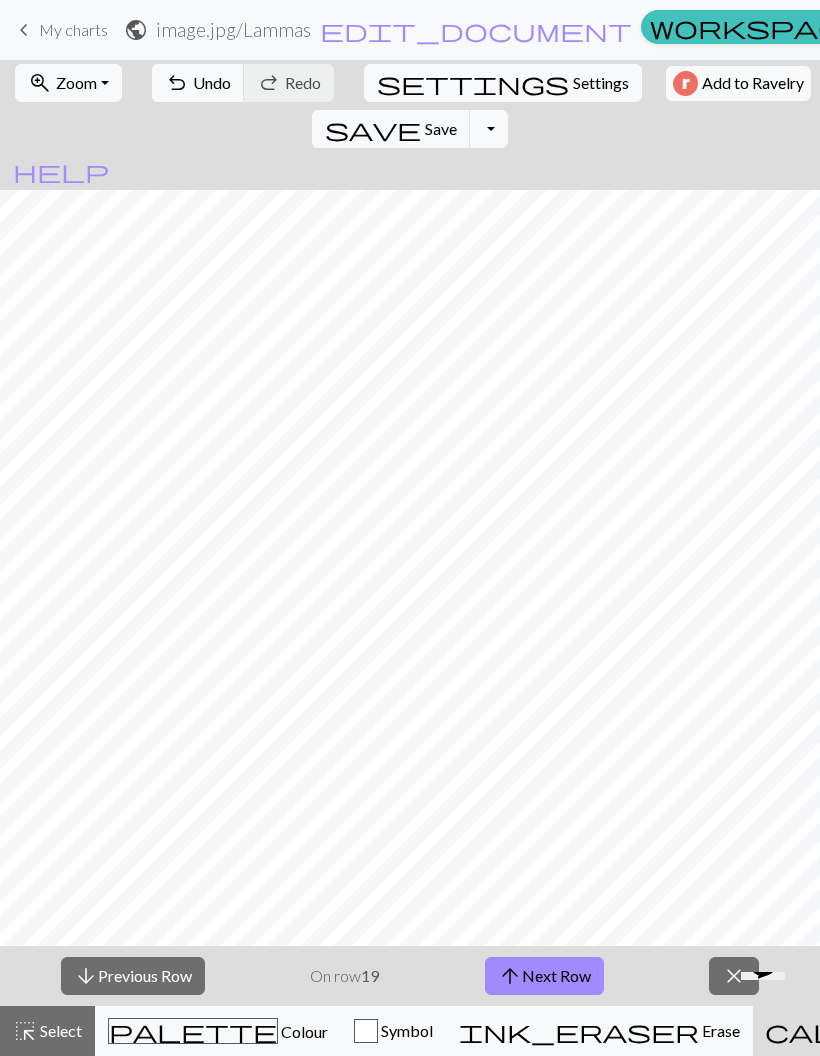 click on "arrow_upward  Next Row" at bounding box center [544, 976] 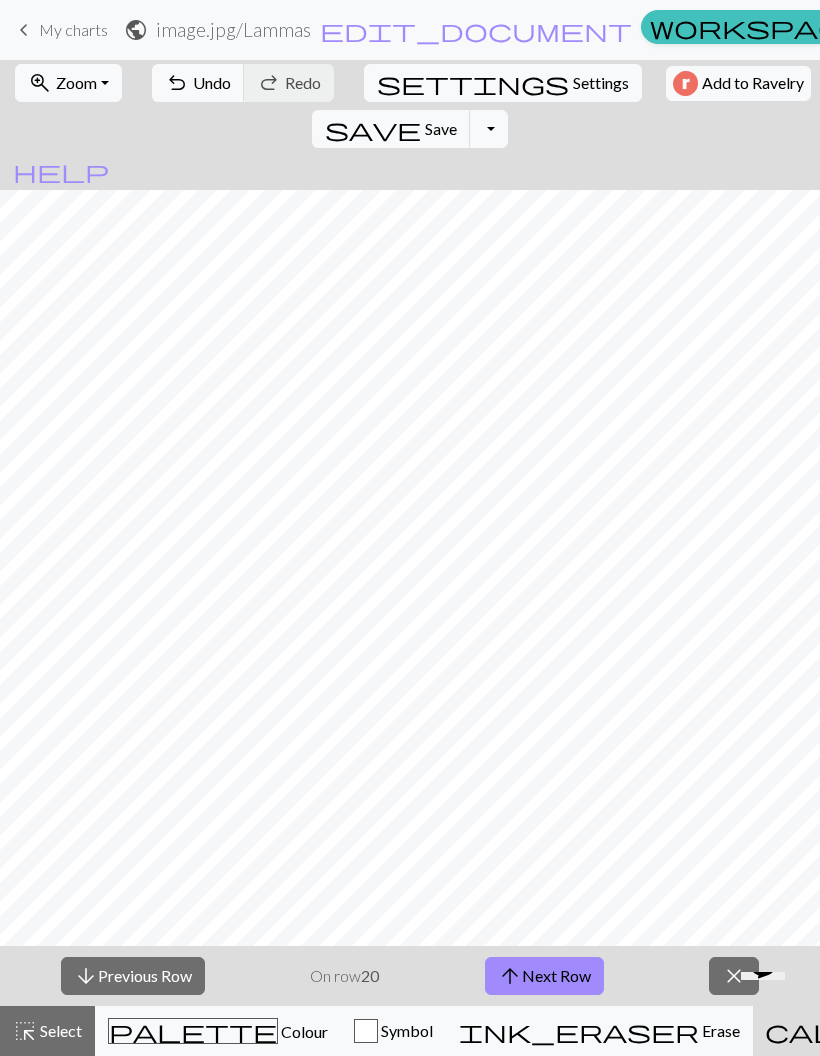 click on "arrow_upward  Next Row" at bounding box center [544, 976] 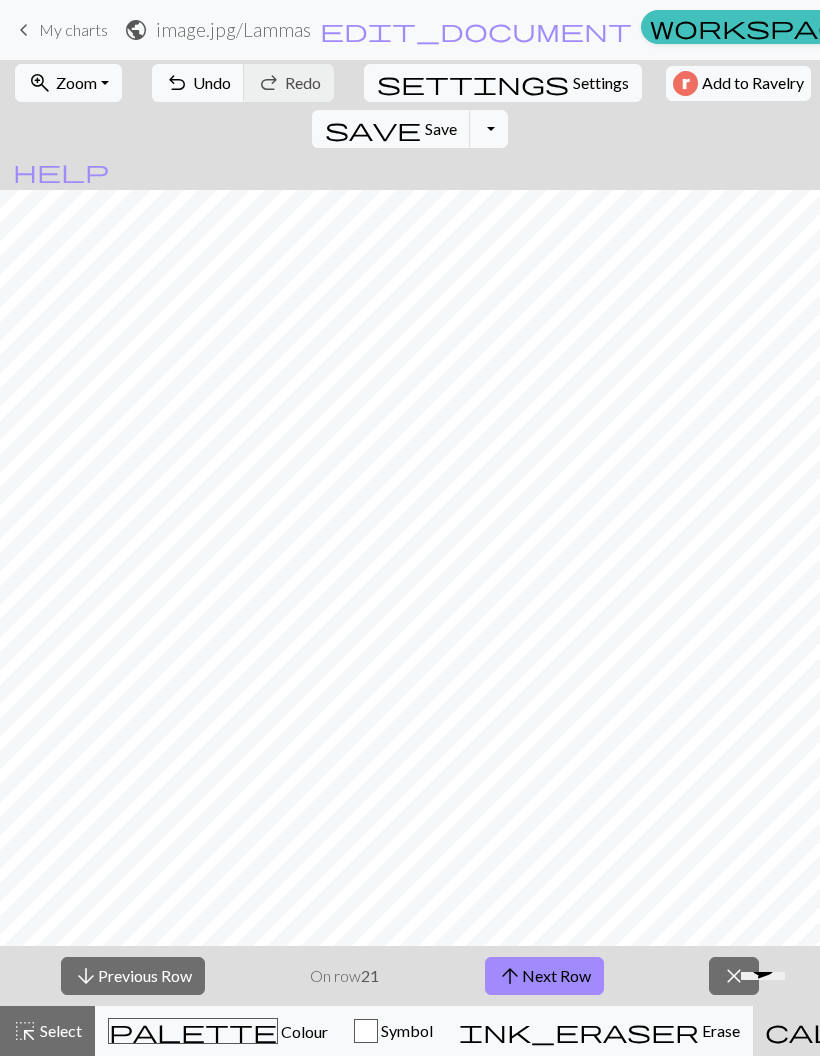click on "arrow_upward  Next Row" at bounding box center (544, 976) 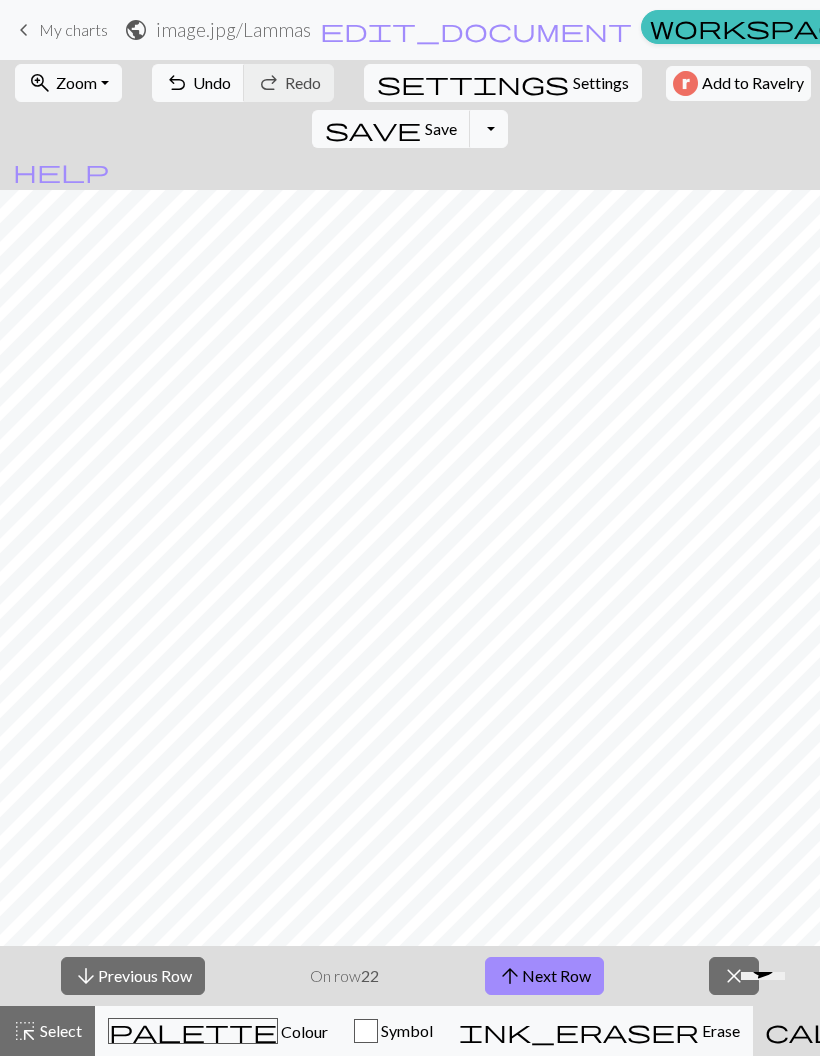 click on "arrow_upward  Next Row" at bounding box center [544, 976] 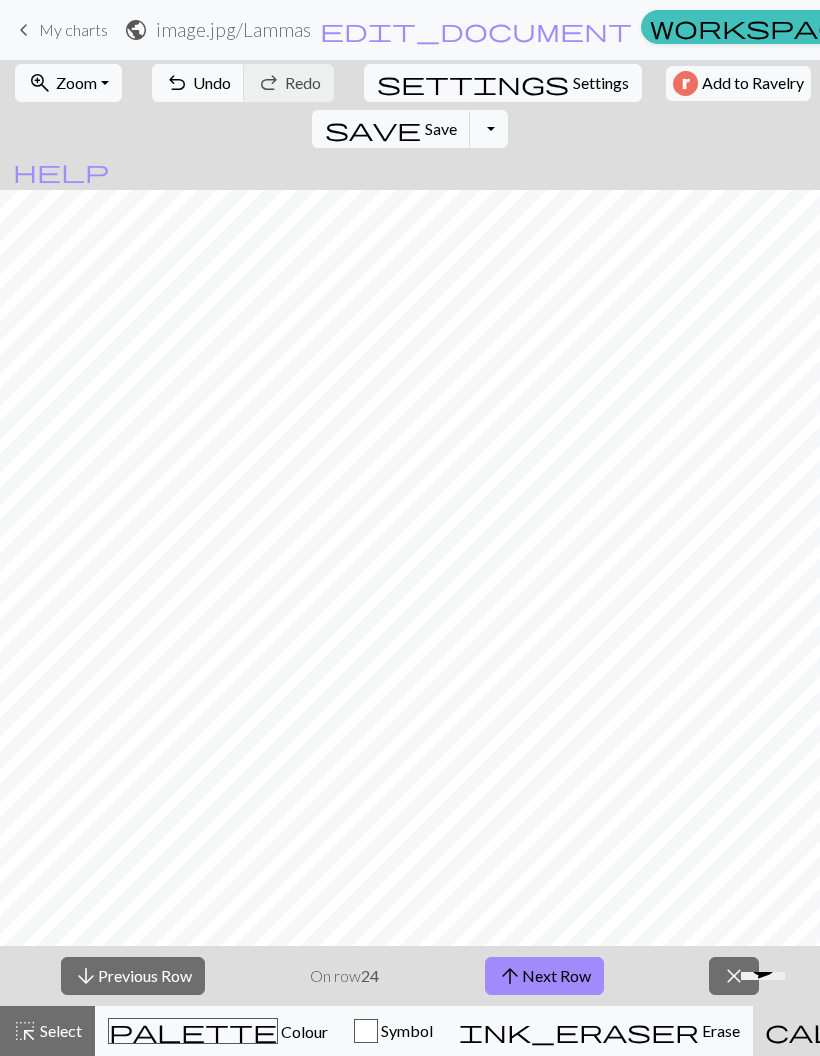 click on "arrow_upward  Next Row" at bounding box center [544, 976] 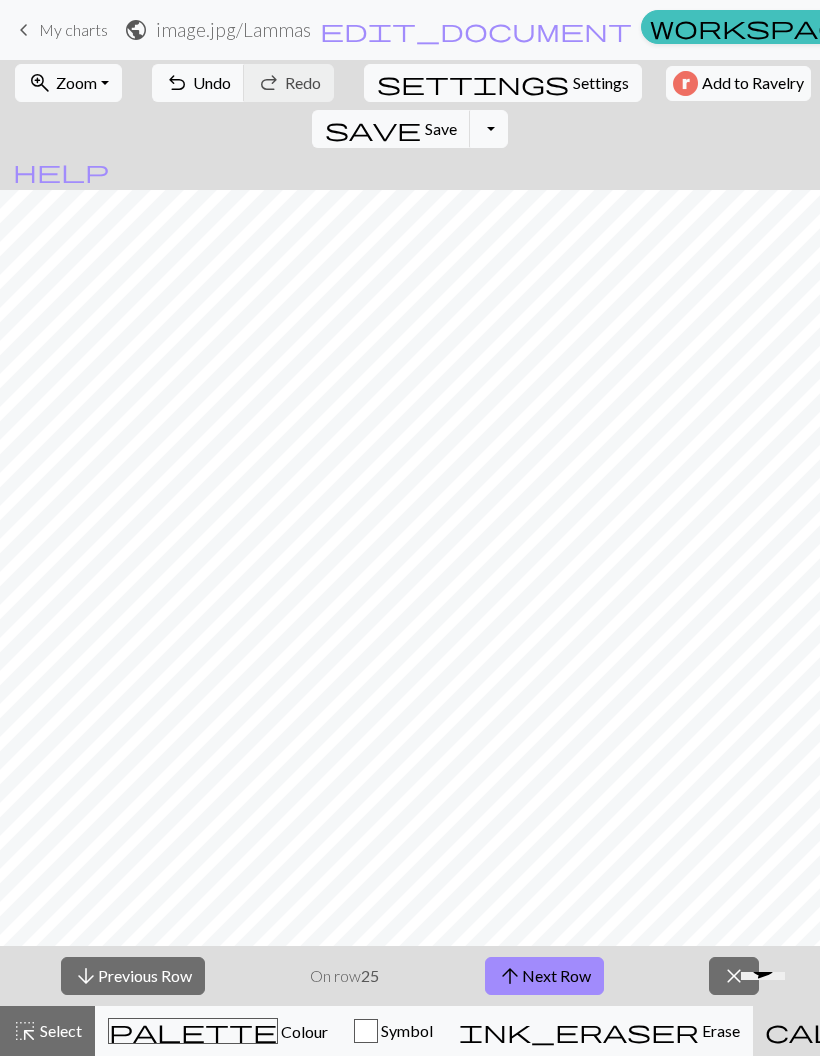 click on "arrow_upward  Next Row" at bounding box center (544, 976) 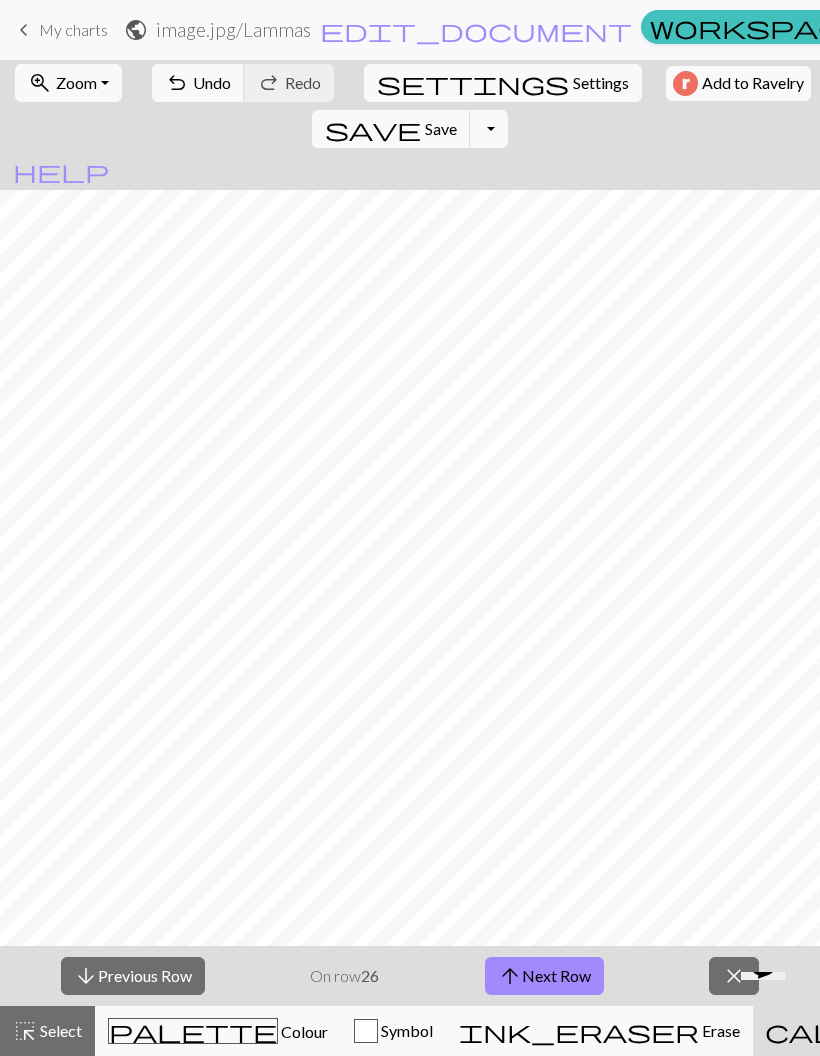 click on "arrow_upward  Next Row" at bounding box center (544, 976) 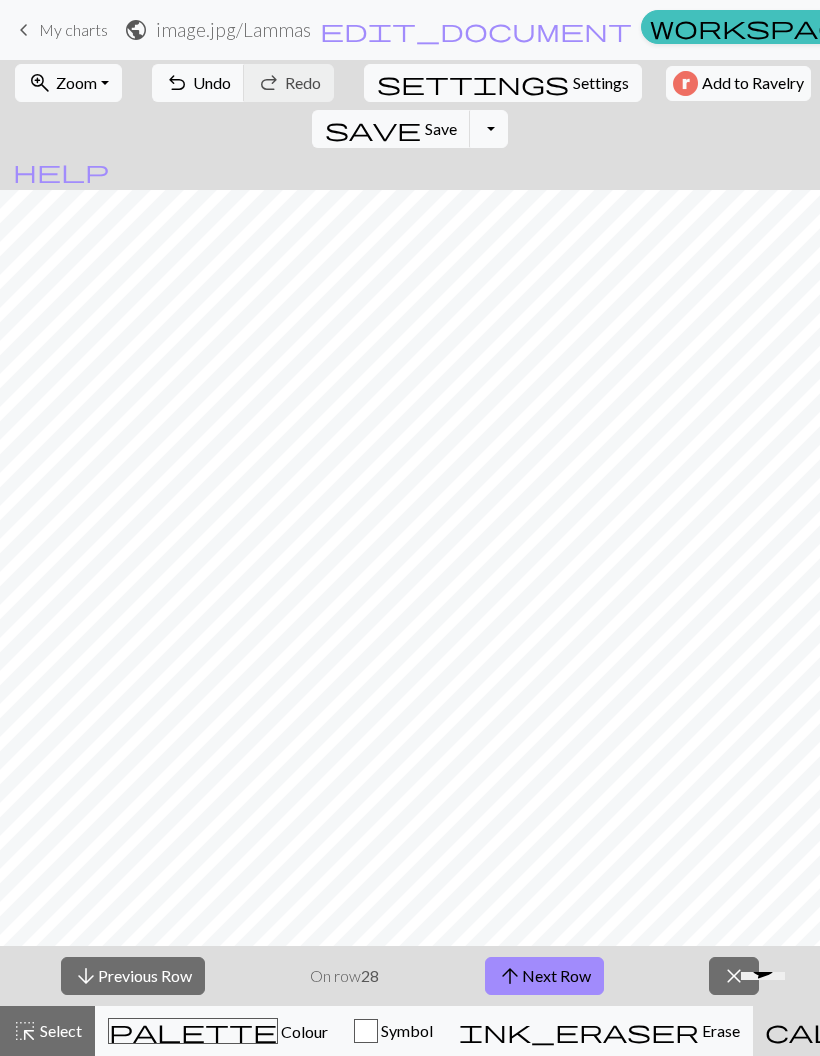 click on "arrow_upward  Next Row" at bounding box center [544, 976] 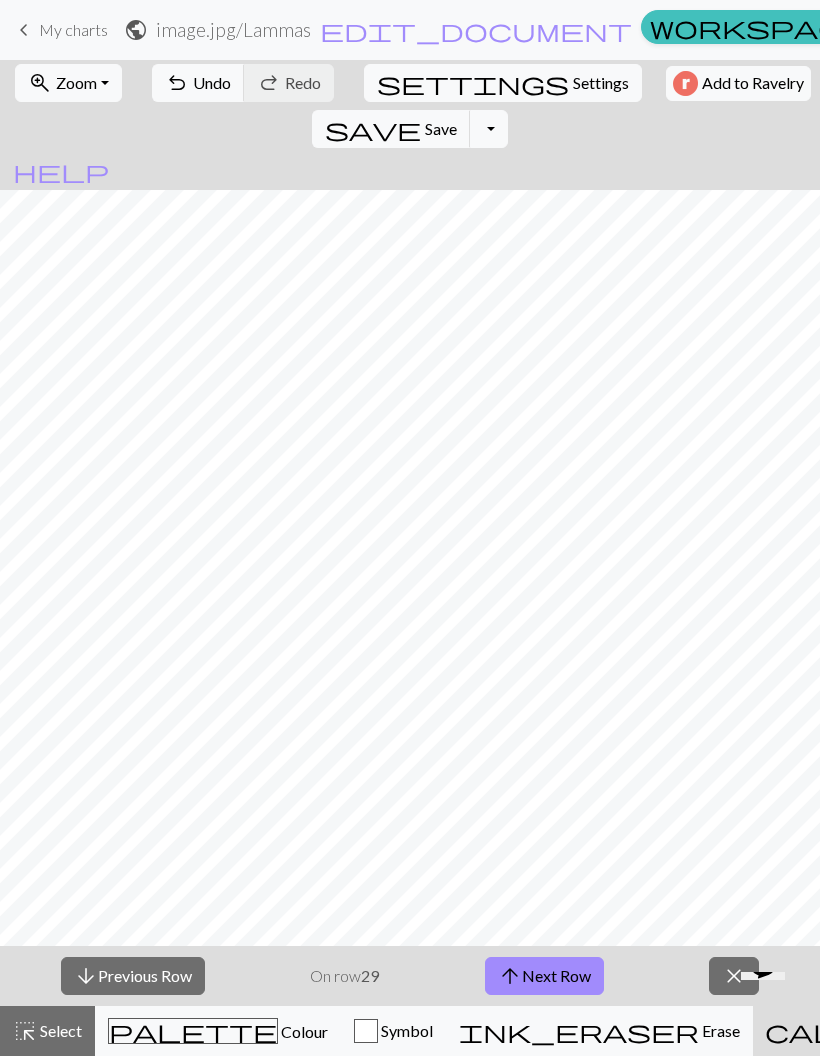 click on "arrow_upward  Next Row" at bounding box center (544, 976) 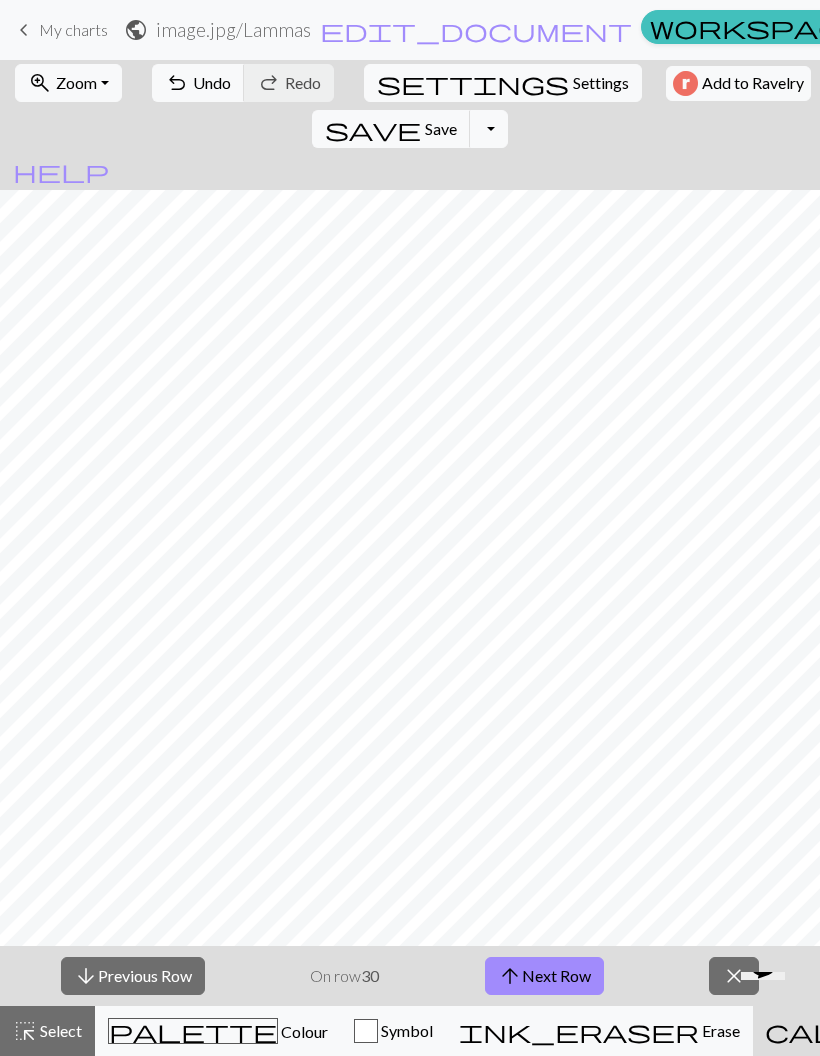 click on "arrow_upward  Next Row" at bounding box center (544, 976) 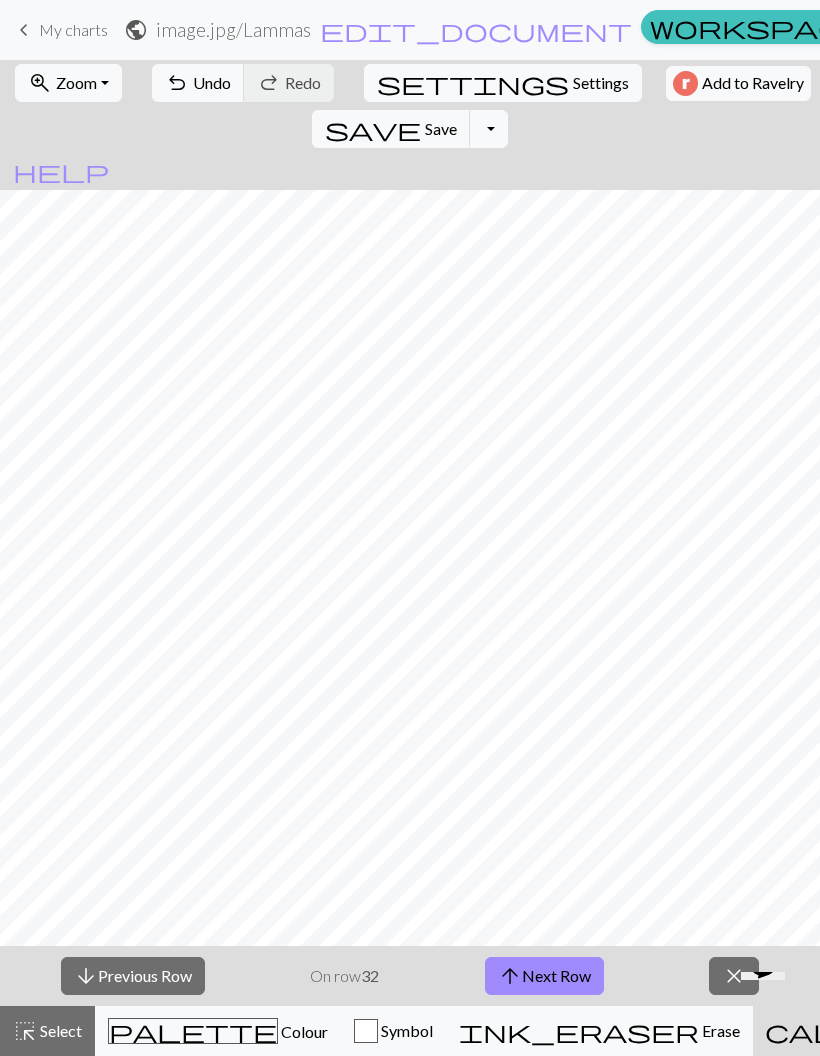 click on "arrow_upward  Next Row" at bounding box center (544, 976) 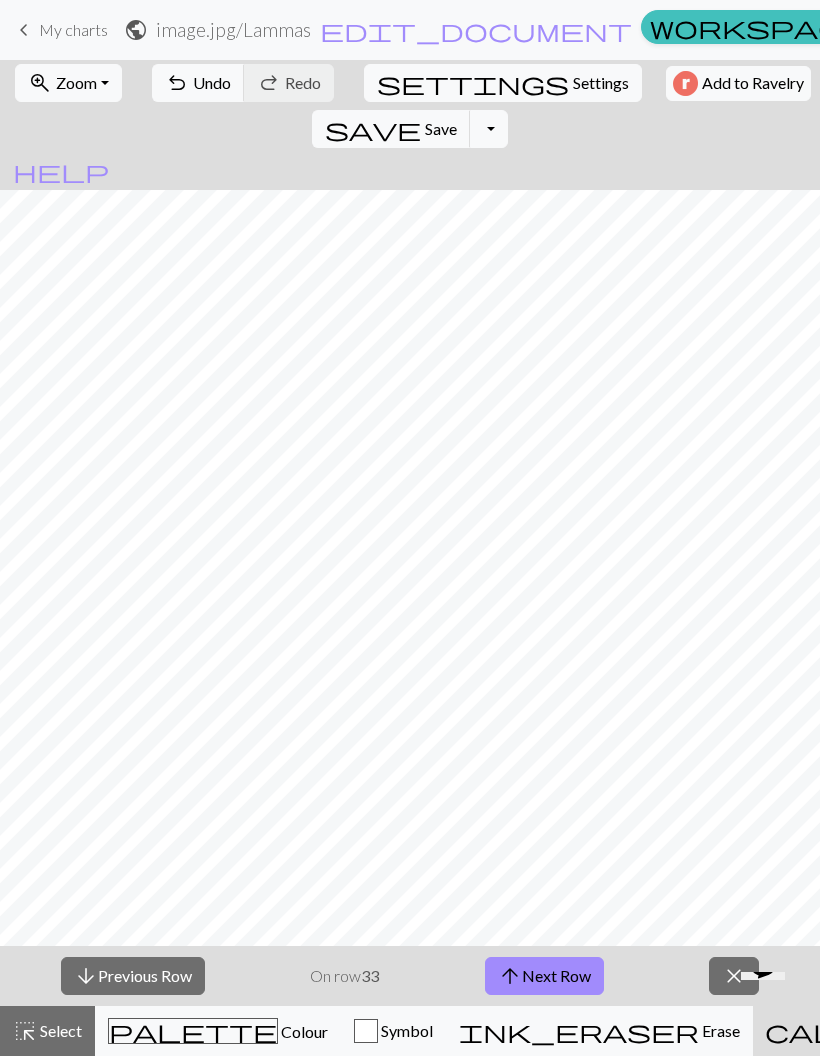 click on "arrow_upward  Next Row" at bounding box center (544, 976) 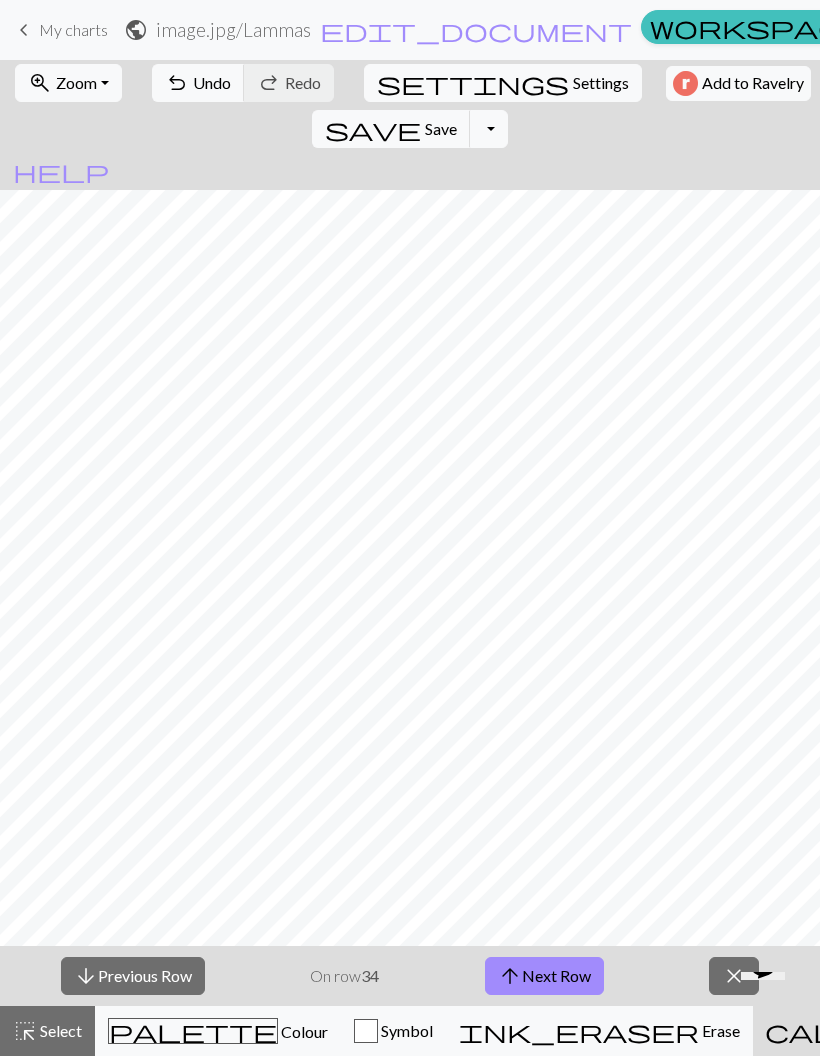 click on "arrow_upward  Next Row" at bounding box center (544, 976) 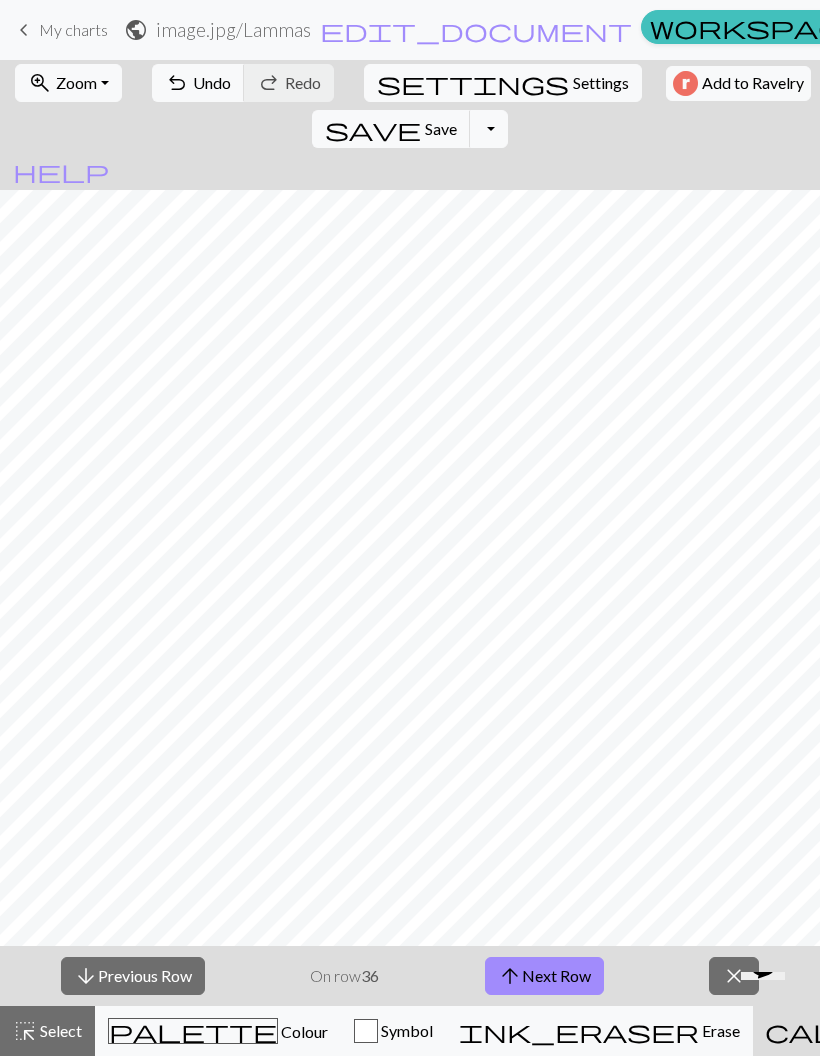 click on "arrow_upward  Next Row" at bounding box center (544, 976) 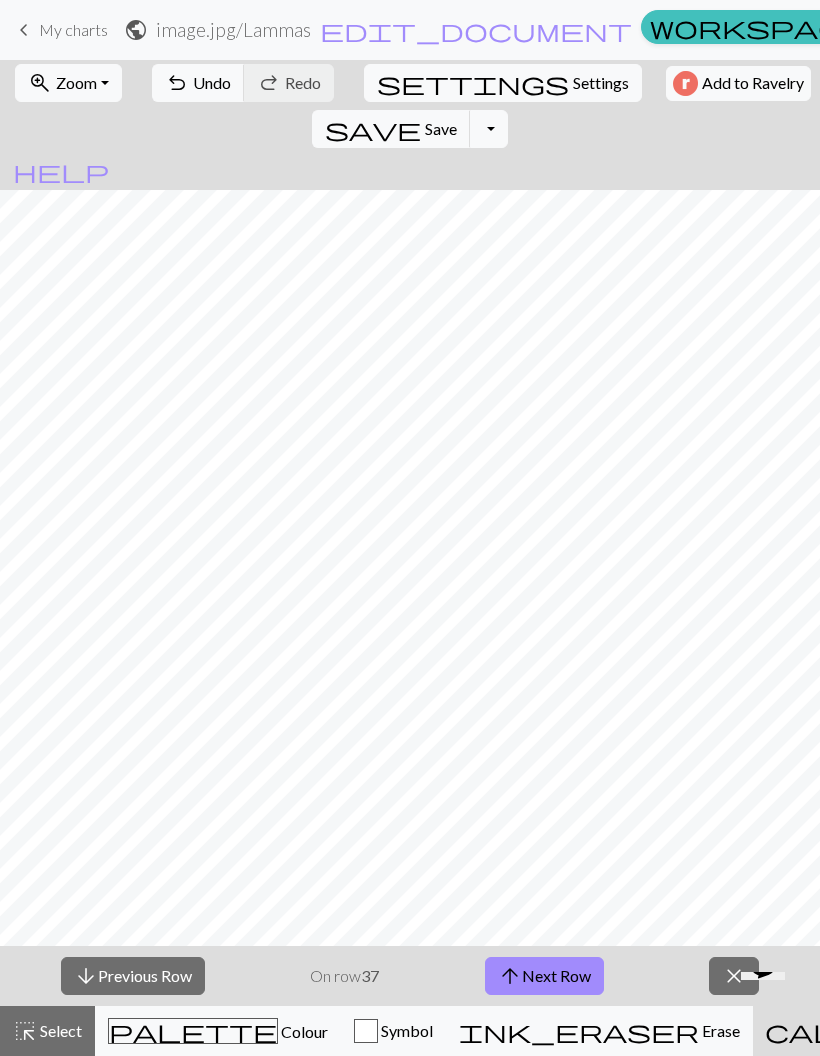click on "arrow_upward  Next Row" at bounding box center [544, 976] 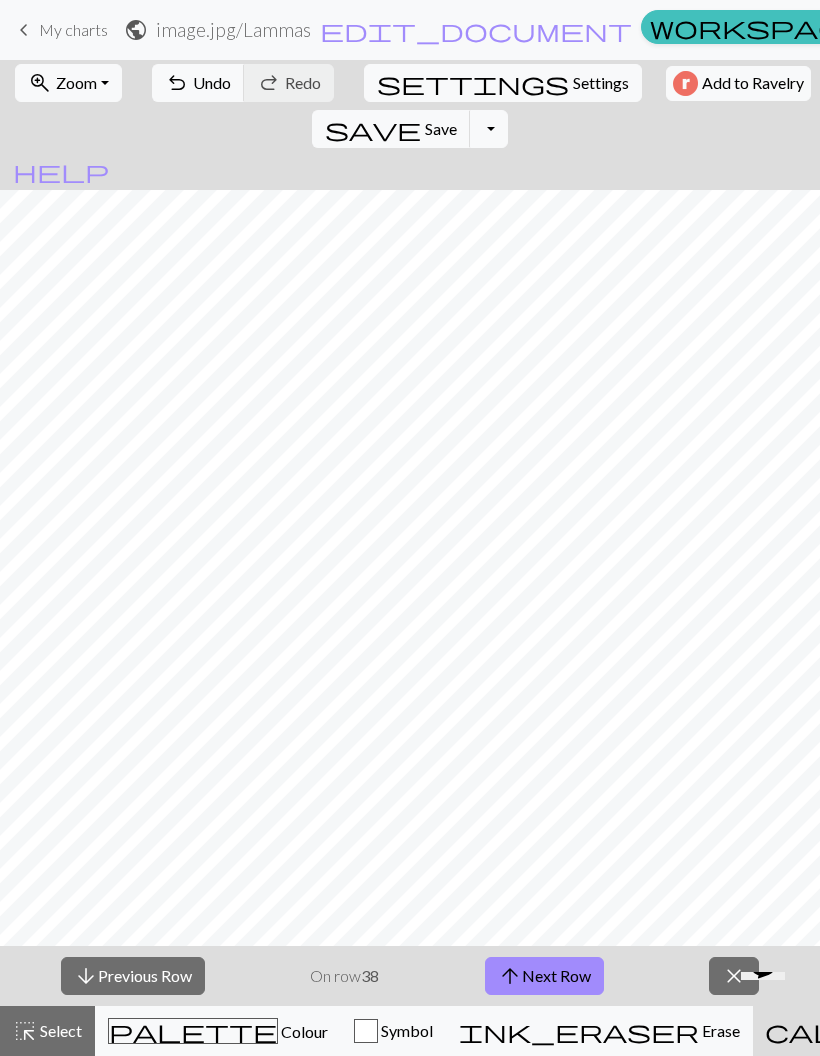 click on "arrow_upward  Next Row" at bounding box center [544, 976] 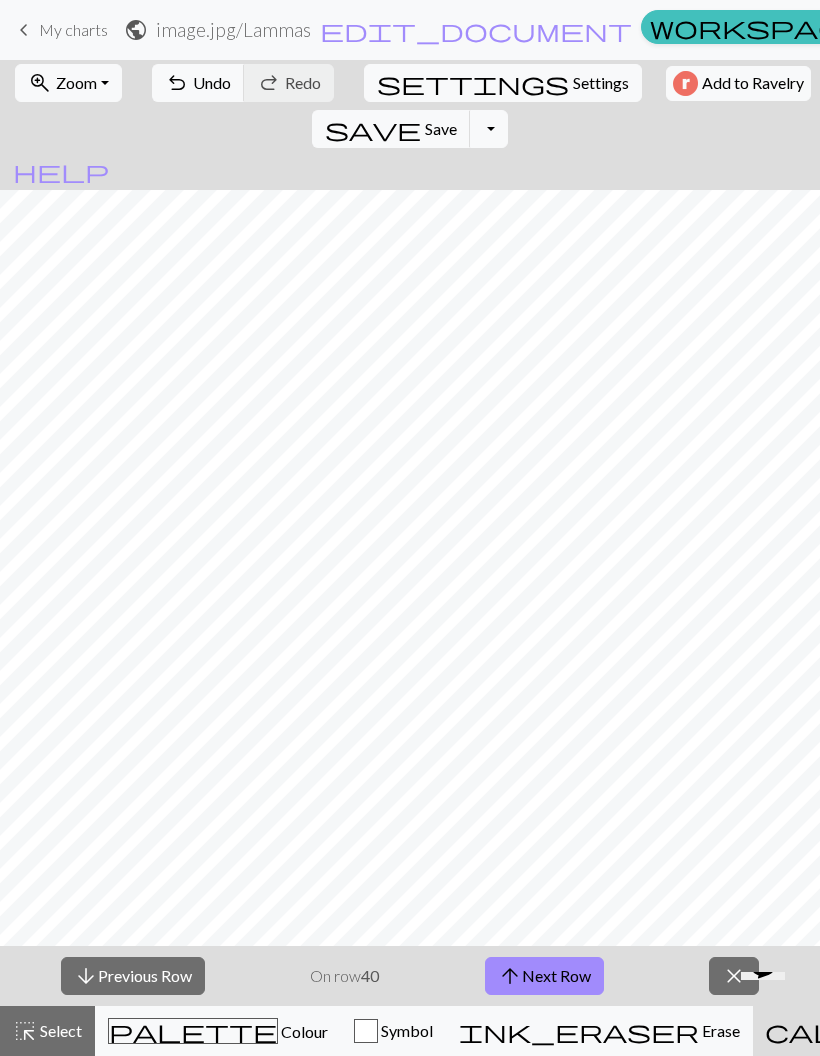 click on "arrow_upward  Next Row" at bounding box center [544, 976] 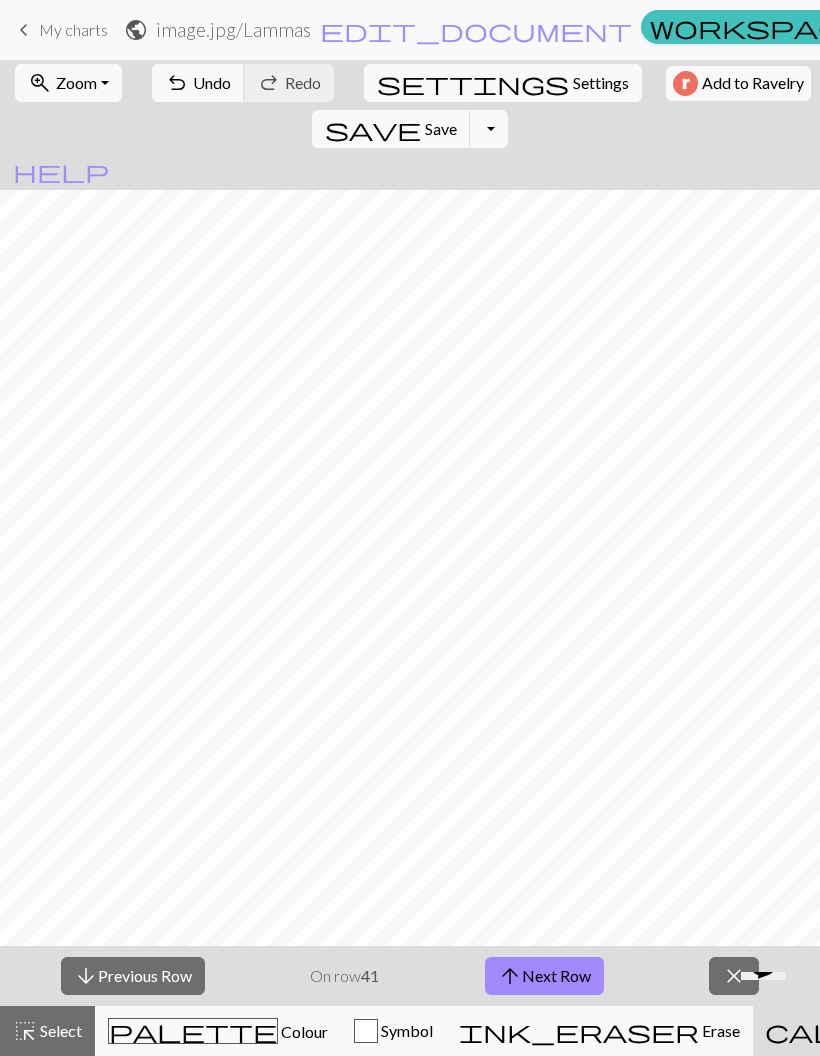 click on "arrow_upward  Next Row" at bounding box center [544, 976] 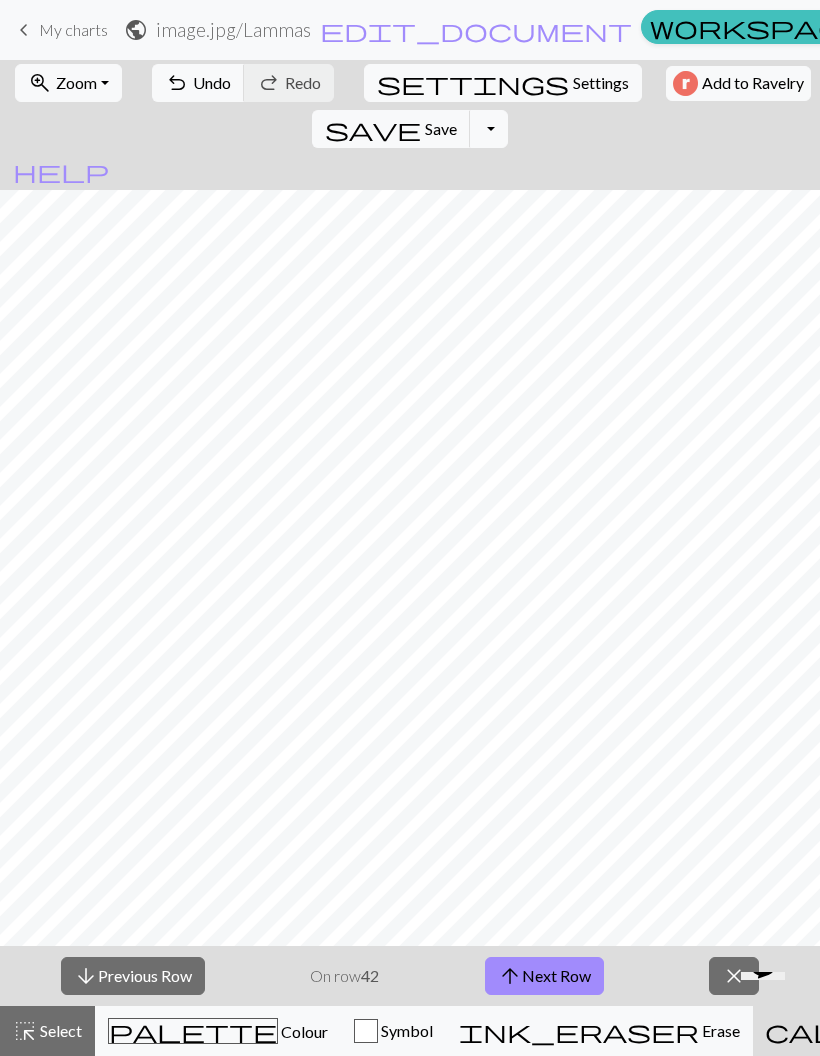 click on "arrow_upward  Next Row" at bounding box center (544, 976) 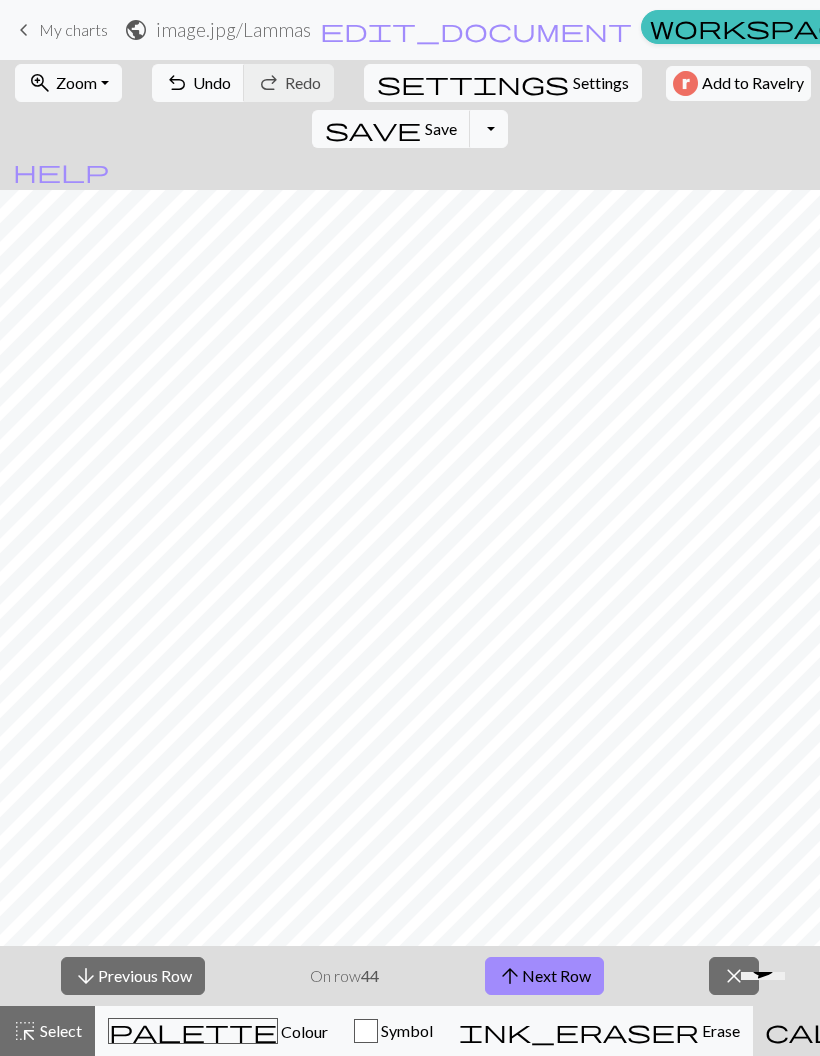click on "arrow_upward  Next Row" at bounding box center (544, 976) 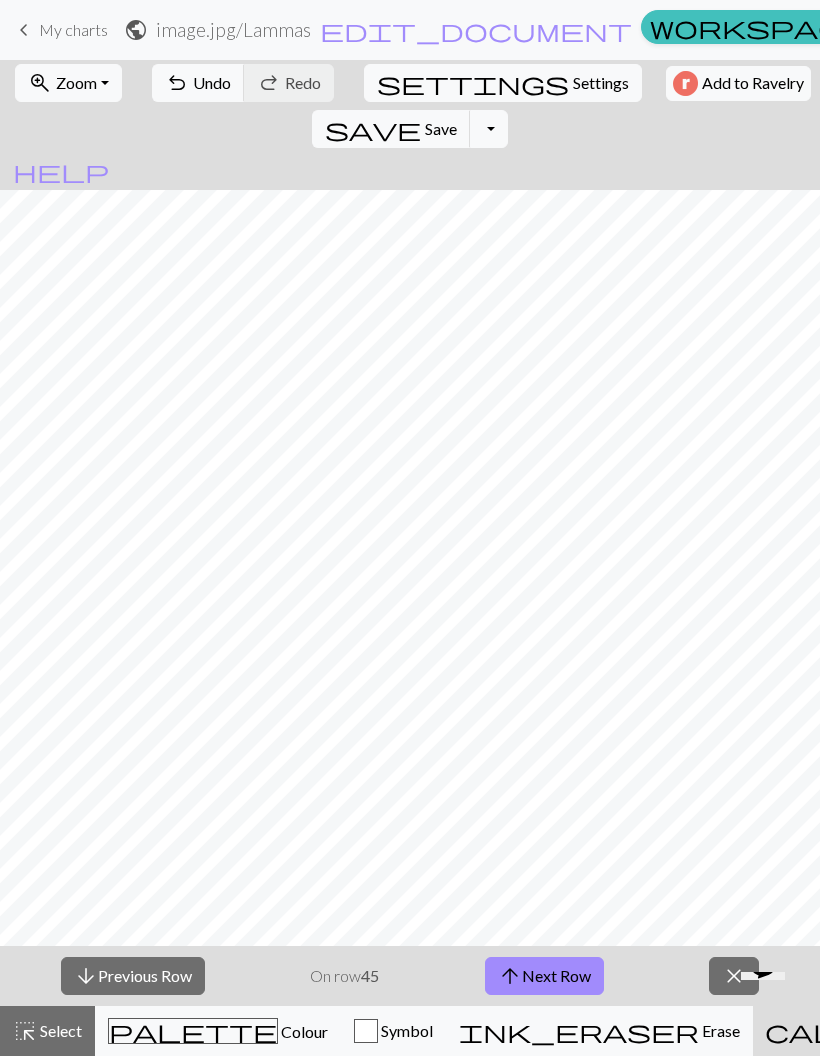 click on "arrow_upward  Next Row" at bounding box center [544, 976] 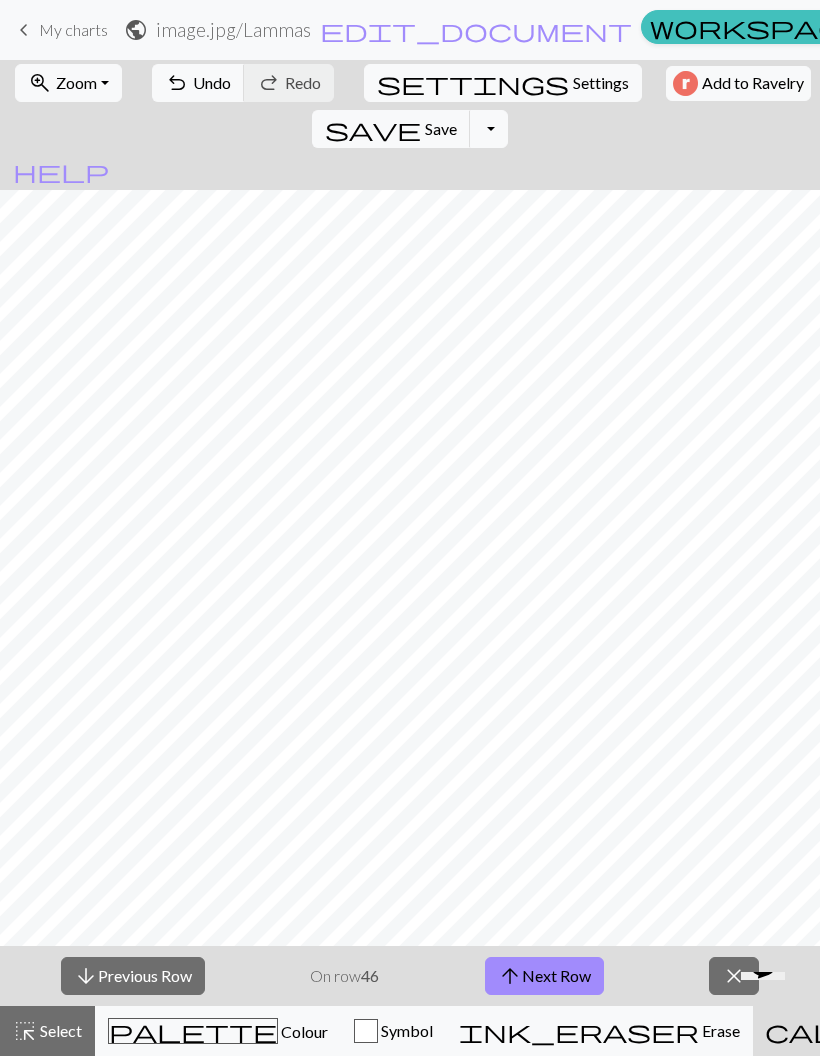click on "arrow_upward  Next Row" at bounding box center [544, 976] 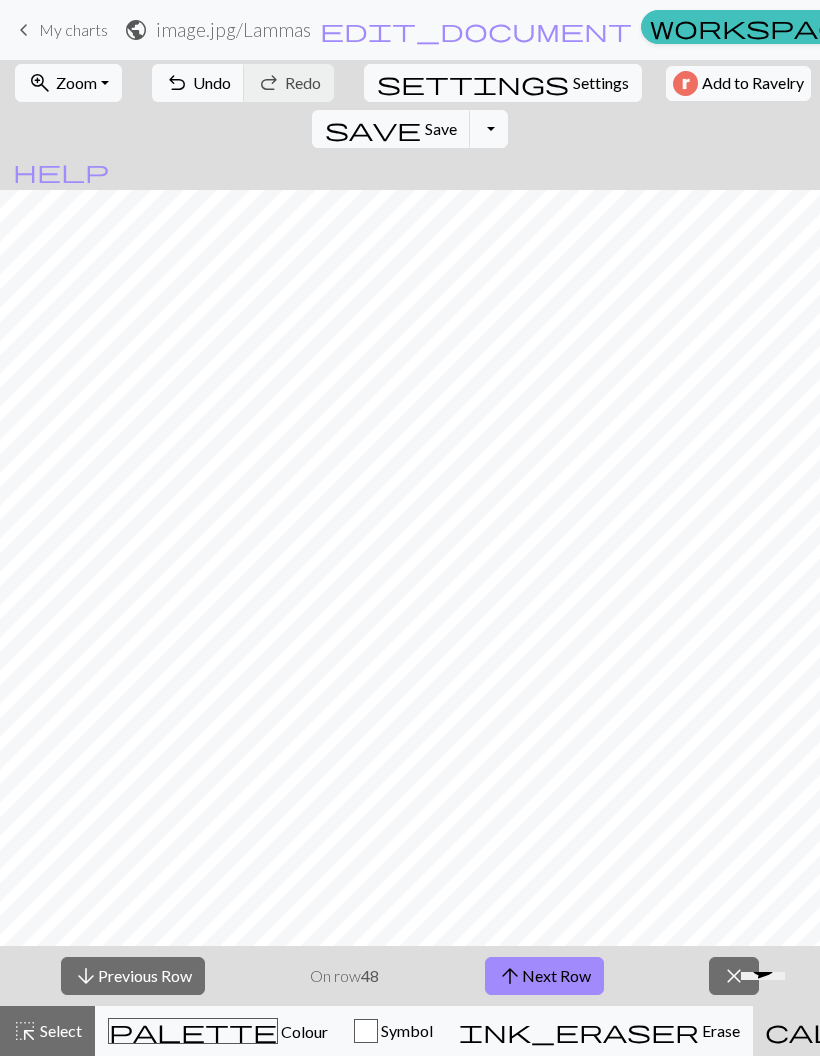 click on "arrow_upward  Next Row" at bounding box center [544, 976] 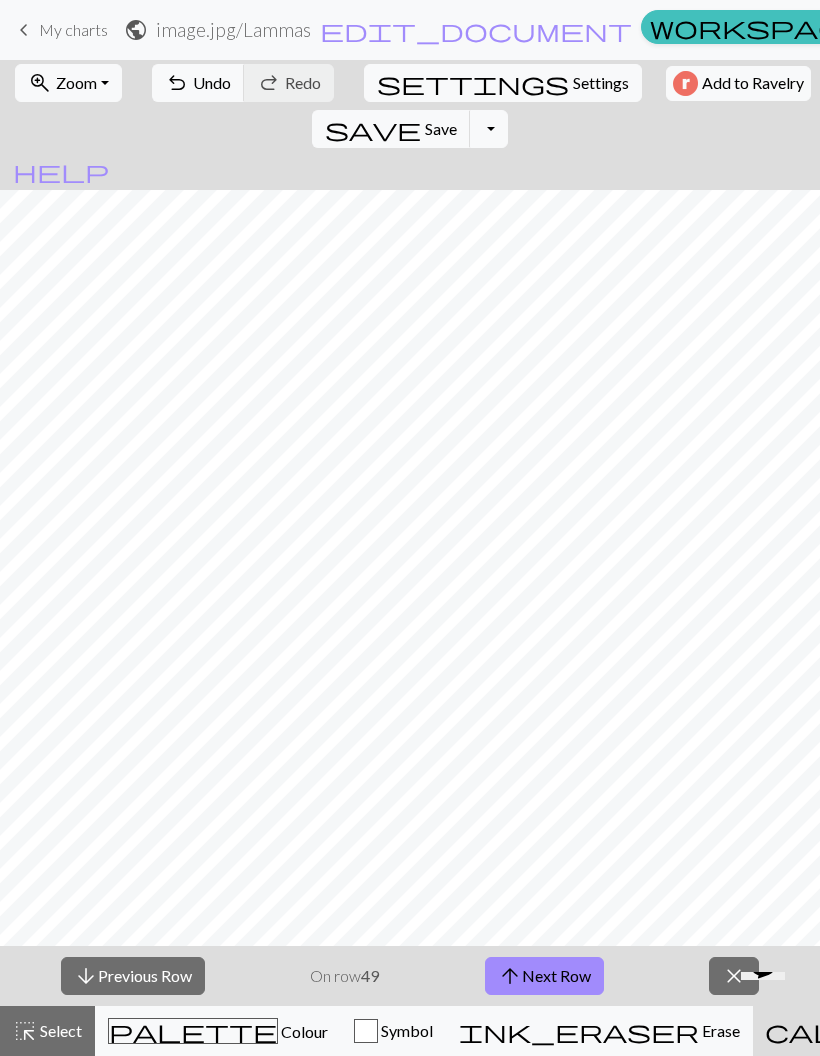 click on "arrow_upward  Next Row" at bounding box center (544, 976) 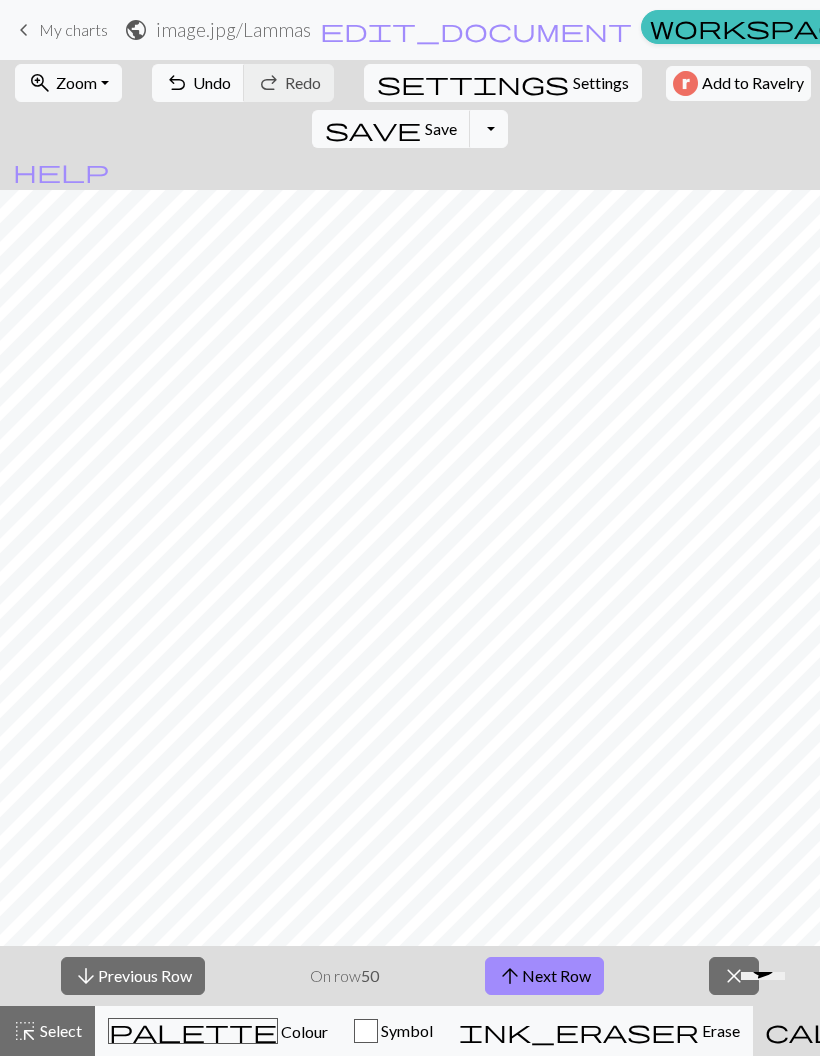 click on "arrow_upward  Next Row" at bounding box center [544, 976] 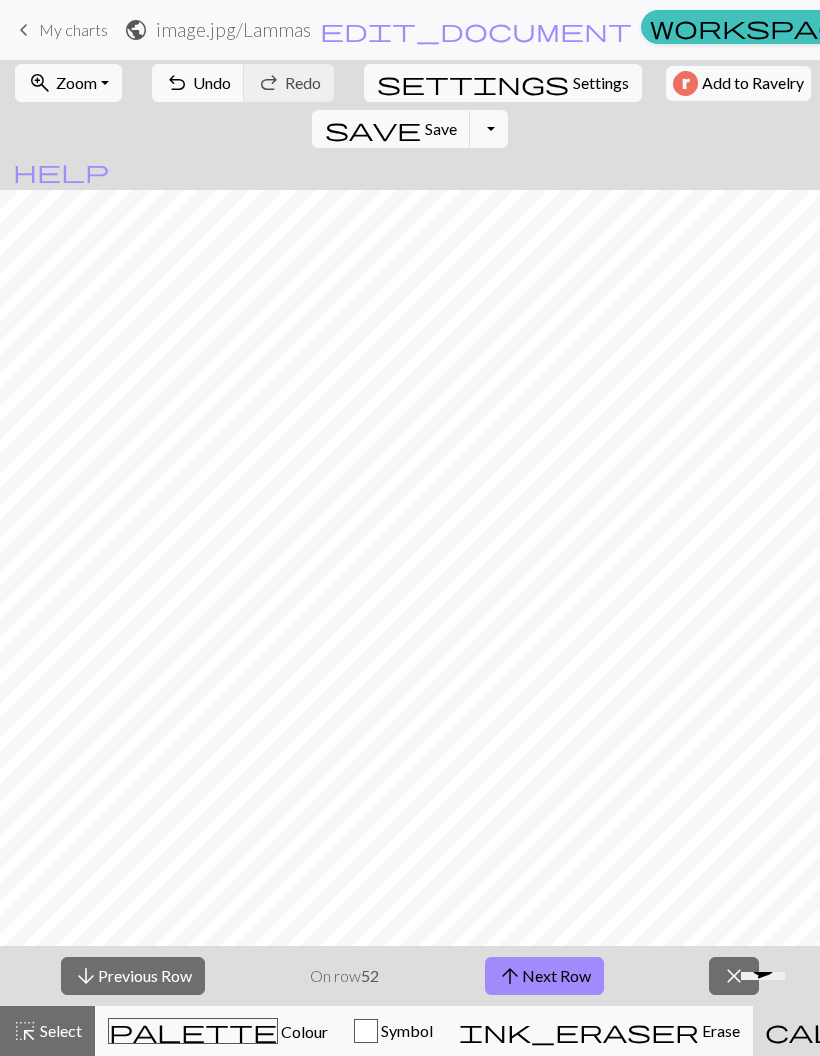 click on "arrow_upward  Next Row" at bounding box center [544, 976] 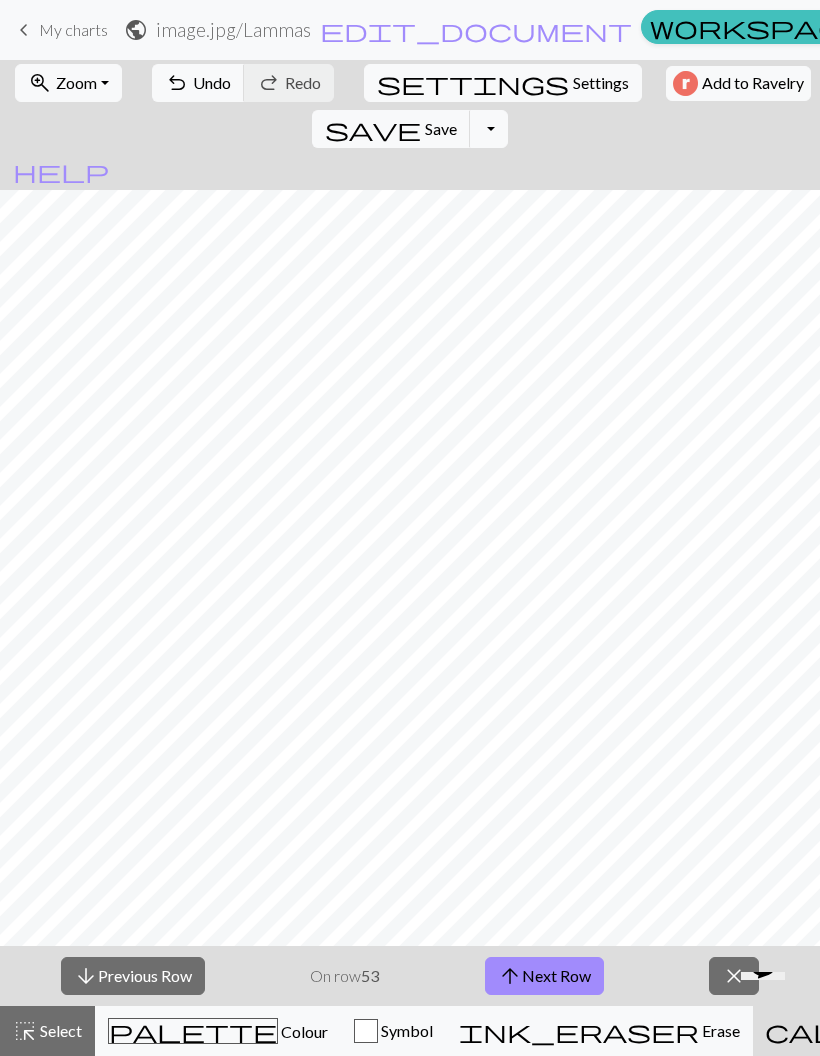 click on "arrow_upward  Next Row" at bounding box center [544, 976] 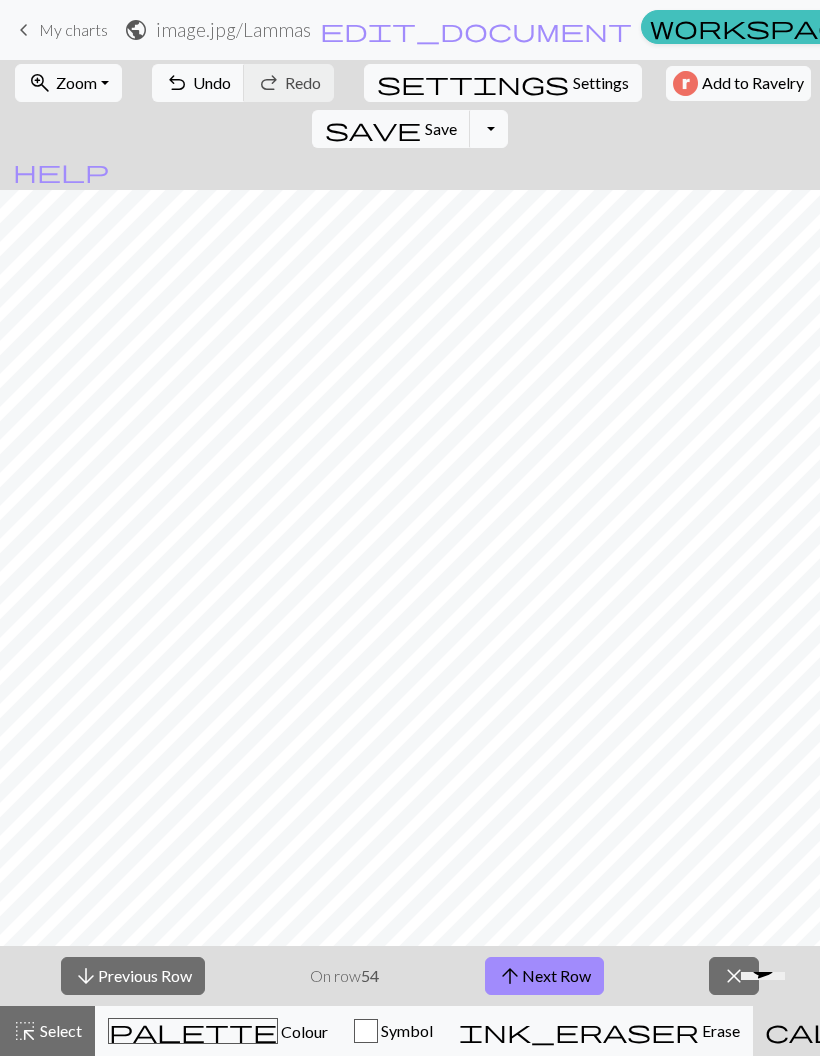click on "arrow_upward  Next Row" at bounding box center [544, 976] 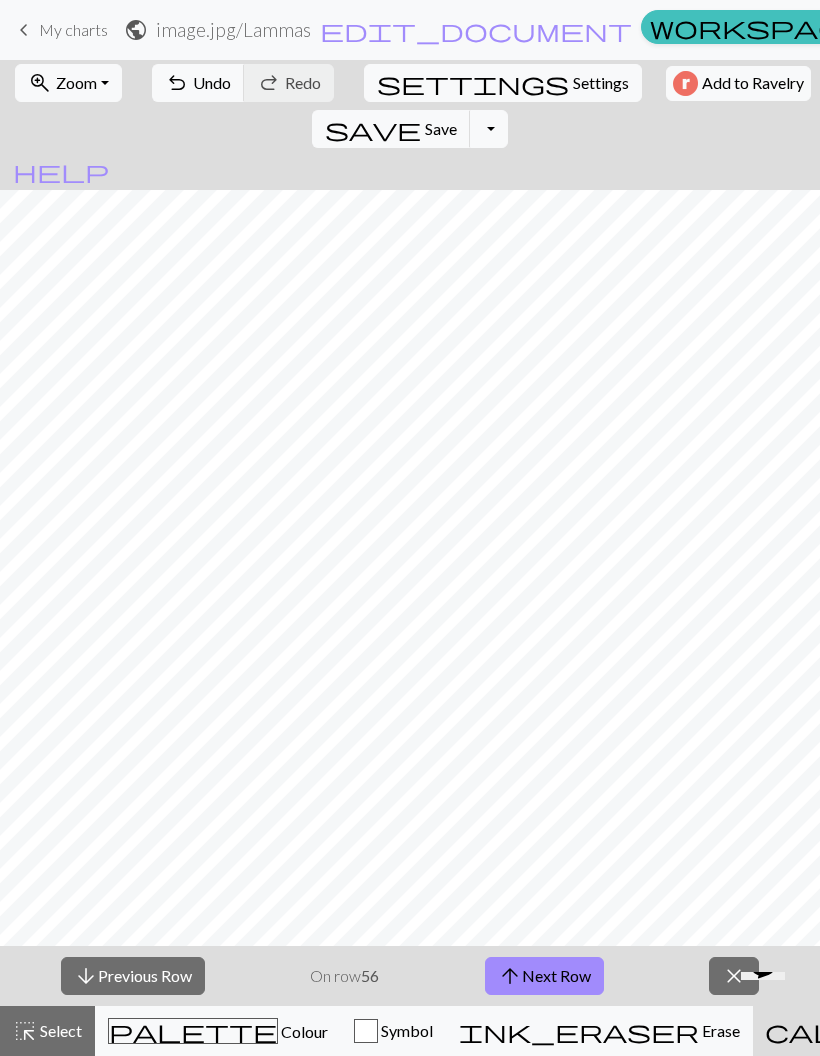 click on "ink_eraser   Erase   Erase" at bounding box center [599, 1031] 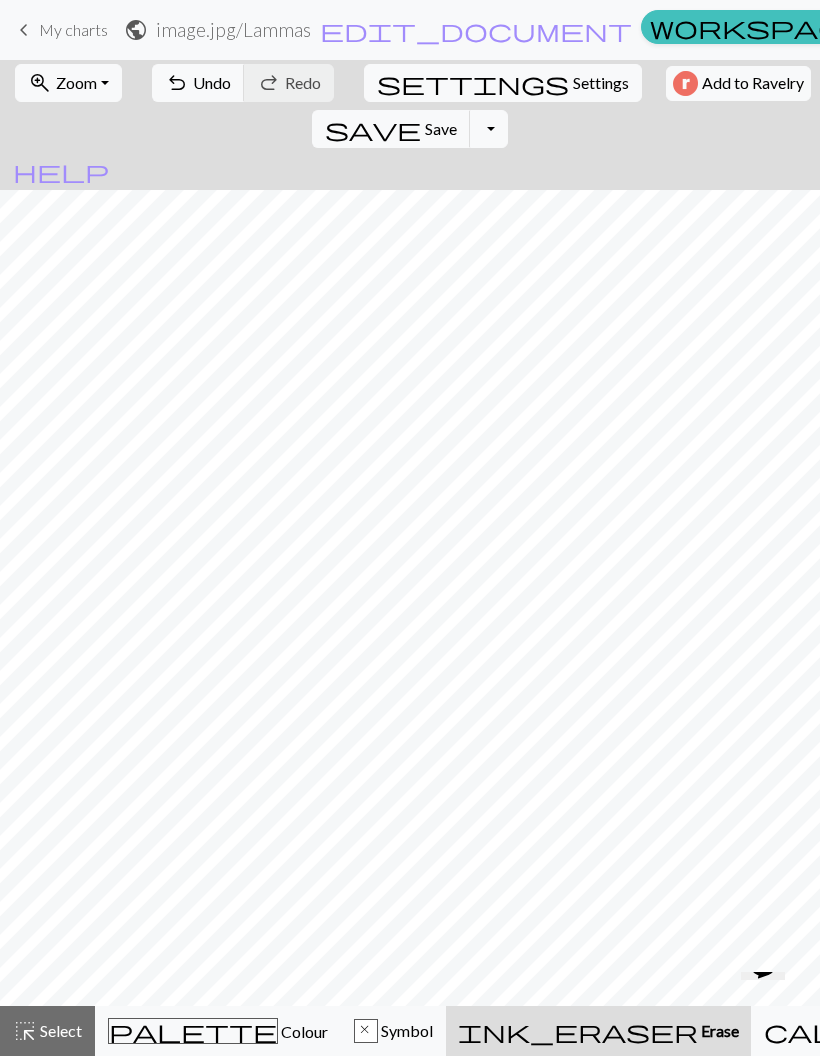 click on "undo" at bounding box center [177, 83] 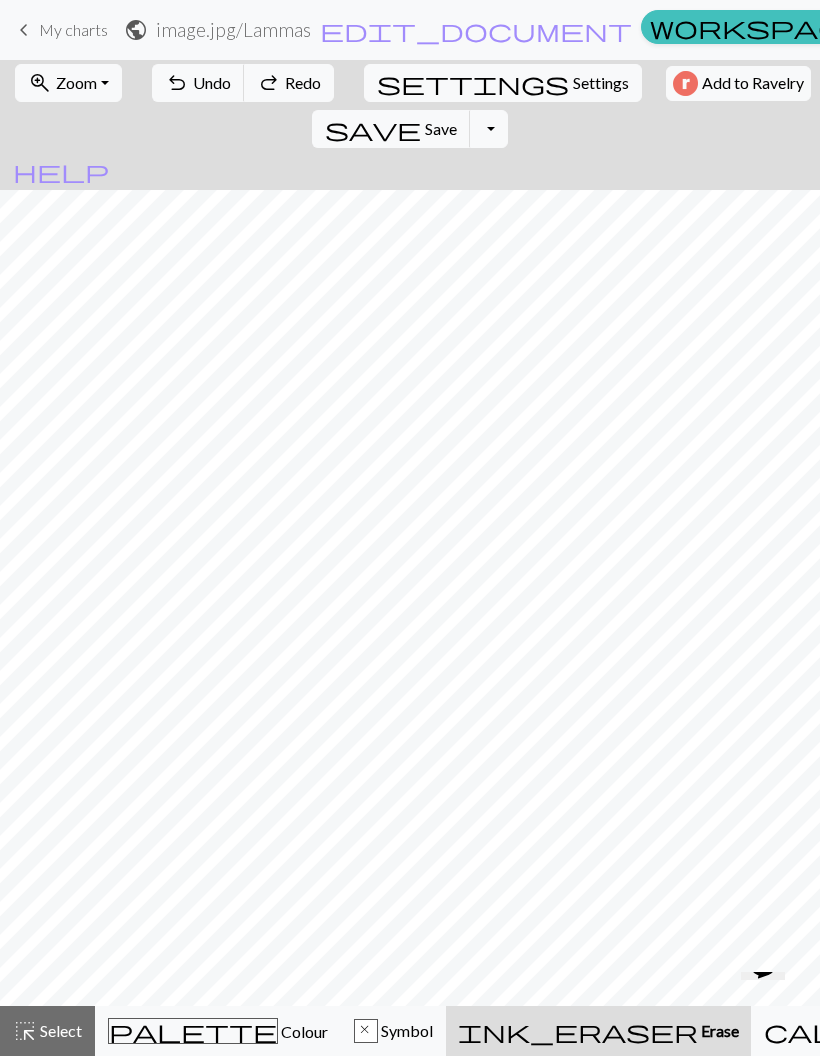 click on "Knitting mode" at bounding box center [1150, 1030] 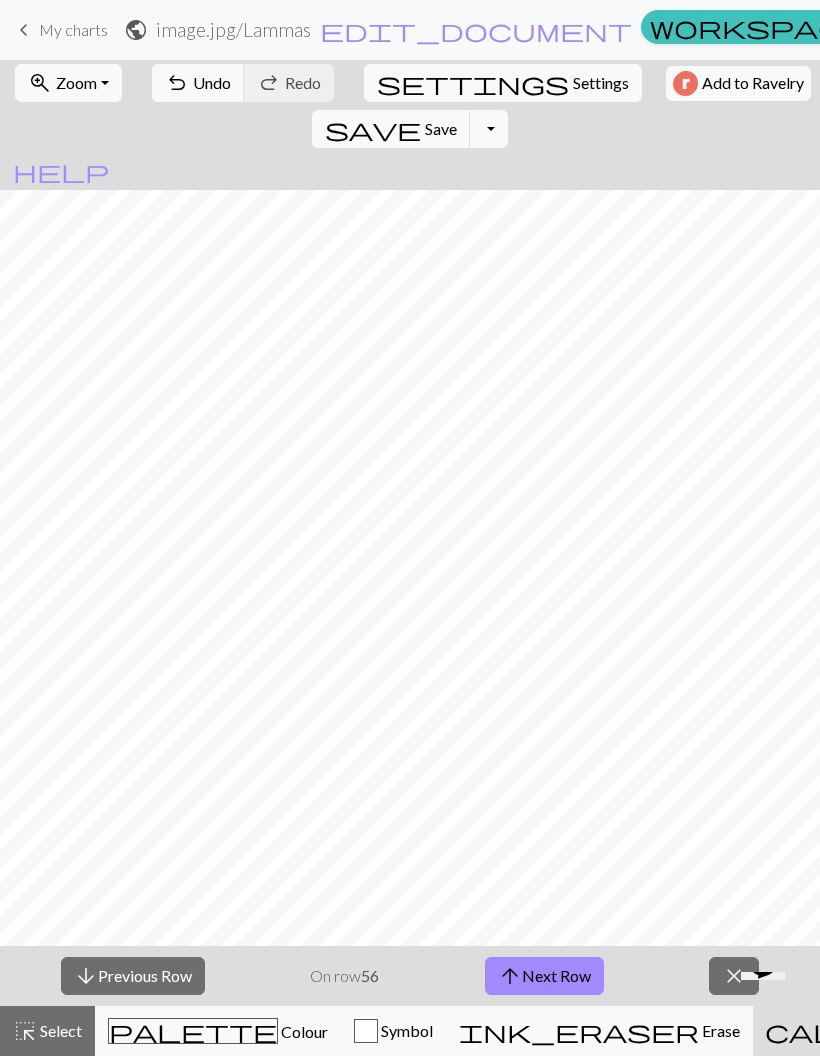 click on "arrow_upward  Next Row" at bounding box center (544, 976) 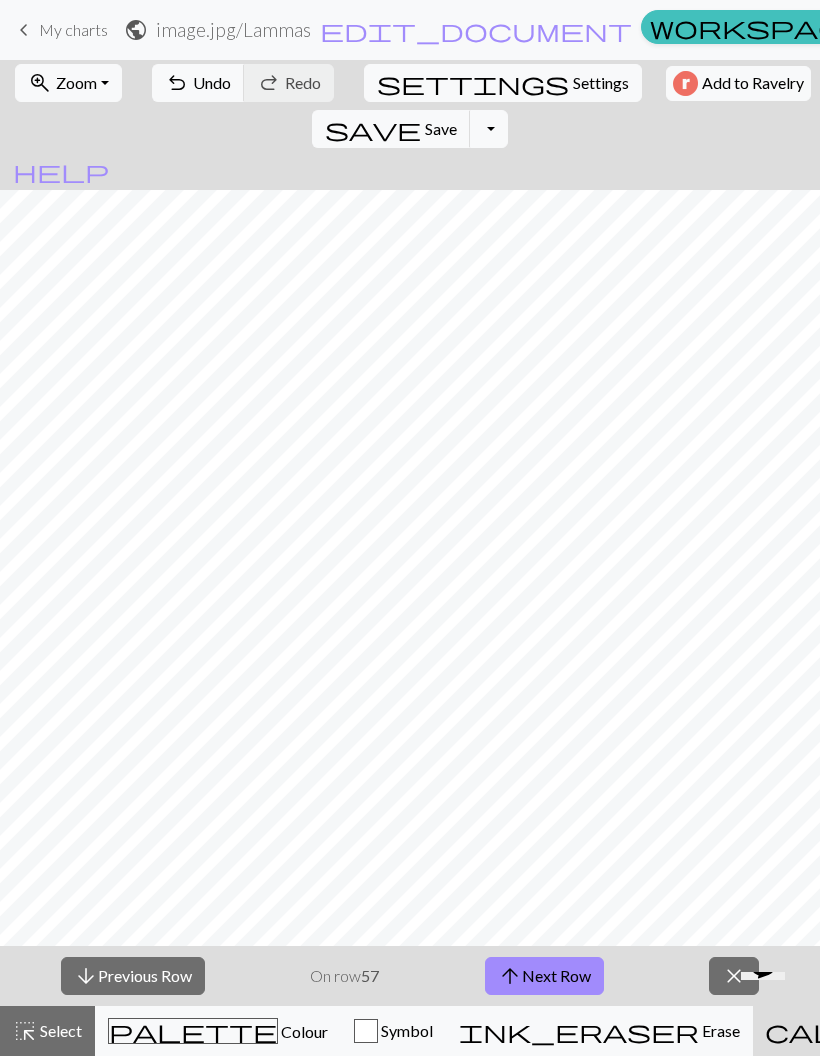 click on "arrow_upward  Next Row" at bounding box center [544, 976] 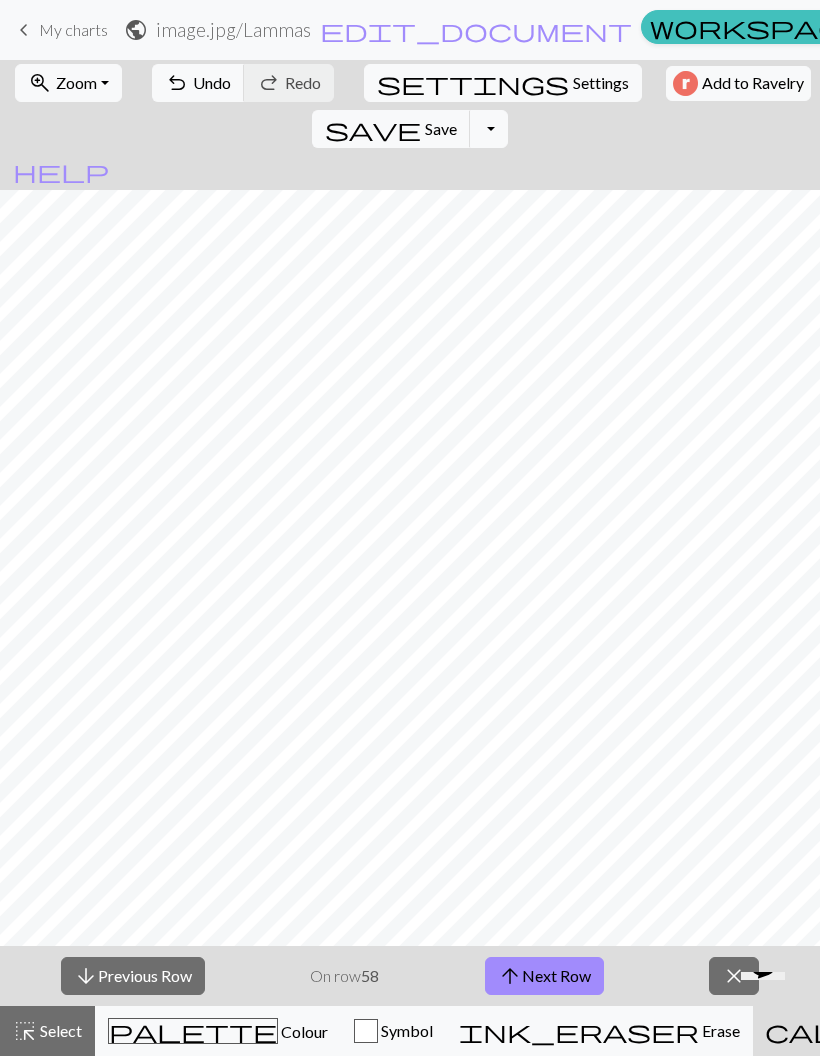 click on "arrow_upward  Next Row" at bounding box center [544, 976] 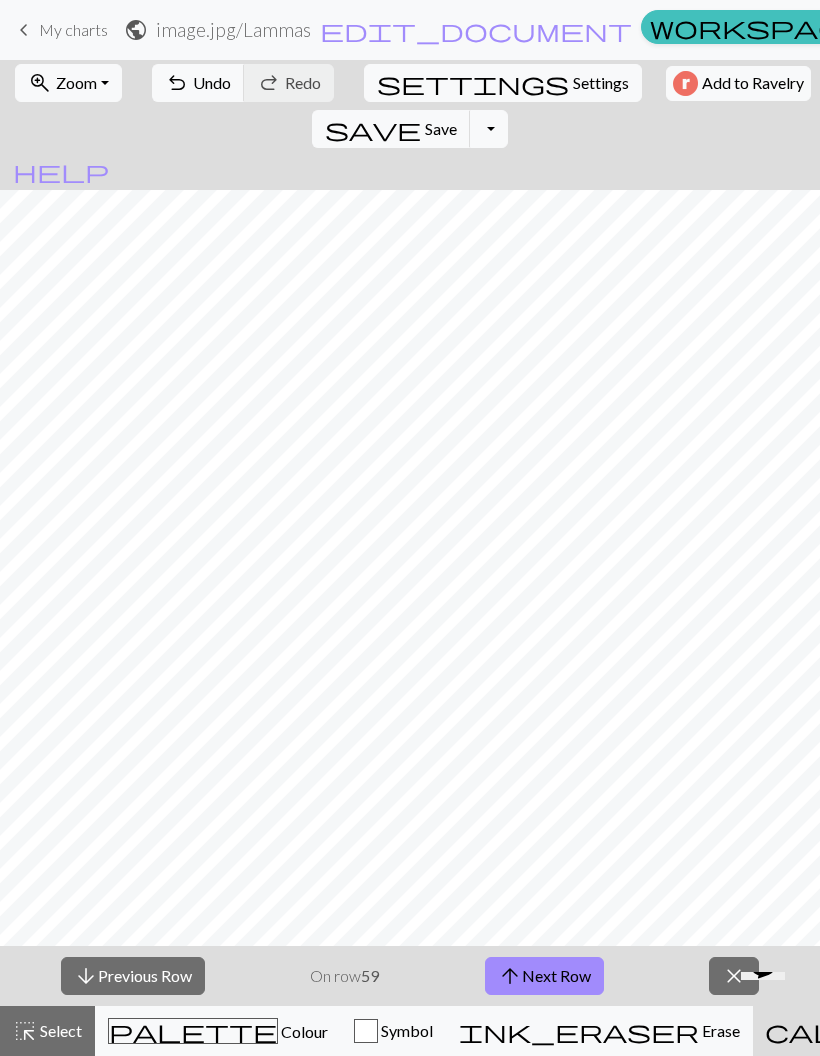 click on "arrow_upward  Next Row" at bounding box center [544, 976] 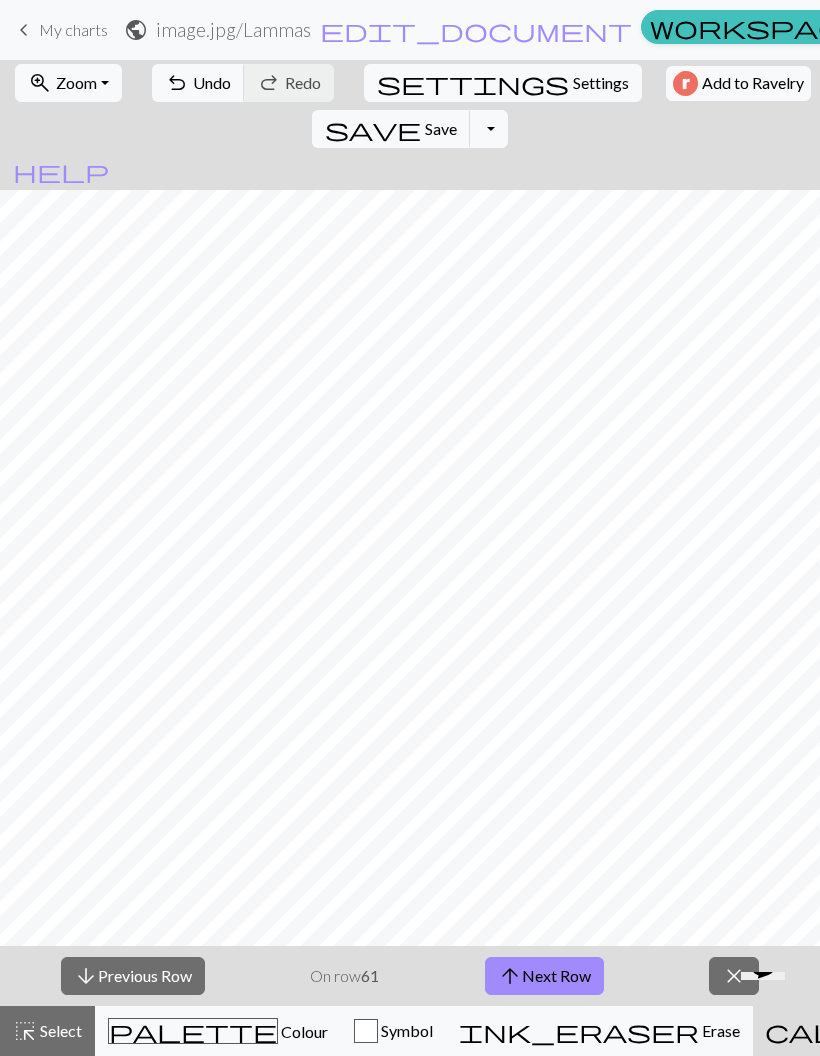 click on "arrow_upward  Next Row" at bounding box center (544, 976) 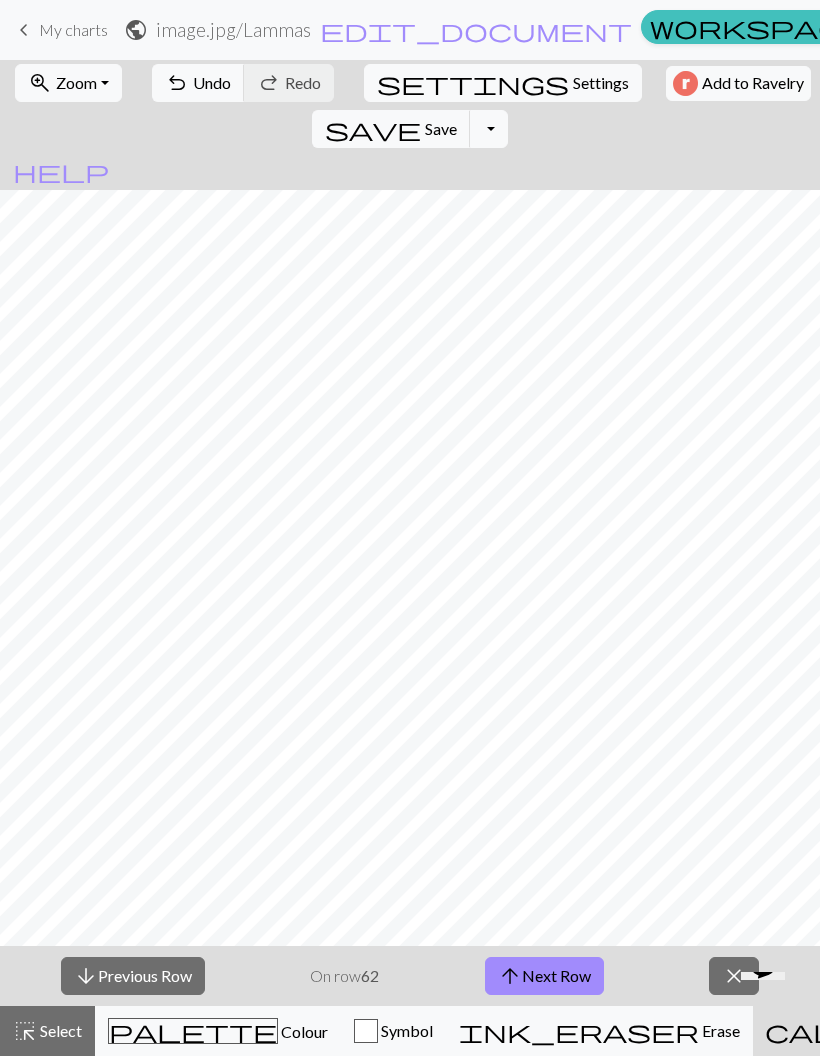 click on "arrow_upward  Next Row" at bounding box center (544, 976) 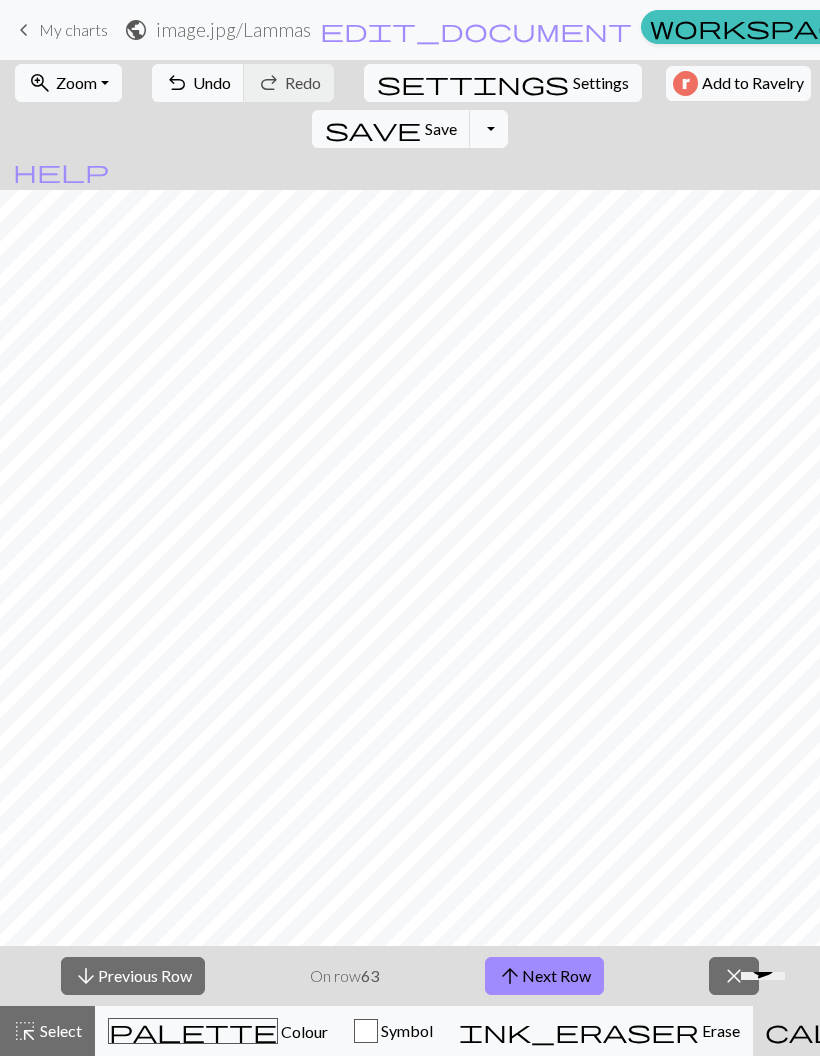 click on "arrow_upward  Next Row" at bounding box center [544, 976] 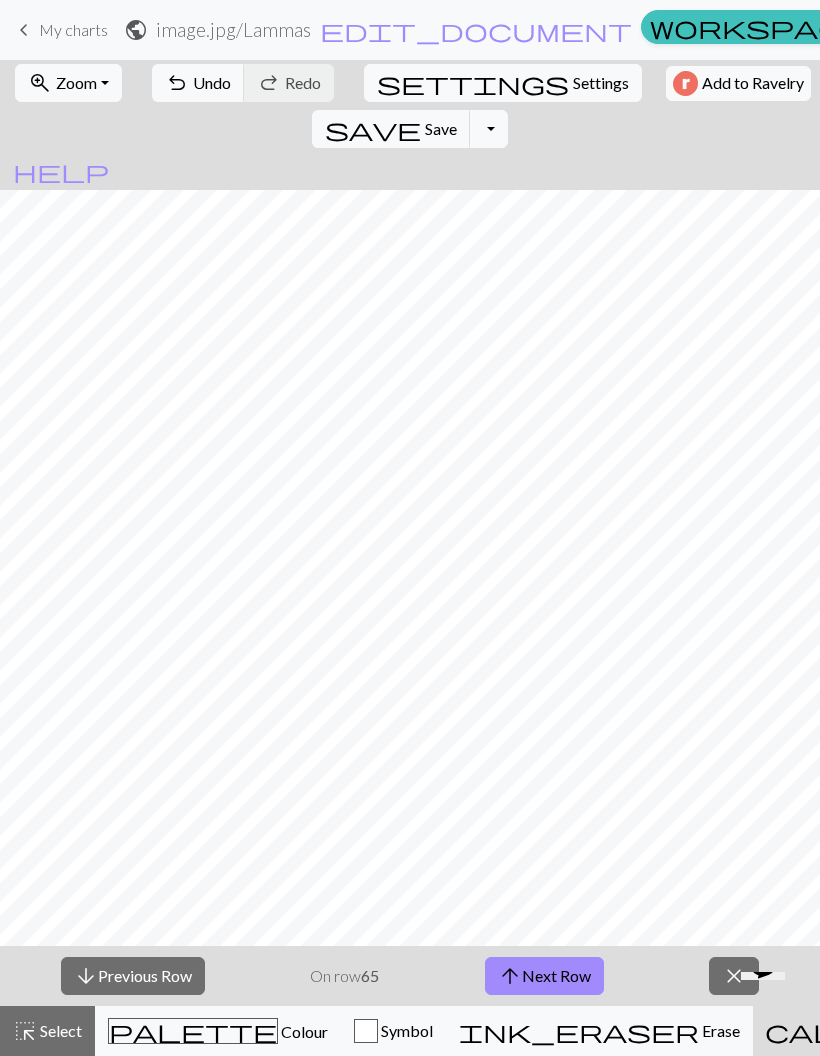 click on "arrow_upward  Next Row" at bounding box center [544, 976] 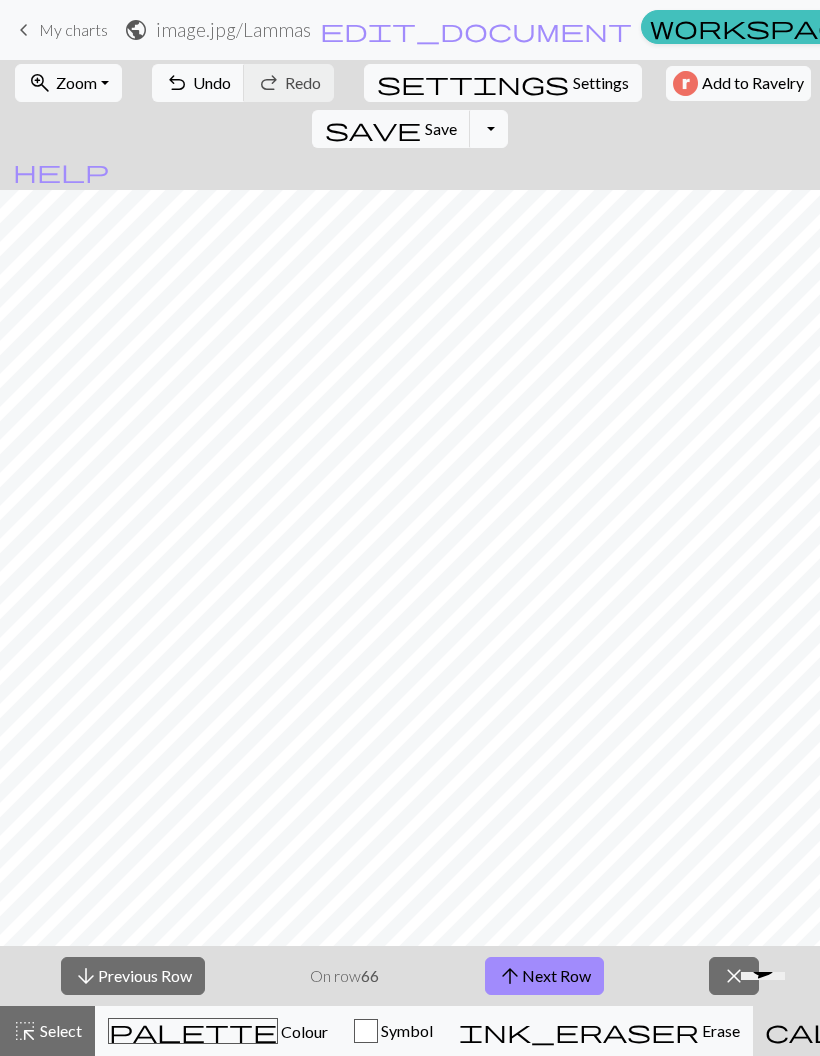 click on "arrow_upward  Next Row" at bounding box center [544, 976] 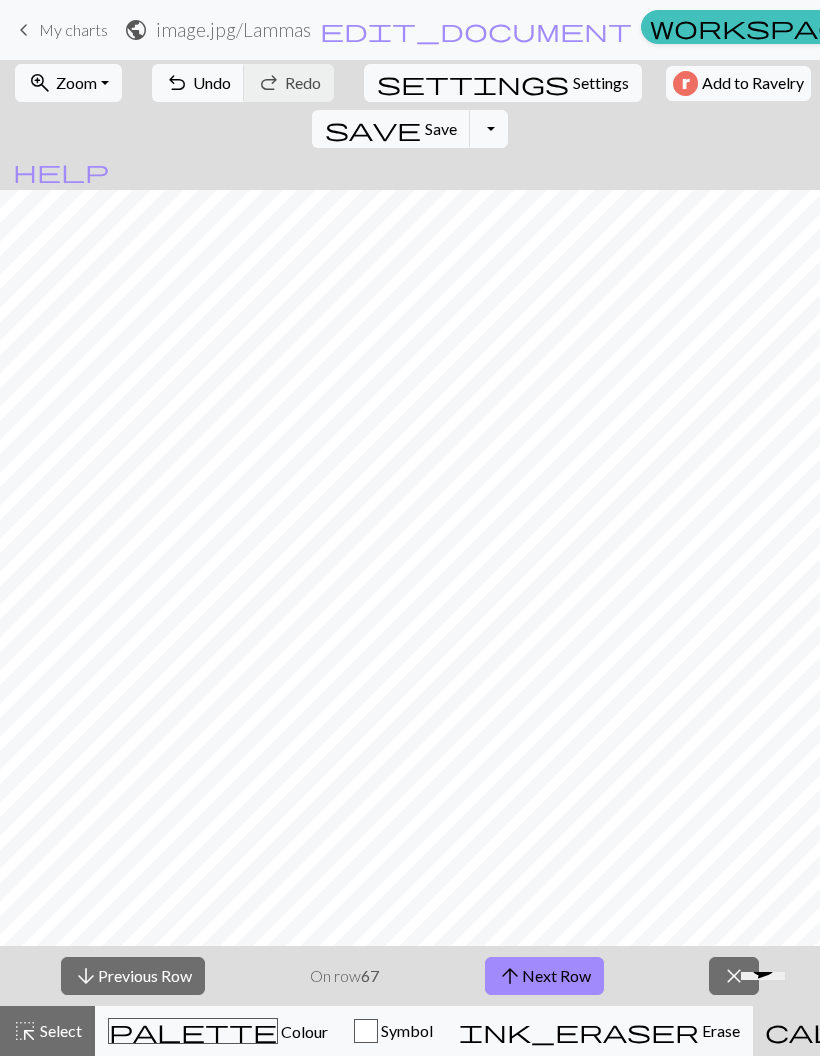 click on "arrow_upward  Next Row" at bounding box center (544, 976) 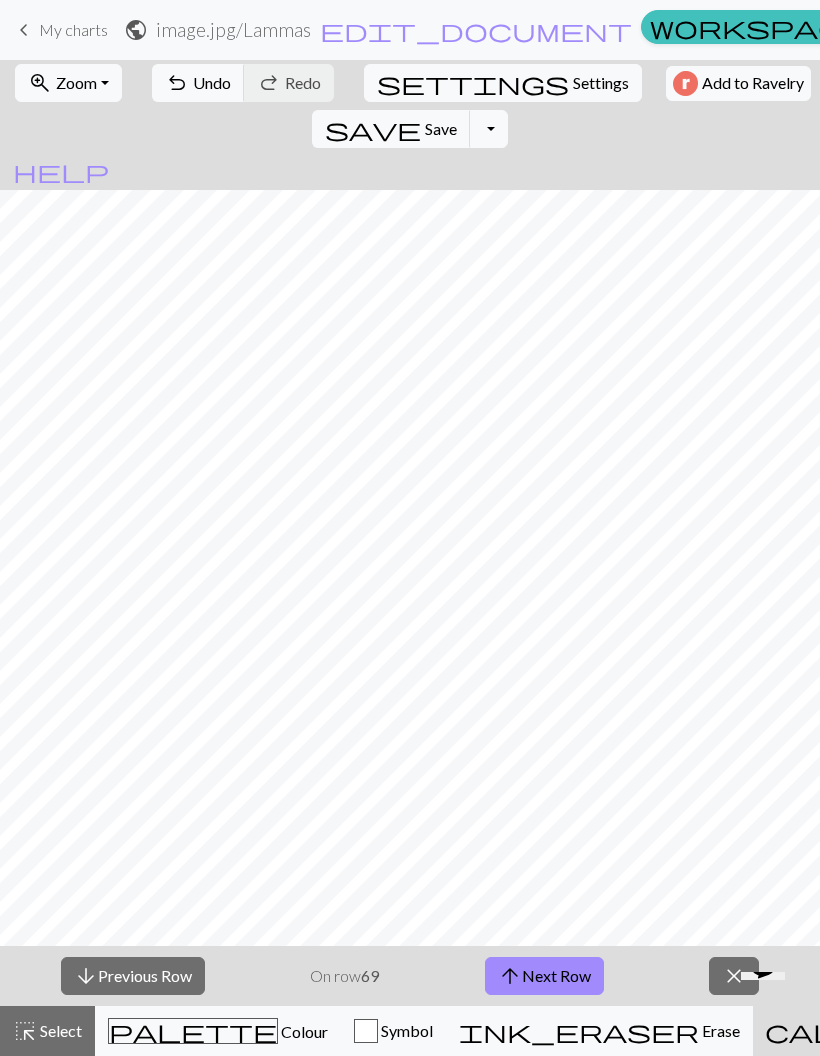 click on "arrow_upward  Next Row" at bounding box center (544, 976) 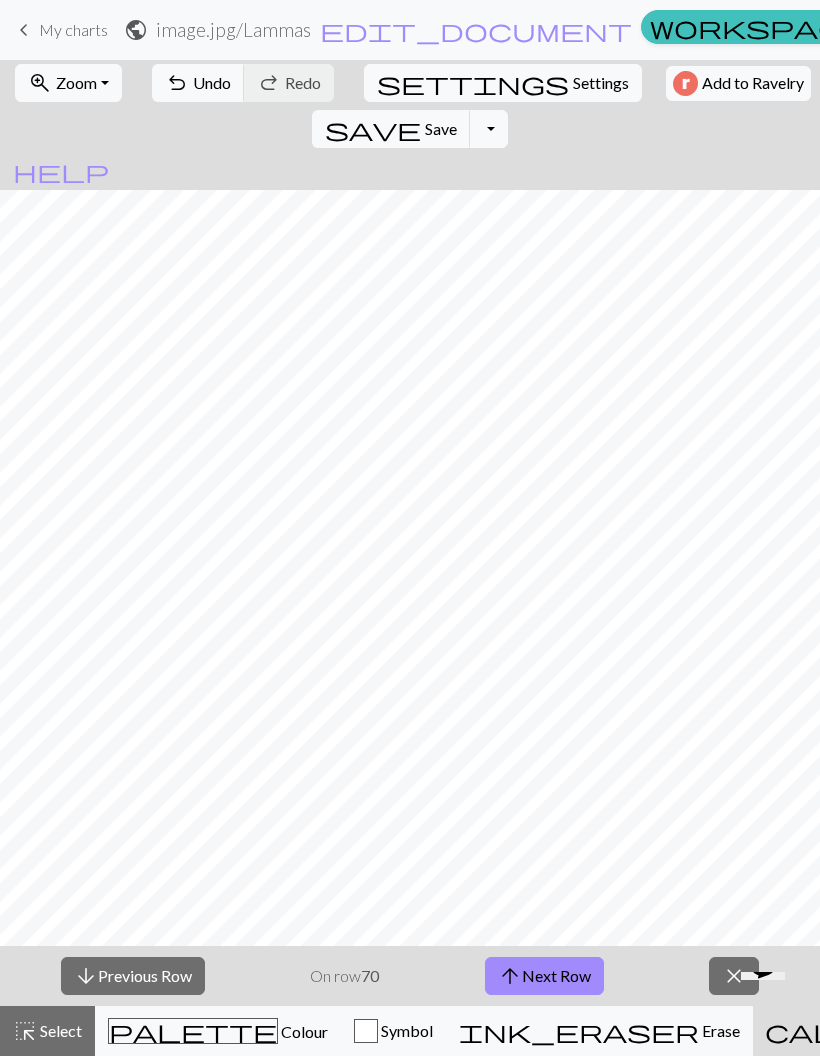click on "arrow_upward  Next Row" at bounding box center [544, 976] 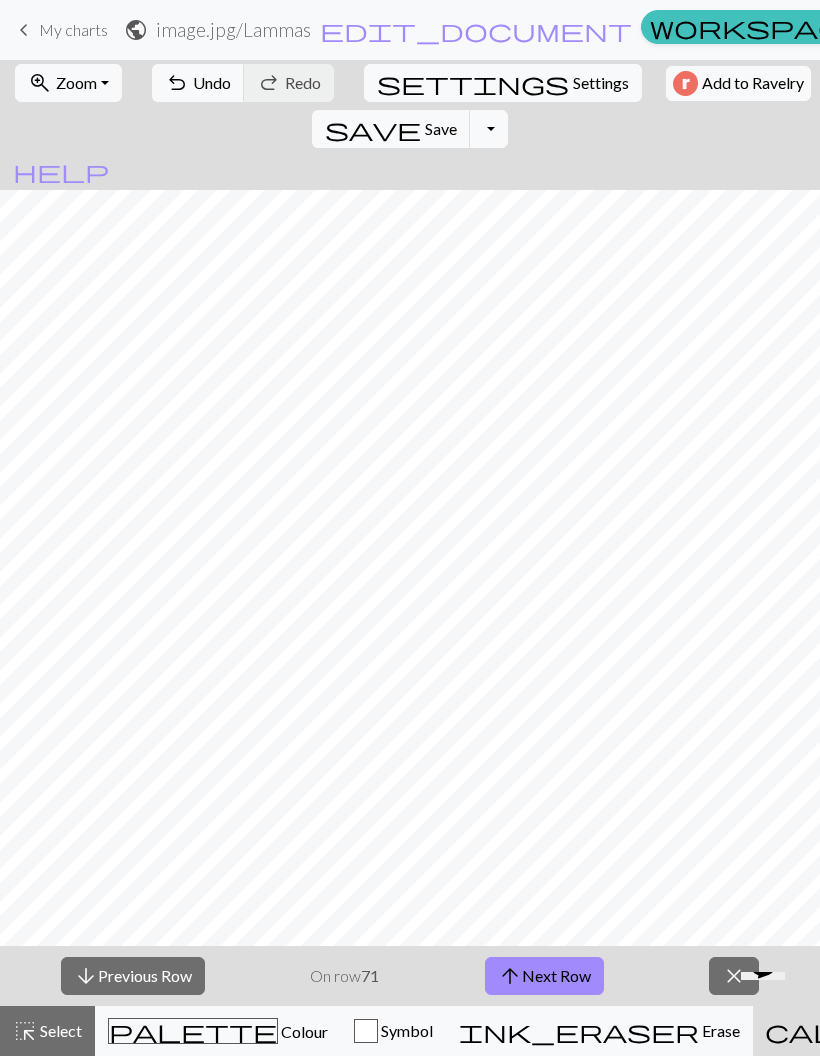 click on "arrow_upward  Next Row" at bounding box center (544, 976) 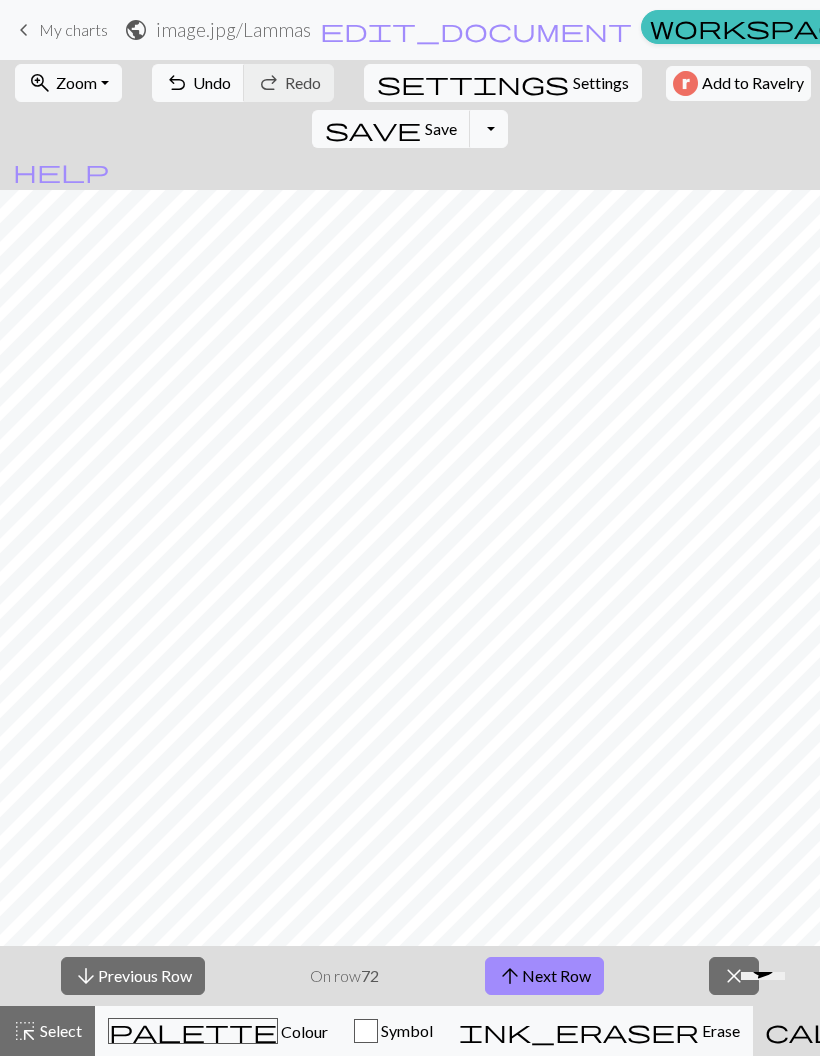 click on "arrow_upward  Next Row" at bounding box center [544, 976] 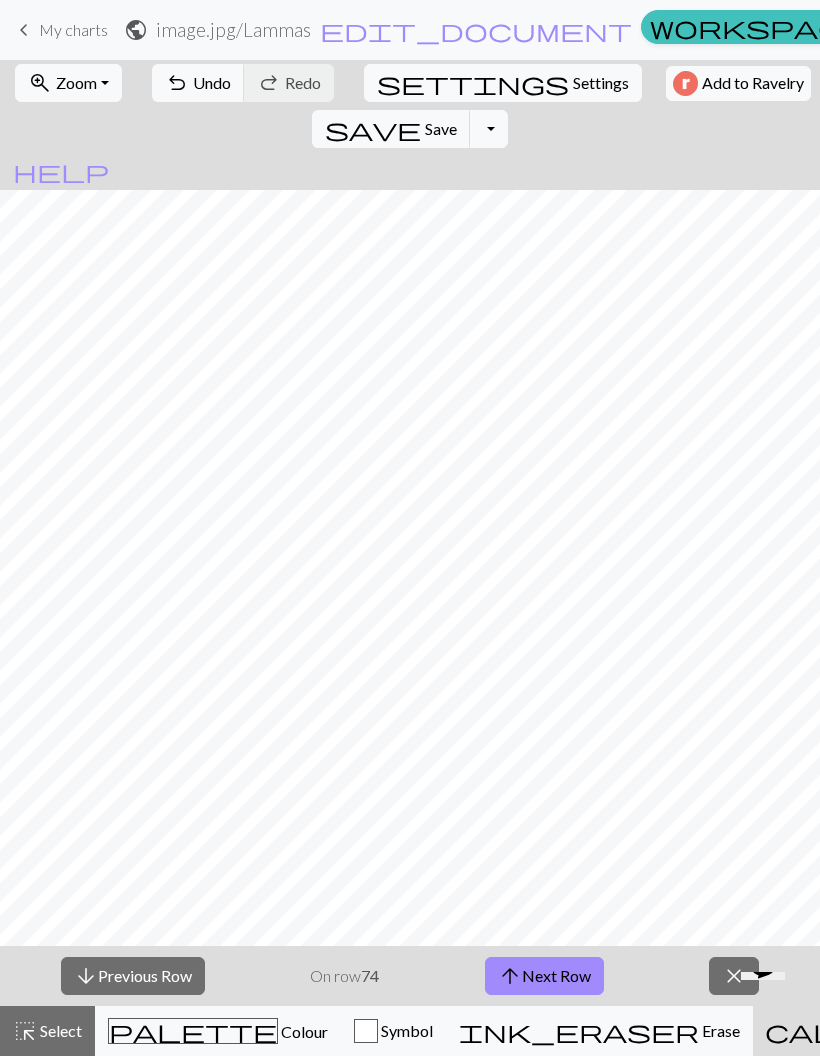click on "arrow_upward  Next Row" at bounding box center (544, 976) 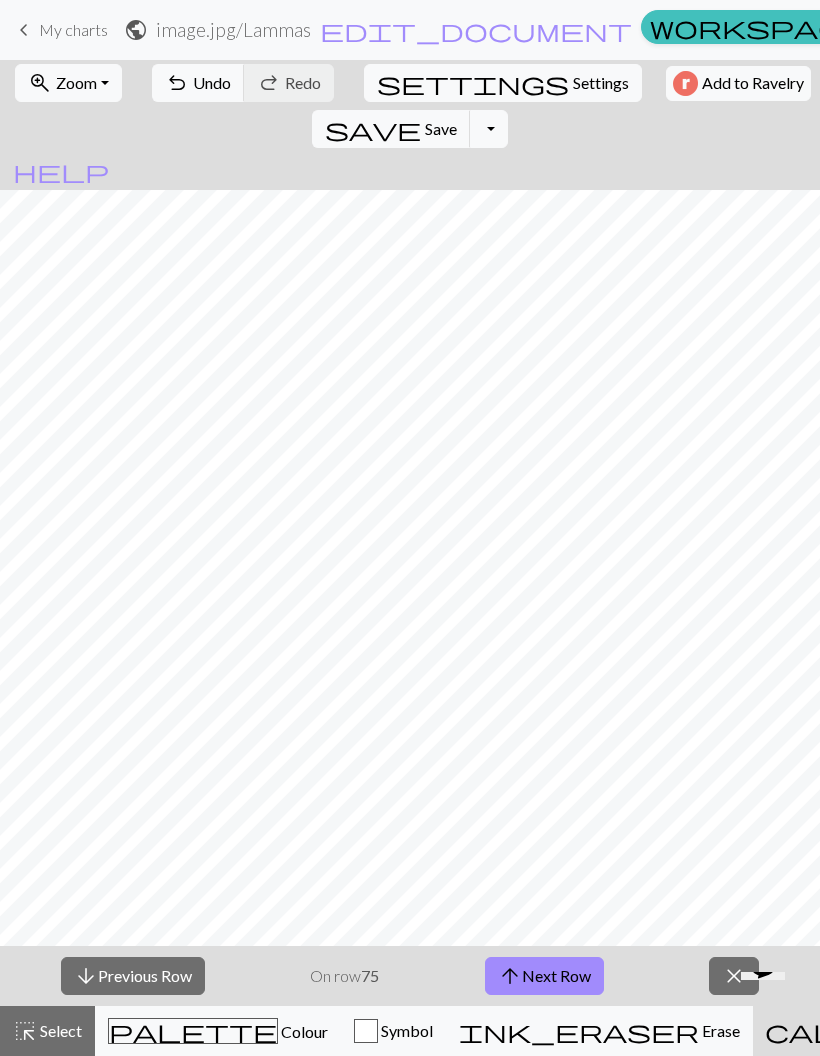 click on "arrow_upward  Next Row" at bounding box center (544, 976) 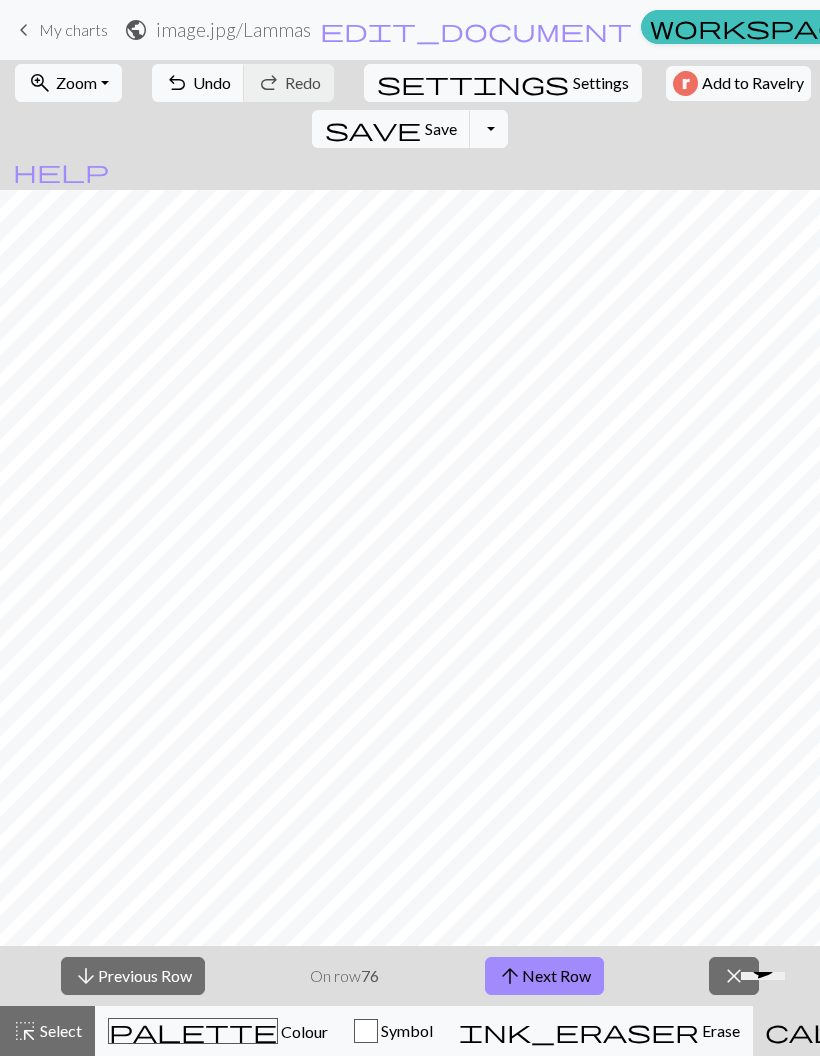 click on "arrow_upward  Next Row" at bounding box center [544, 976] 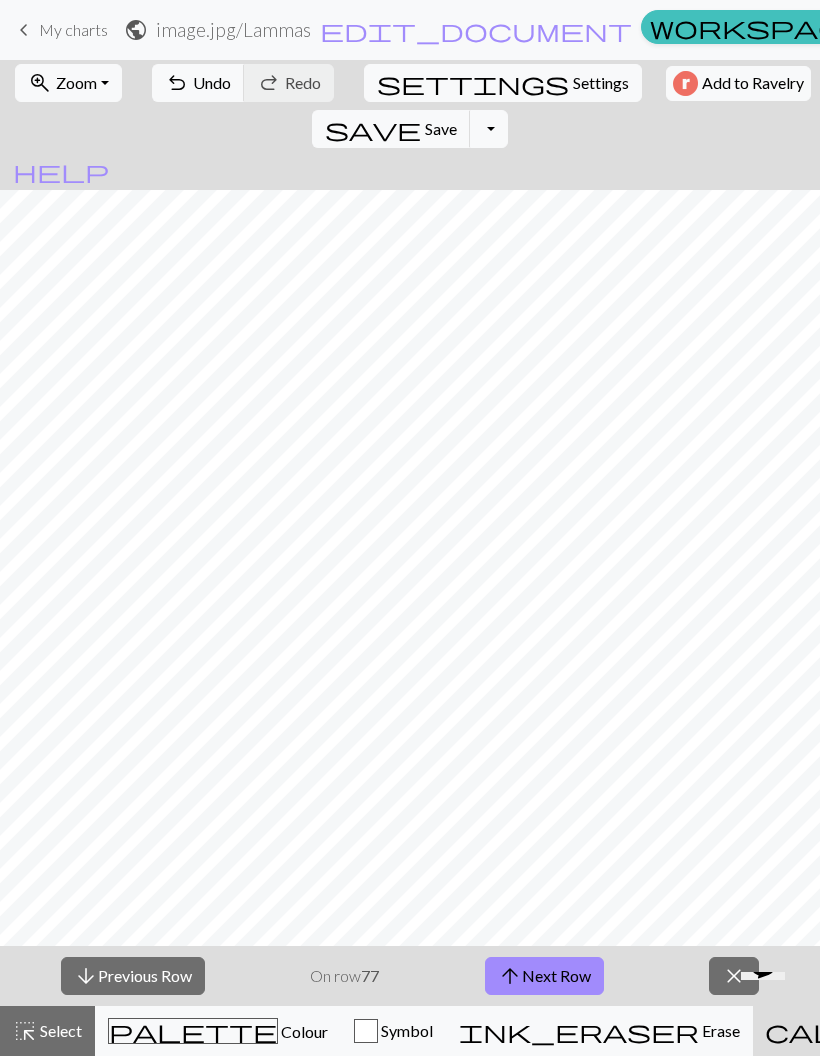 click on "arrow_downward Previous Row" at bounding box center (133, 976) 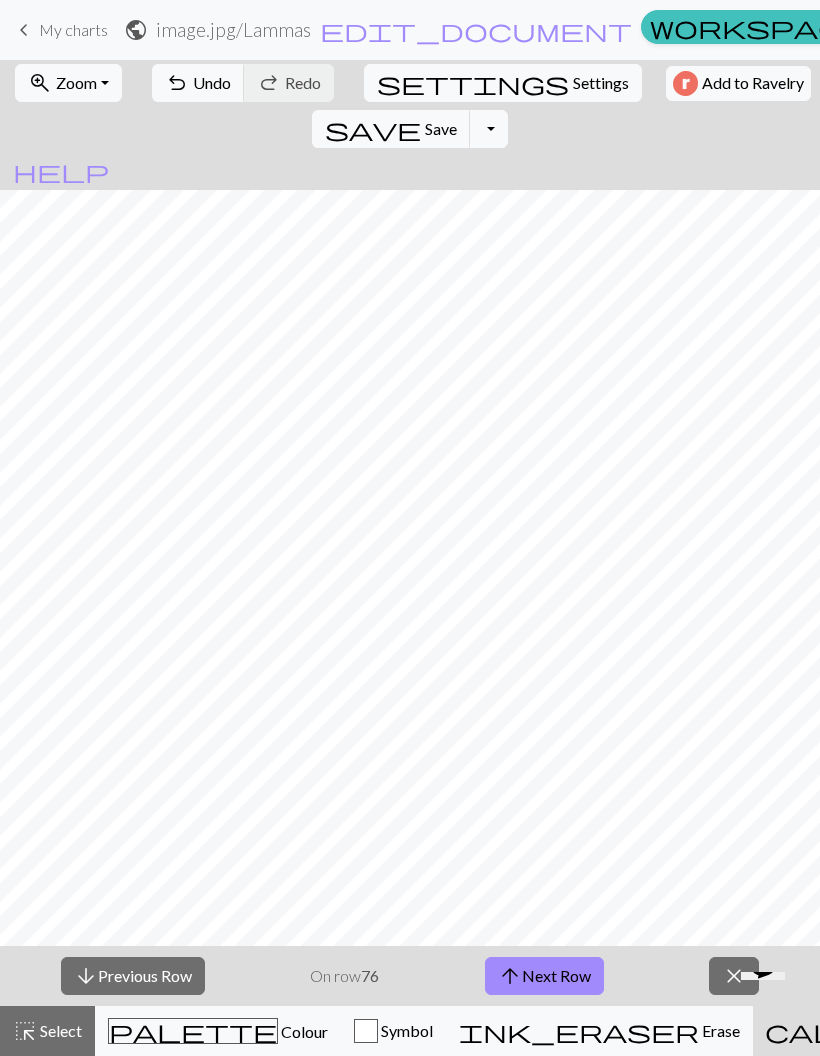 click on "arrow_downward Previous Row" at bounding box center [133, 976] 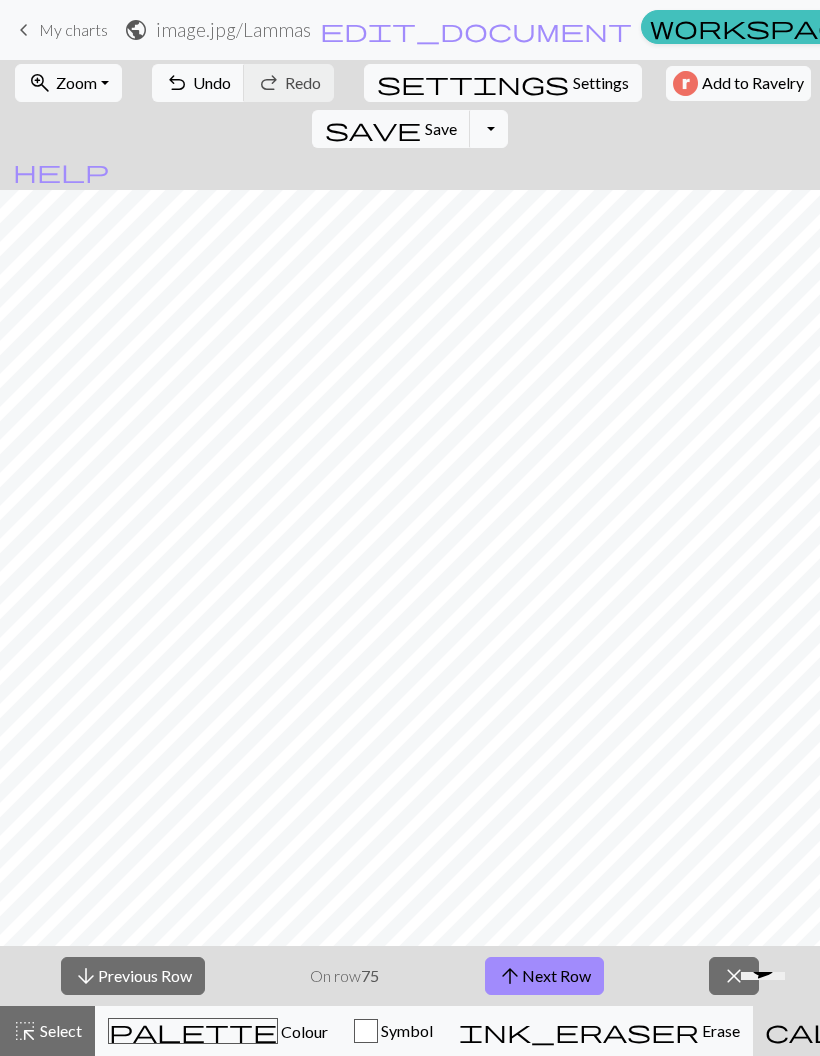 click on "arrow_downward Previous Row" at bounding box center (133, 976) 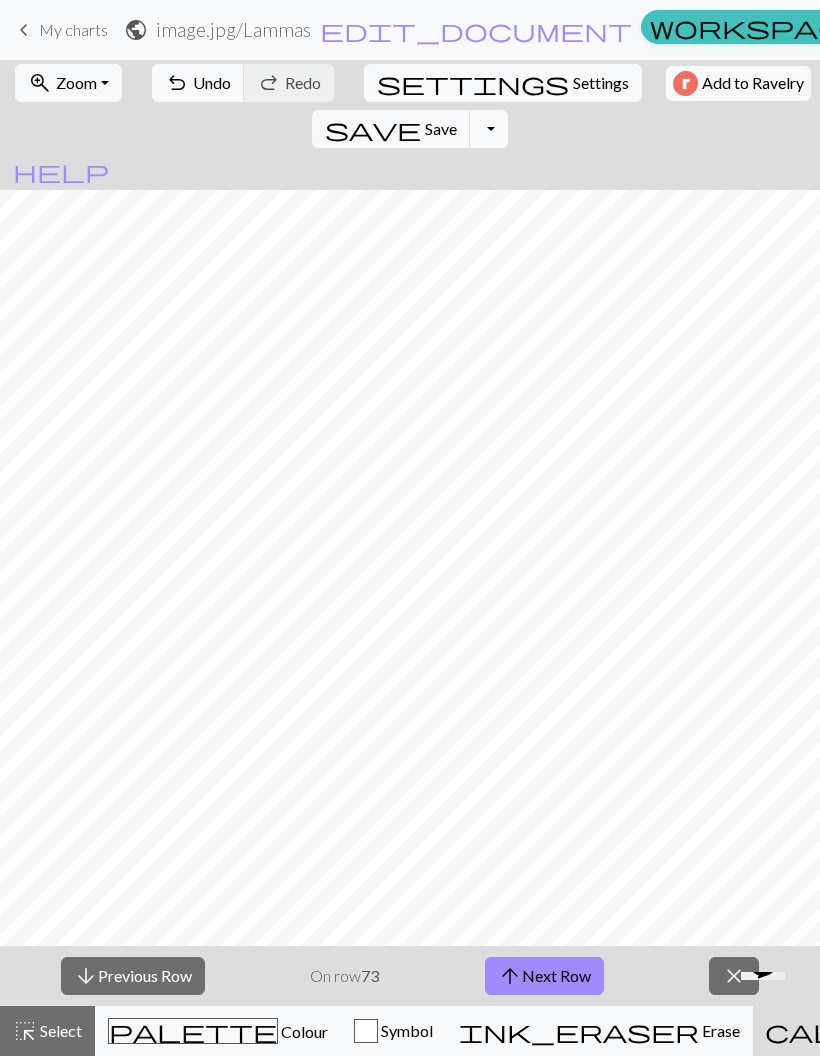 click on "arrow_downward Previous Row" at bounding box center [133, 976] 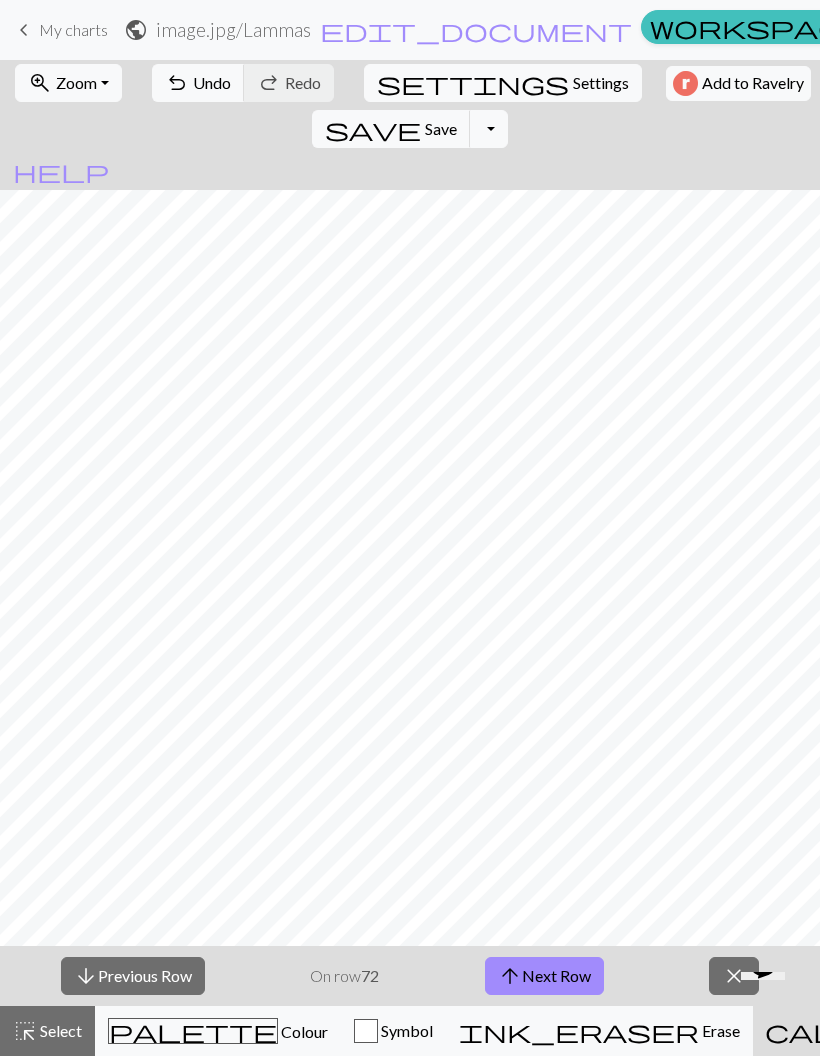 click on "arrow_downward Previous Row" at bounding box center (133, 976) 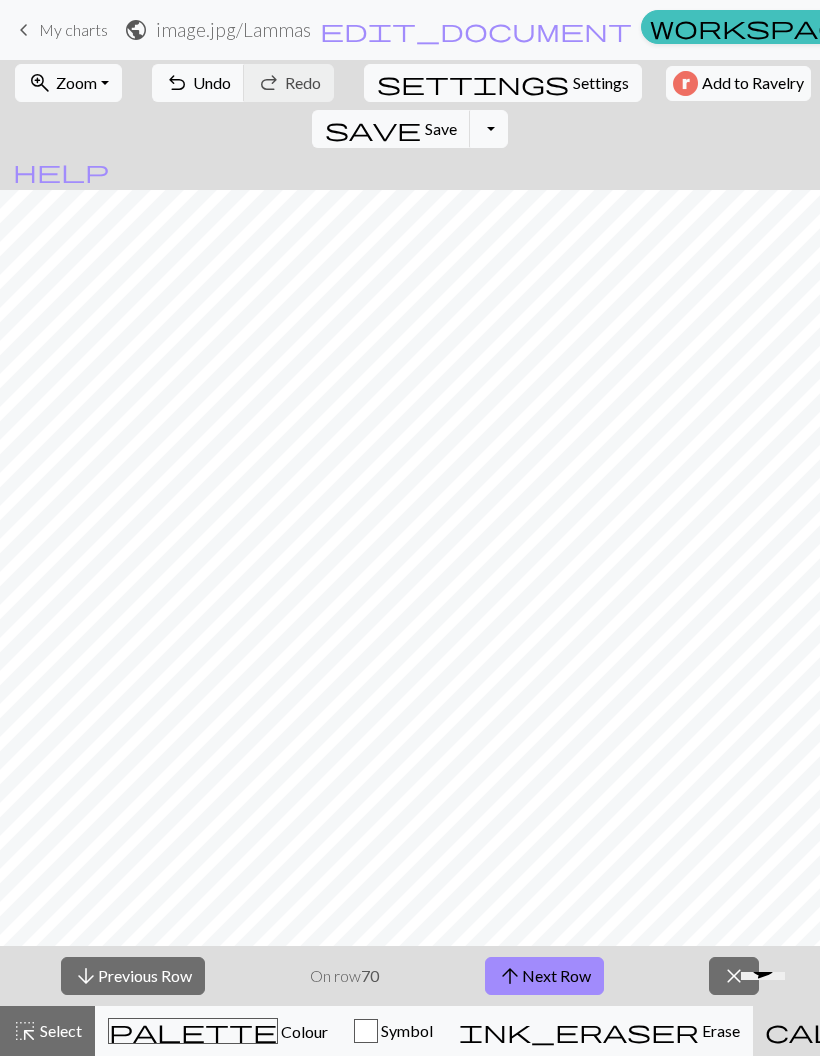 click on "arrow_downward Previous Row" at bounding box center [133, 976] 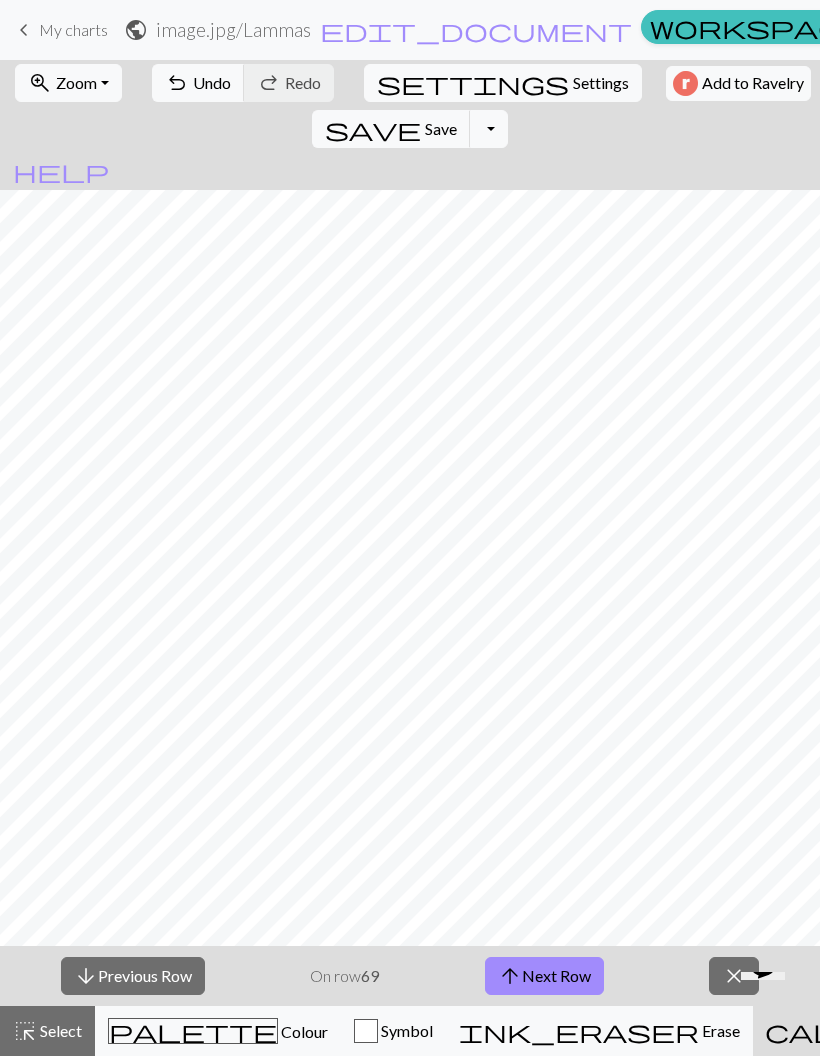 click on "arrow_downward Previous Row" at bounding box center (133, 976) 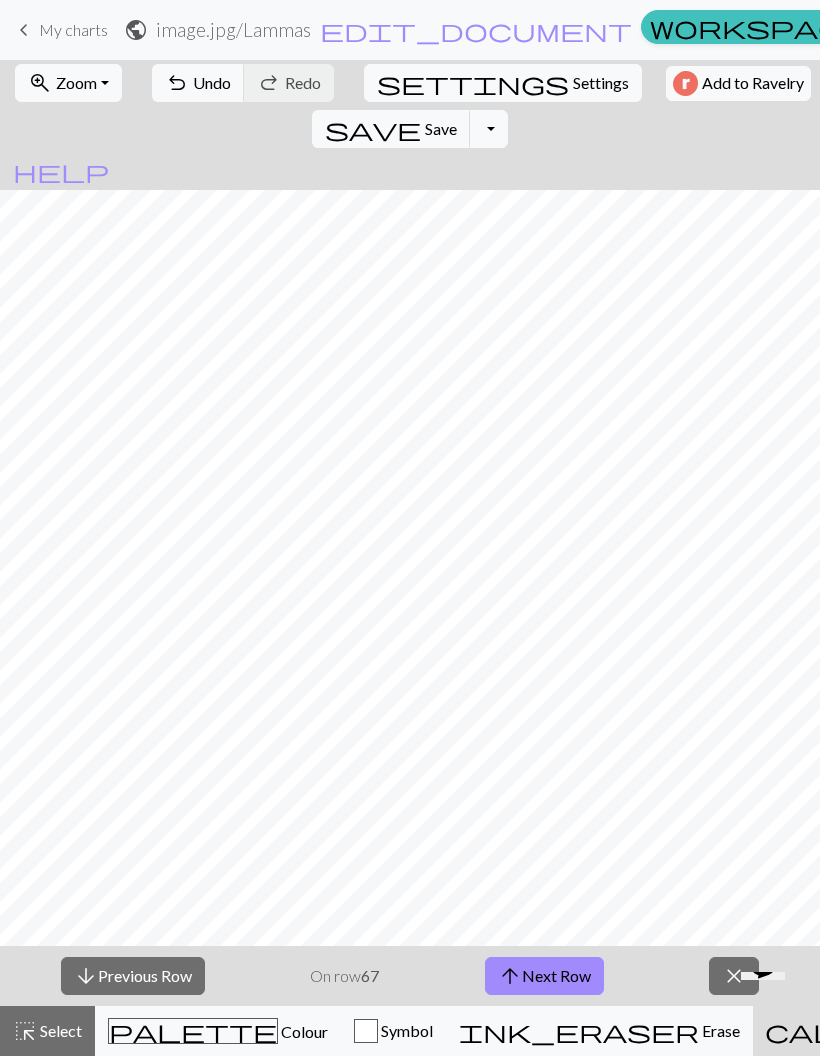 click on "arrow_downward Previous Row" at bounding box center [133, 976] 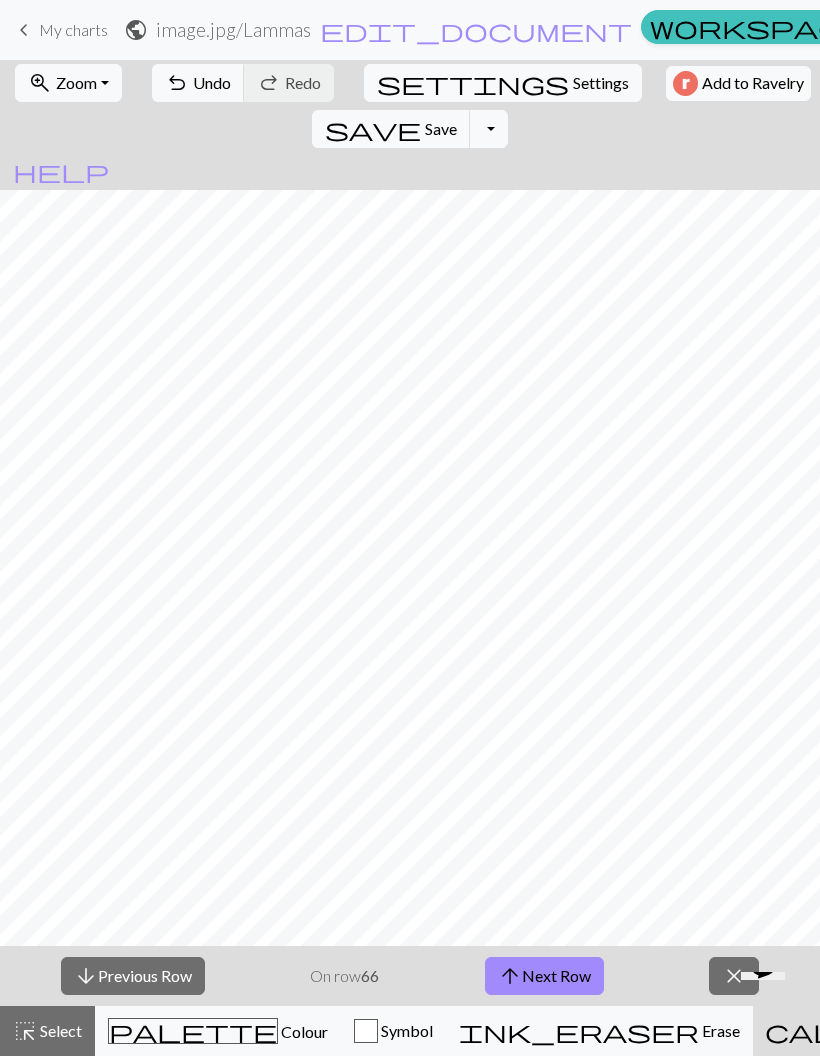 click on "arrow_upward  Next Row" at bounding box center (544, 976) 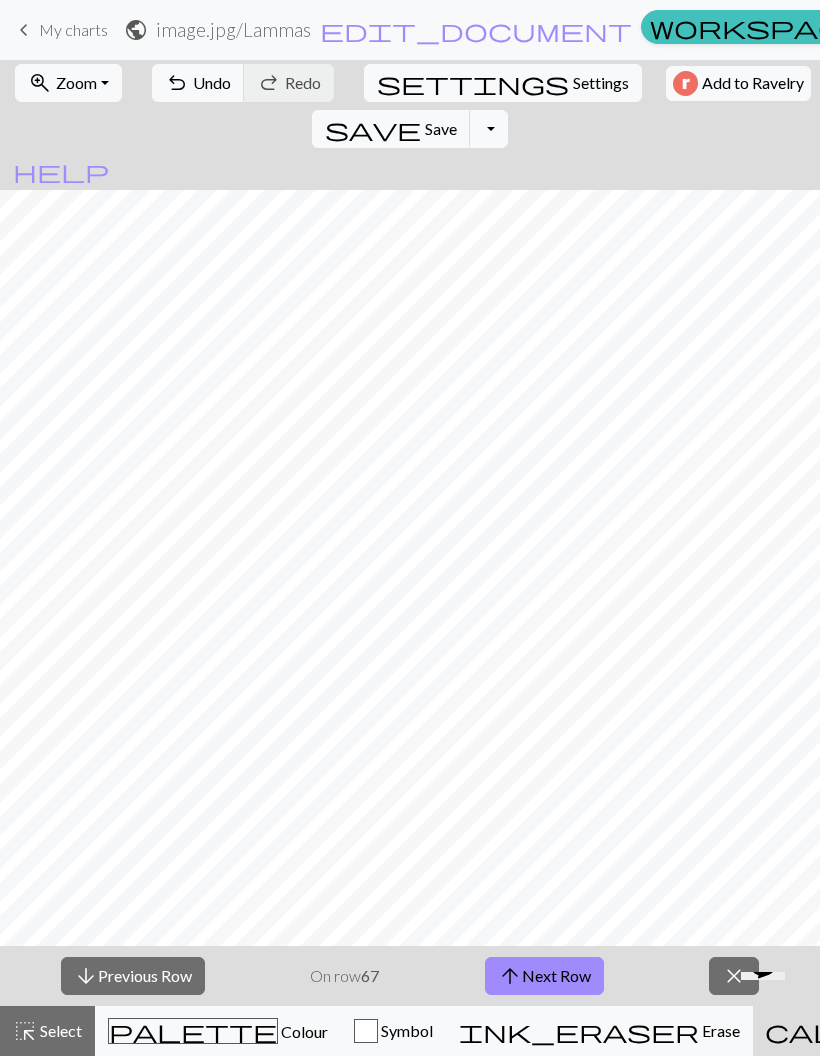 click on "arrow_upward  Next Row" at bounding box center (544, 976) 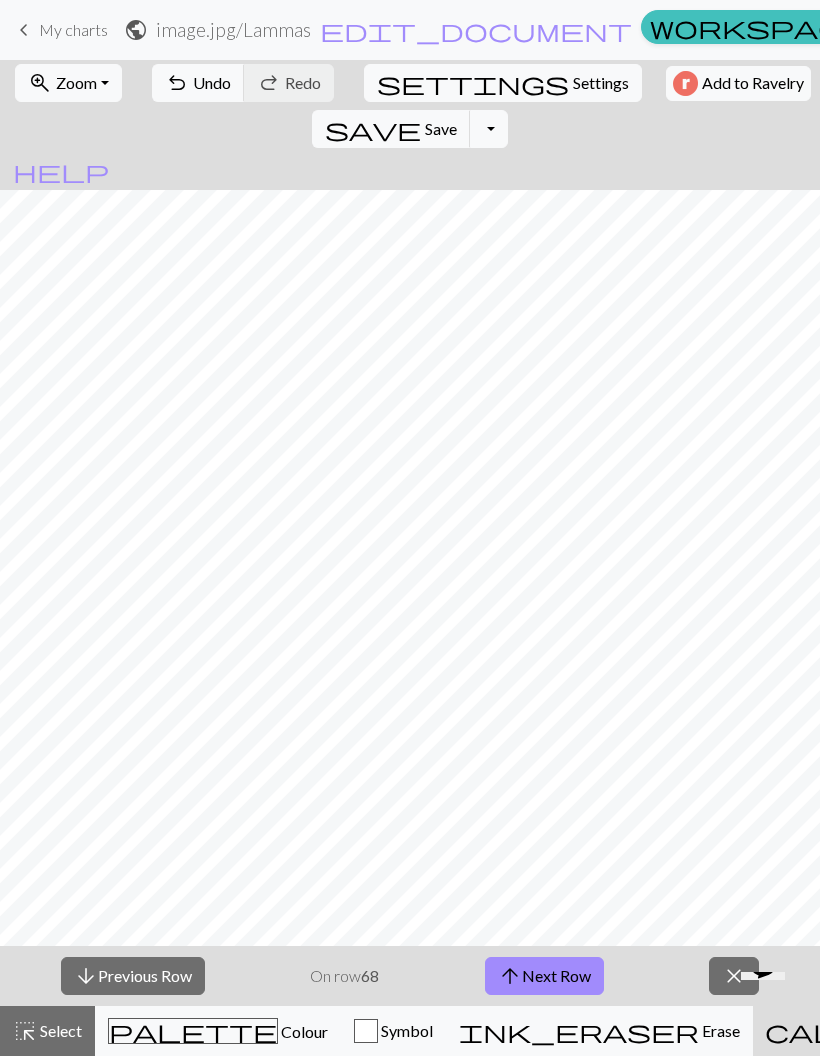 click on "arrow_upward  Next Row" at bounding box center (544, 976) 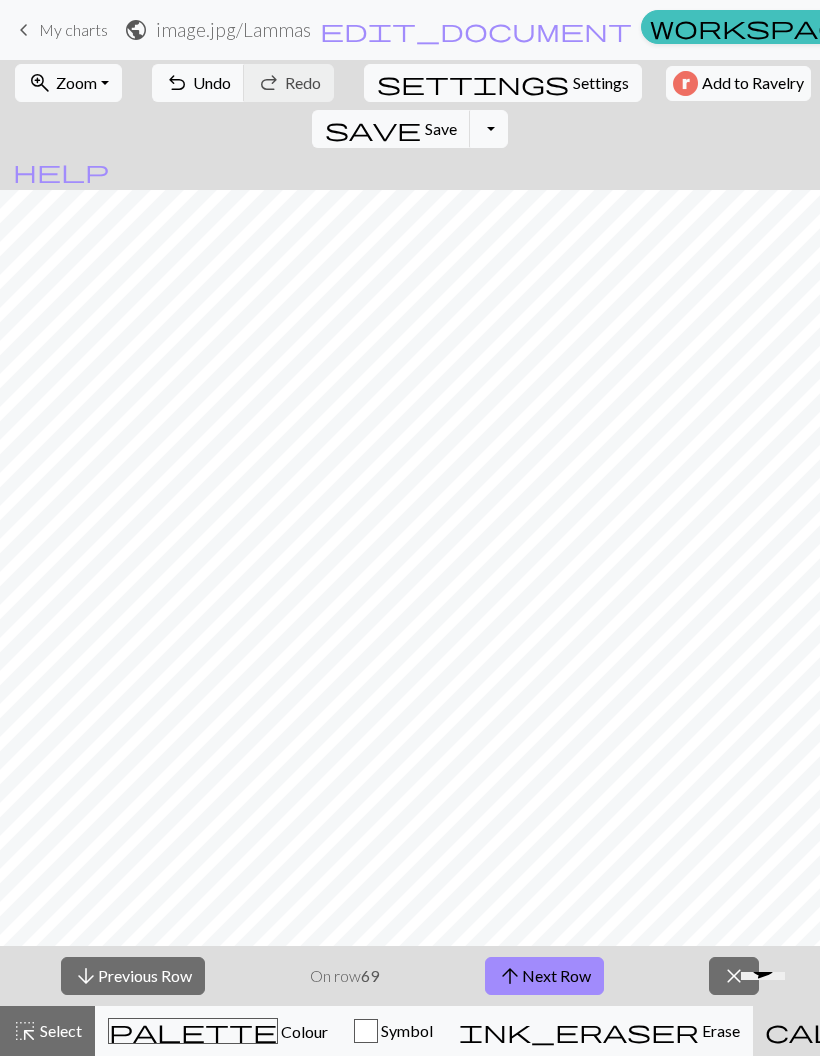 click on "arrow_upward  Next Row" at bounding box center [544, 976] 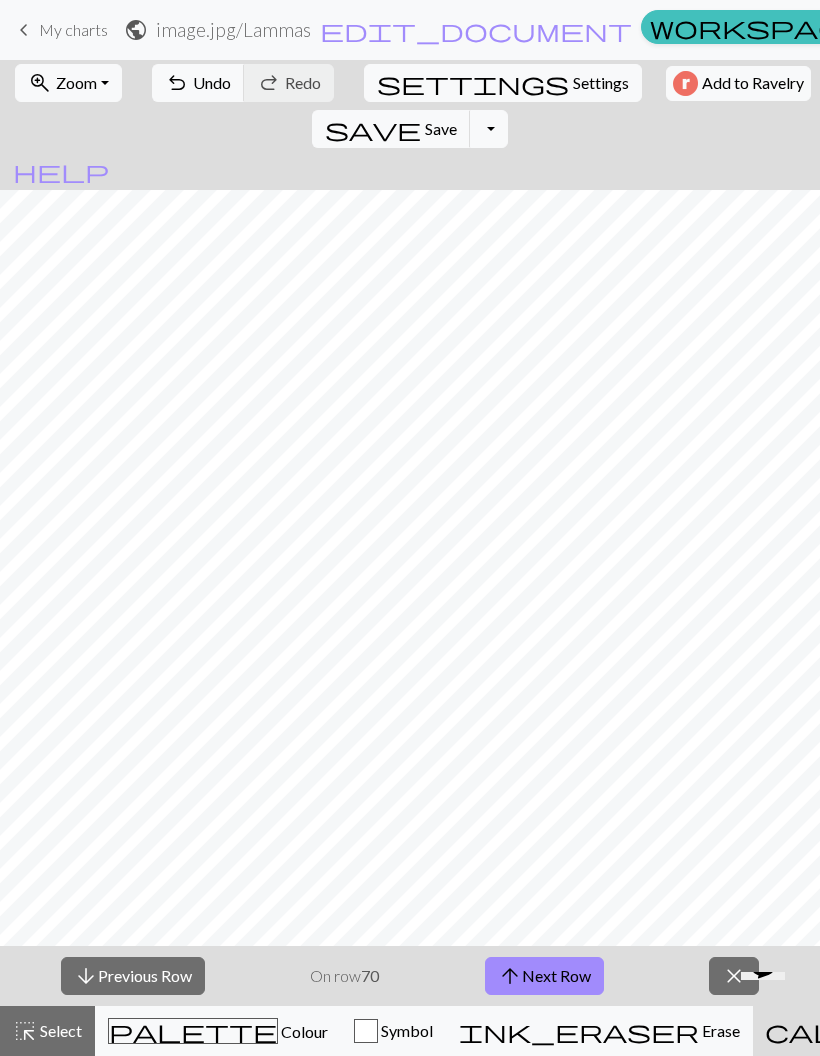 click on "arrow_upward  Next Row" at bounding box center [544, 976] 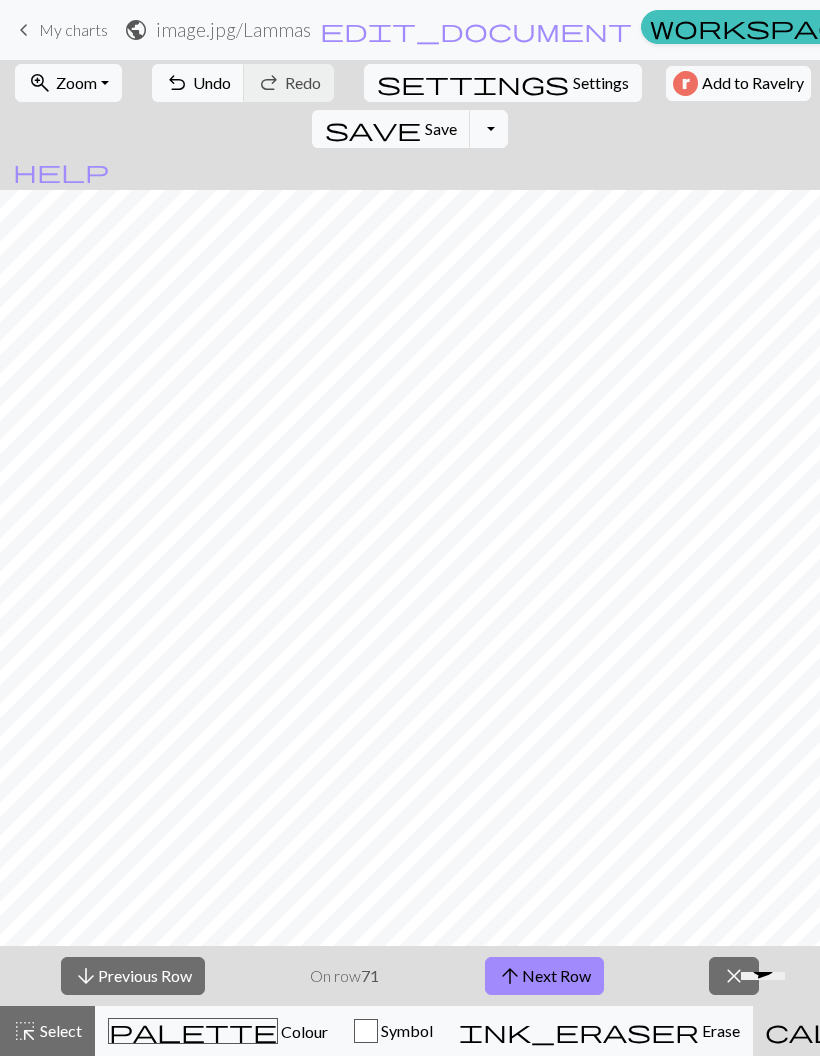 click on "arrow_upward  Next Row" at bounding box center [544, 976] 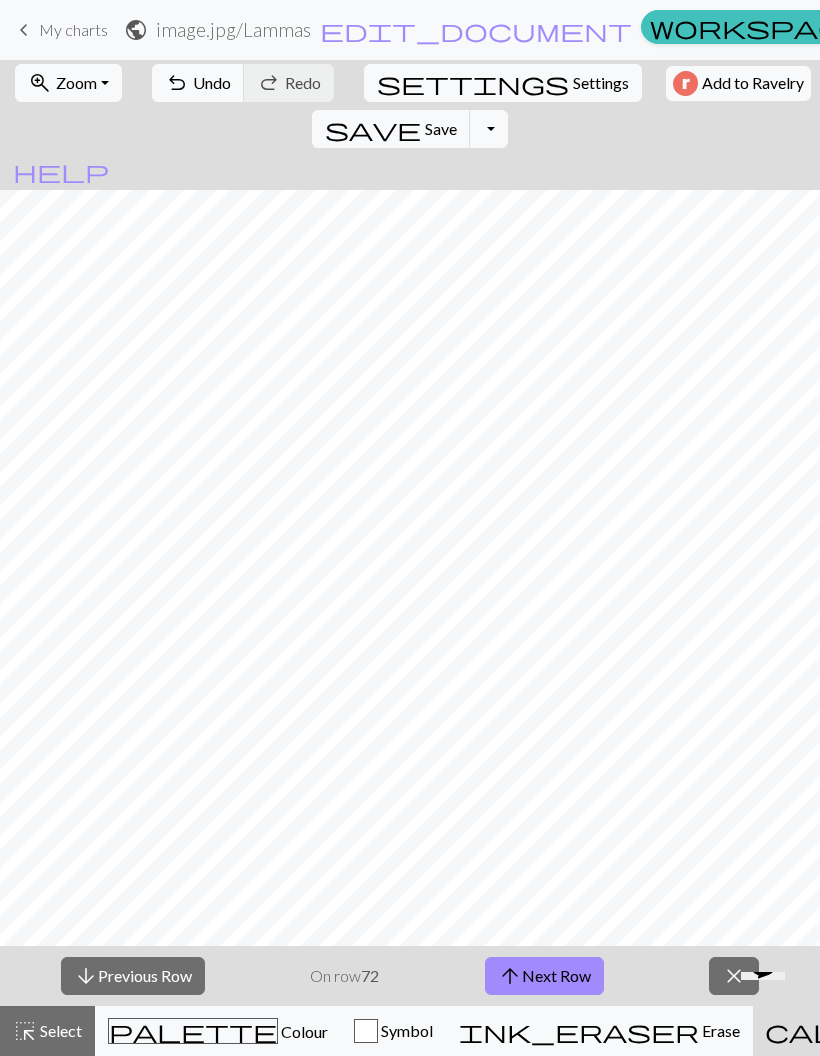 click on "arrow_upward  Next Row" at bounding box center [544, 976] 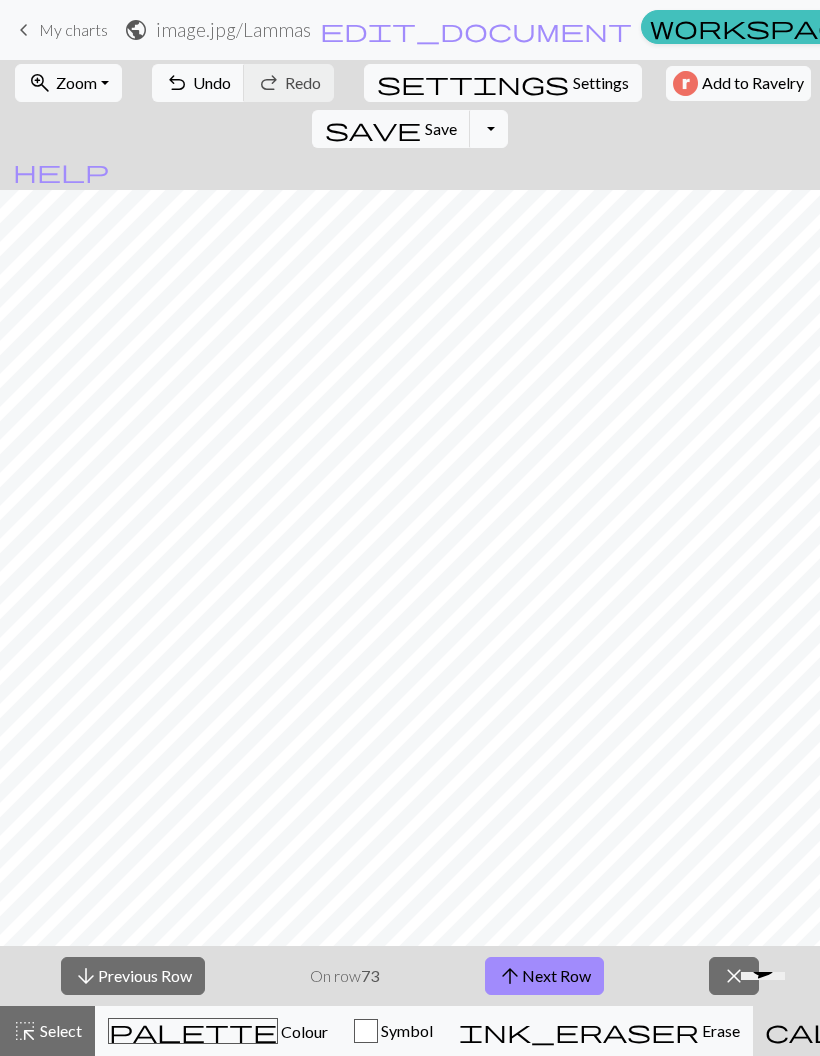 click on "arrow_upward  Next Row" at bounding box center (544, 976) 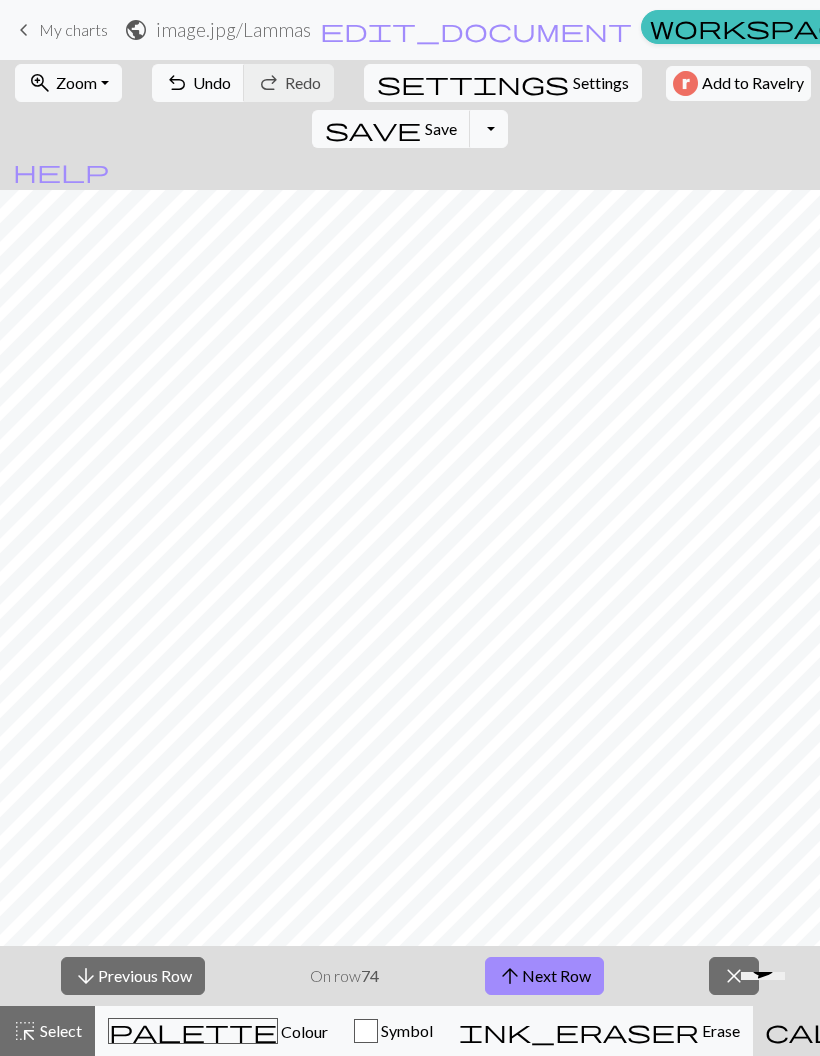 click on "arrow_upward  Next Row" at bounding box center (544, 976) 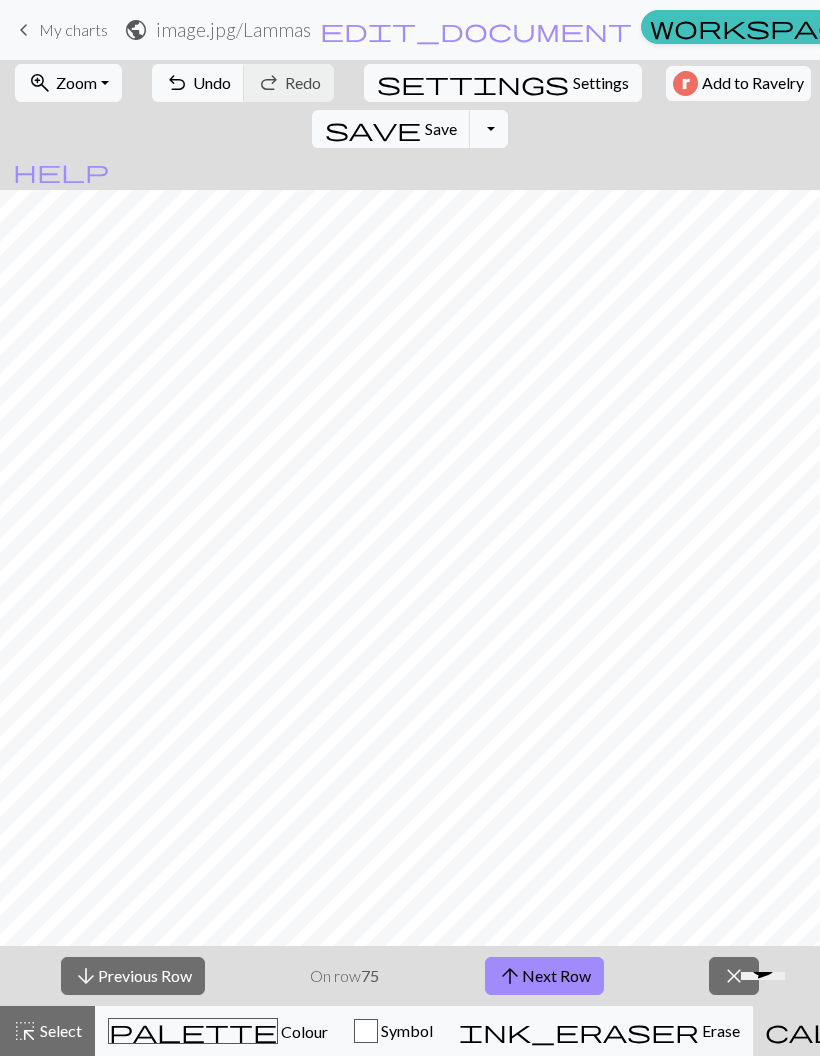 click on "arrow_upward  Next Row" at bounding box center [544, 976] 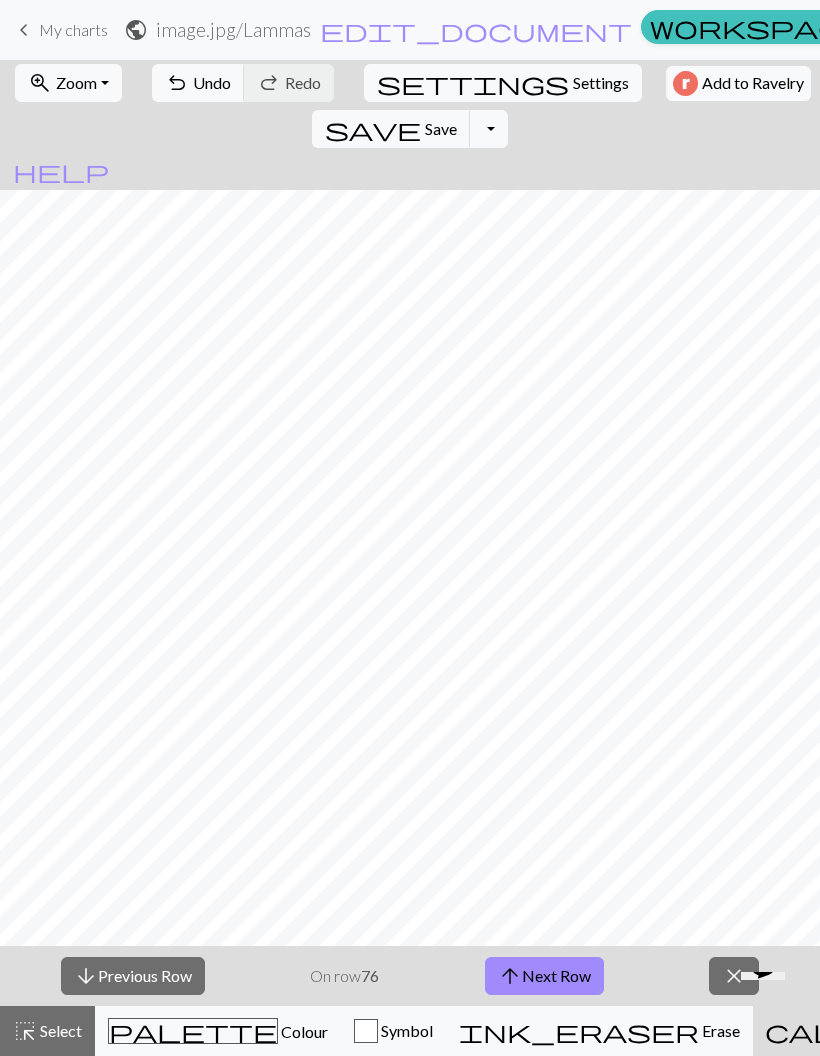click on "arrow_upward  Next Row" at bounding box center [544, 976] 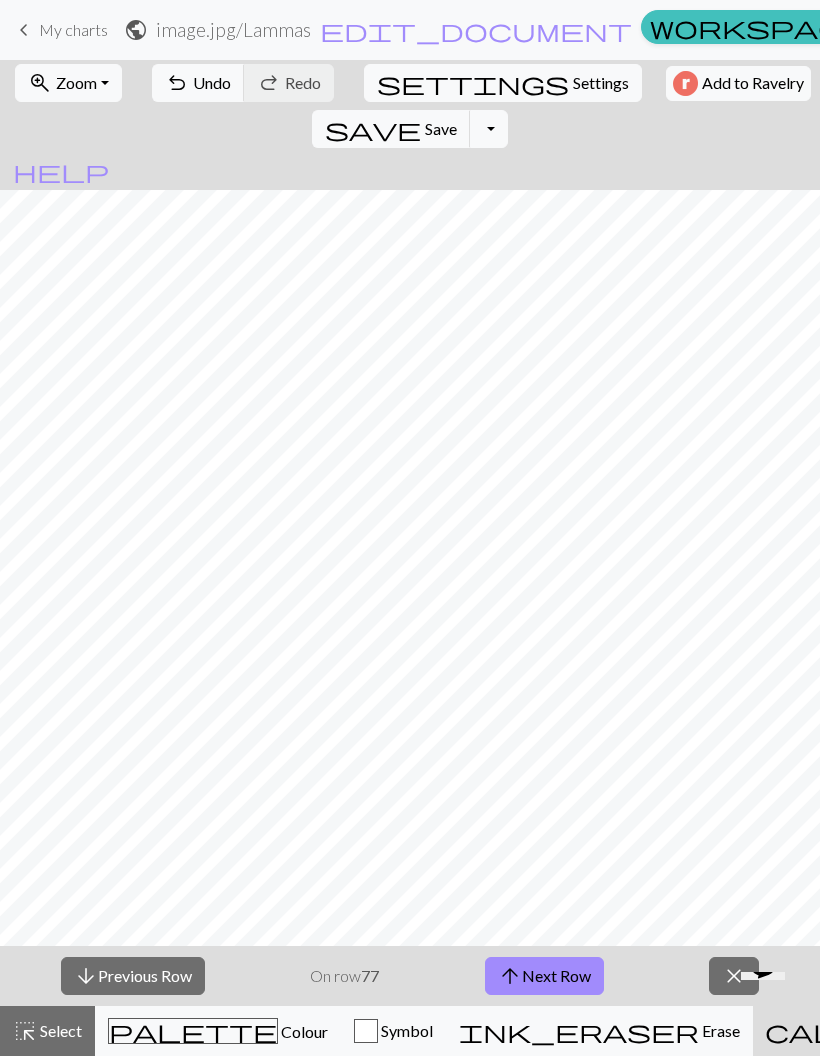 click on "arrow_upward  Next Row" at bounding box center (544, 976) 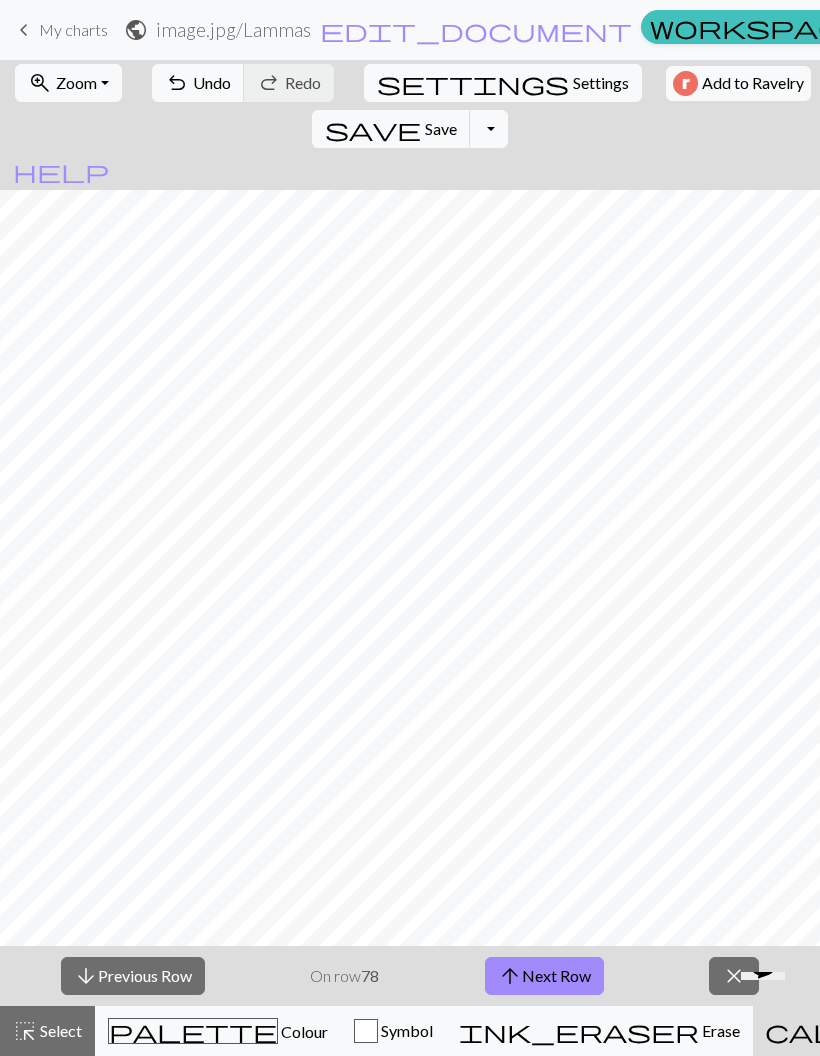 click on "arrow_upward  Next Row" at bounding box center (544, 976) 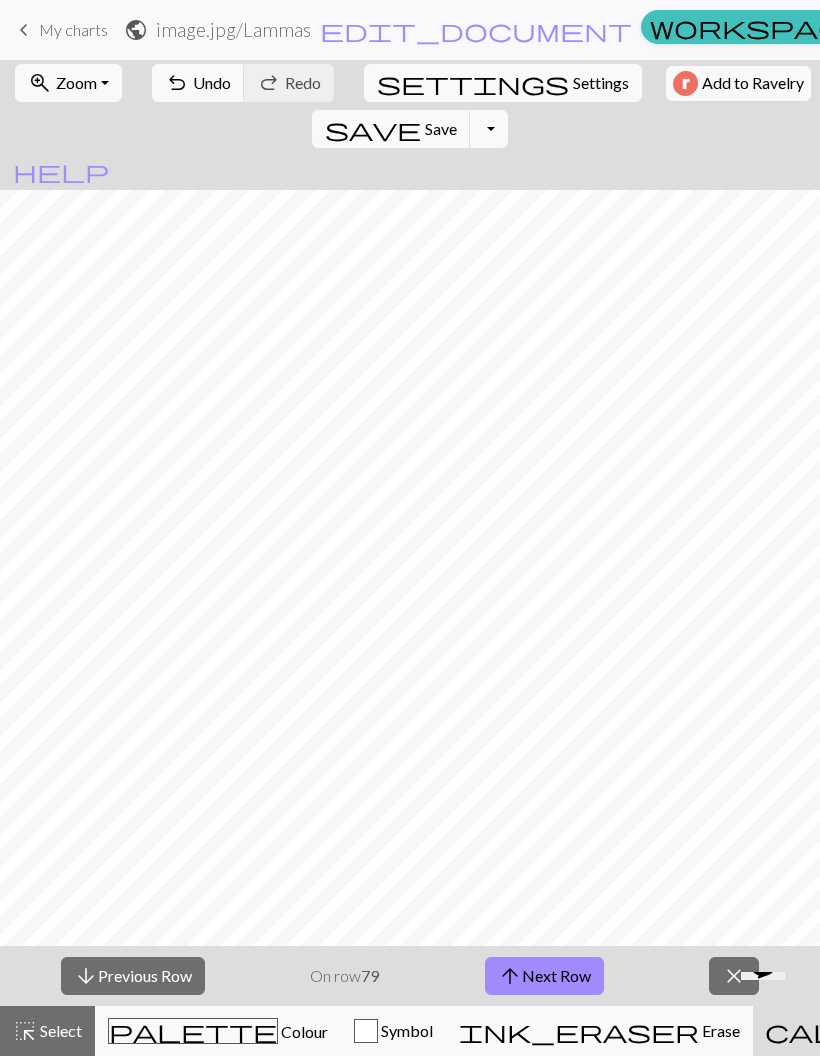 click on "arrow_downward Previous Row" at bounding box center [133, 976] 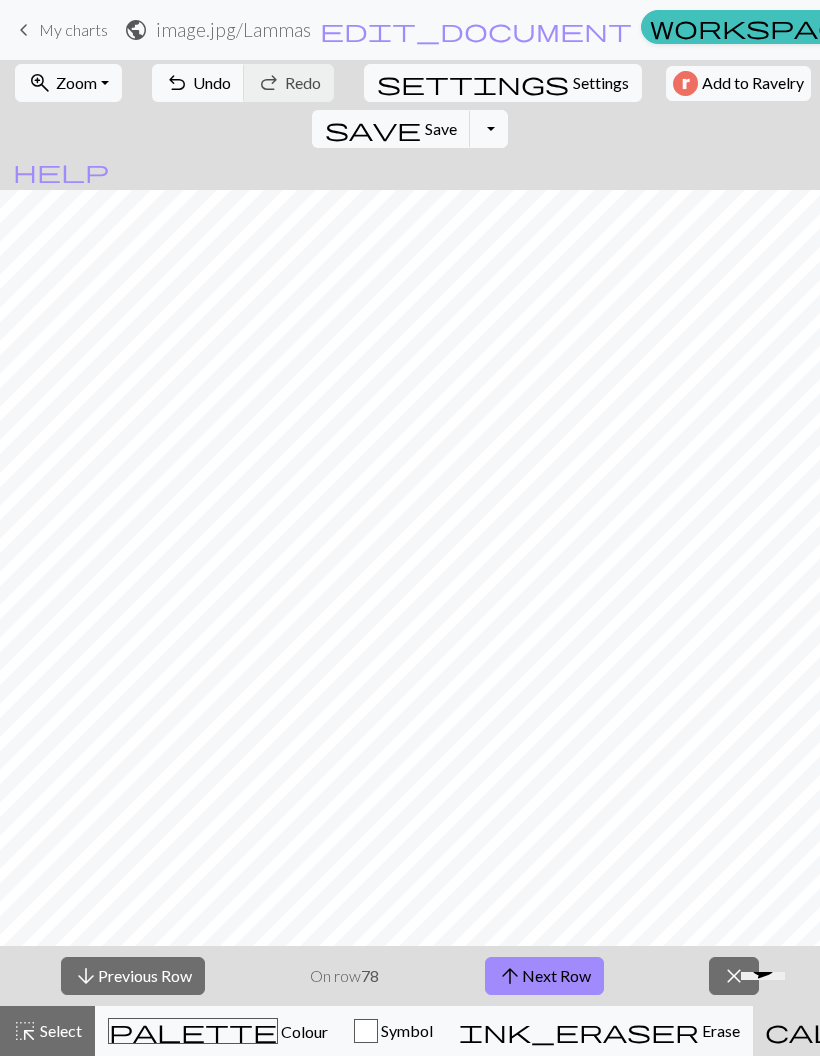 click on "arrow_downward Previous Row" at bounding box center [133, 976] 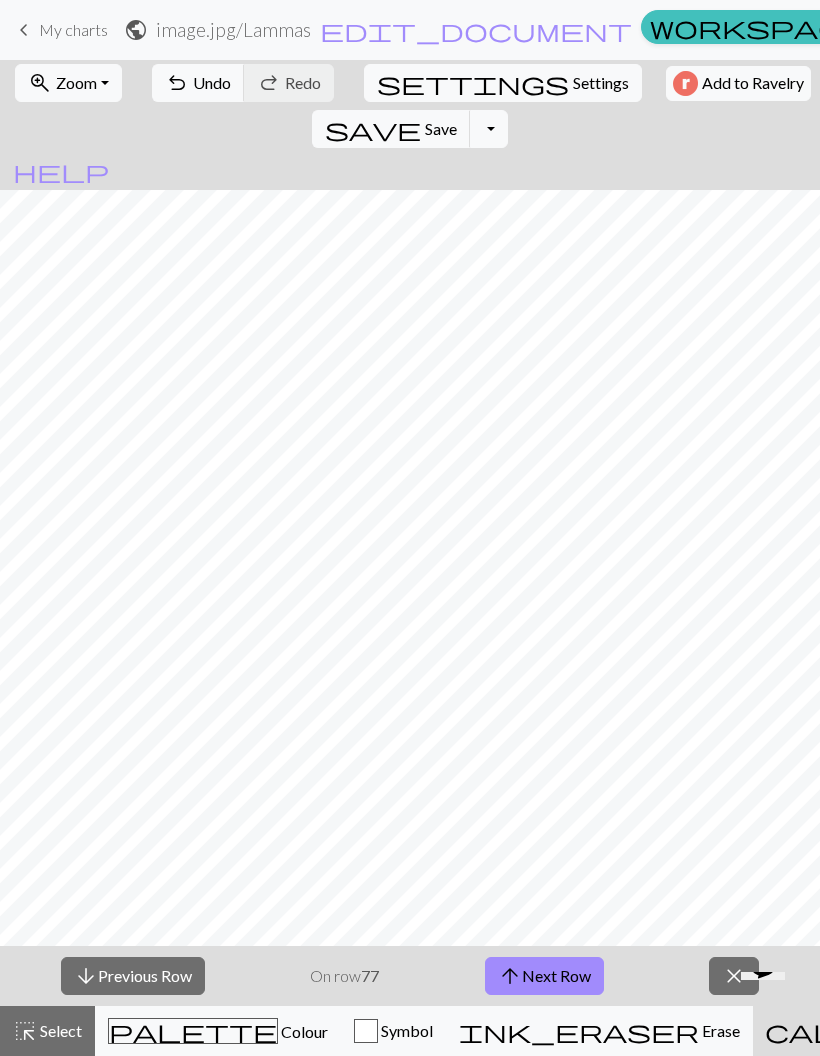 click on "arrow_downward Previous Row" at bounding box center [133, 976] 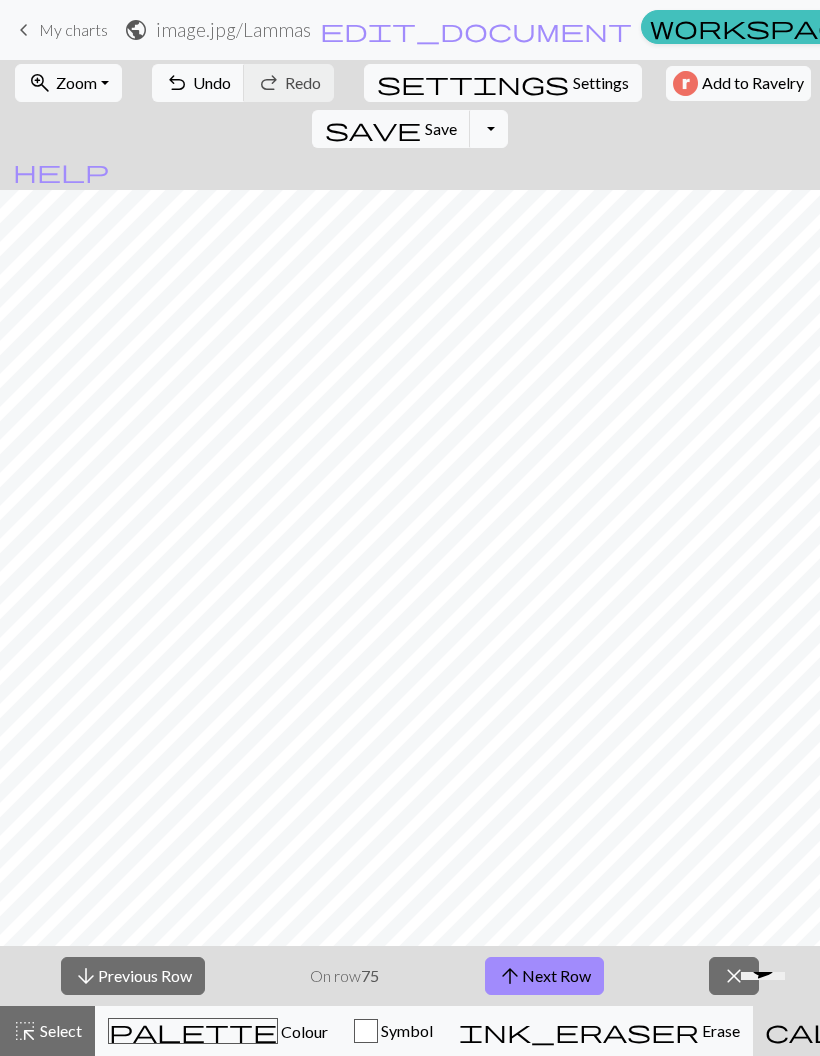 click on "arrow_downward Previous Row" at bounding box center [133, 976] 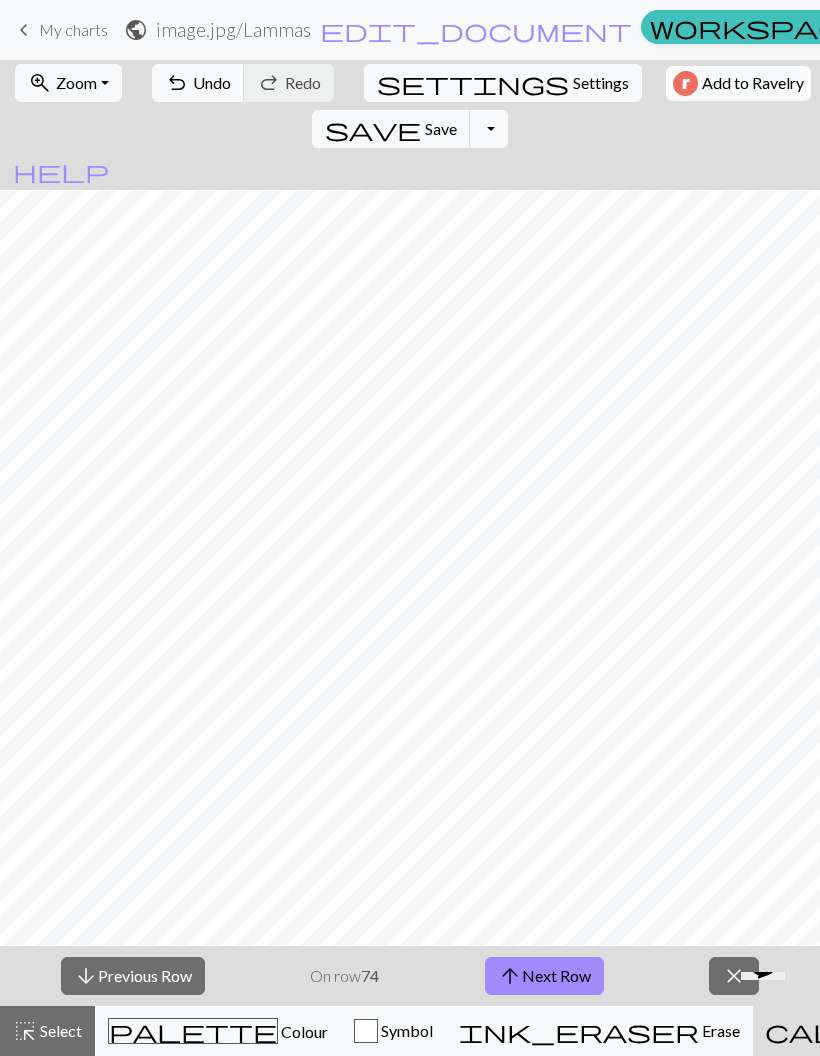 click on "arrow_downward Previous Row" at bounding box center (133, 976) 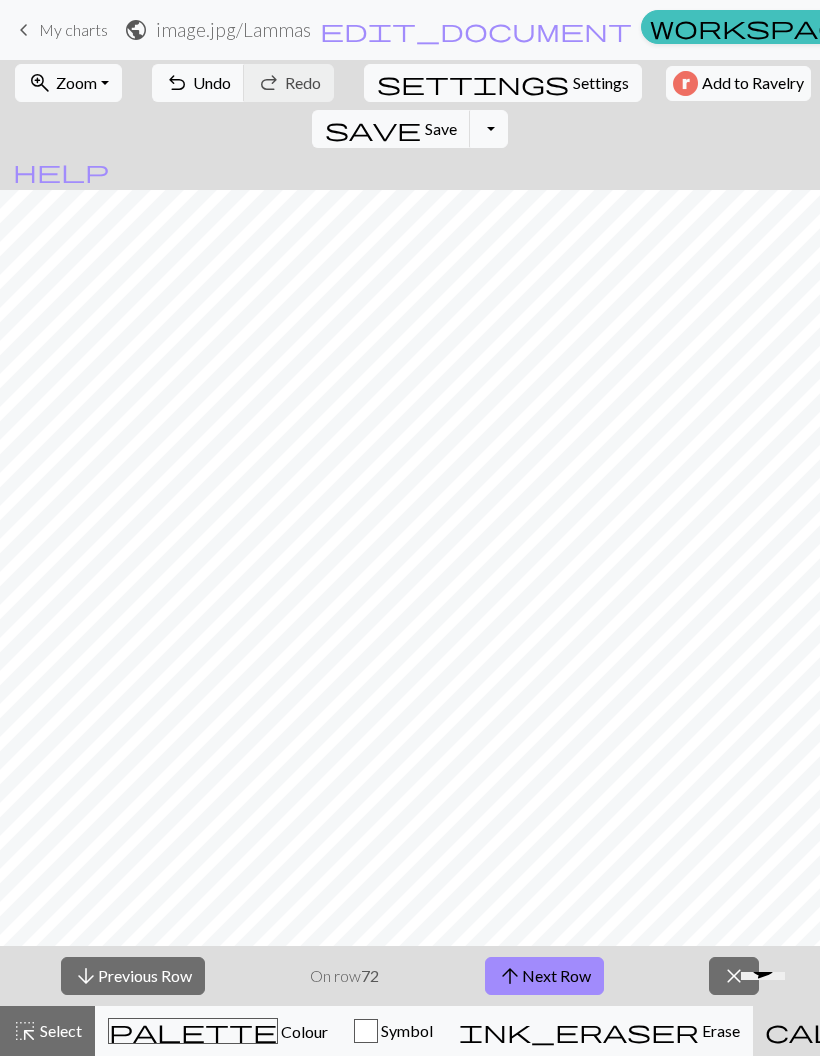click on "arrow_downward Previous Row" at bounding box center [133, 976] 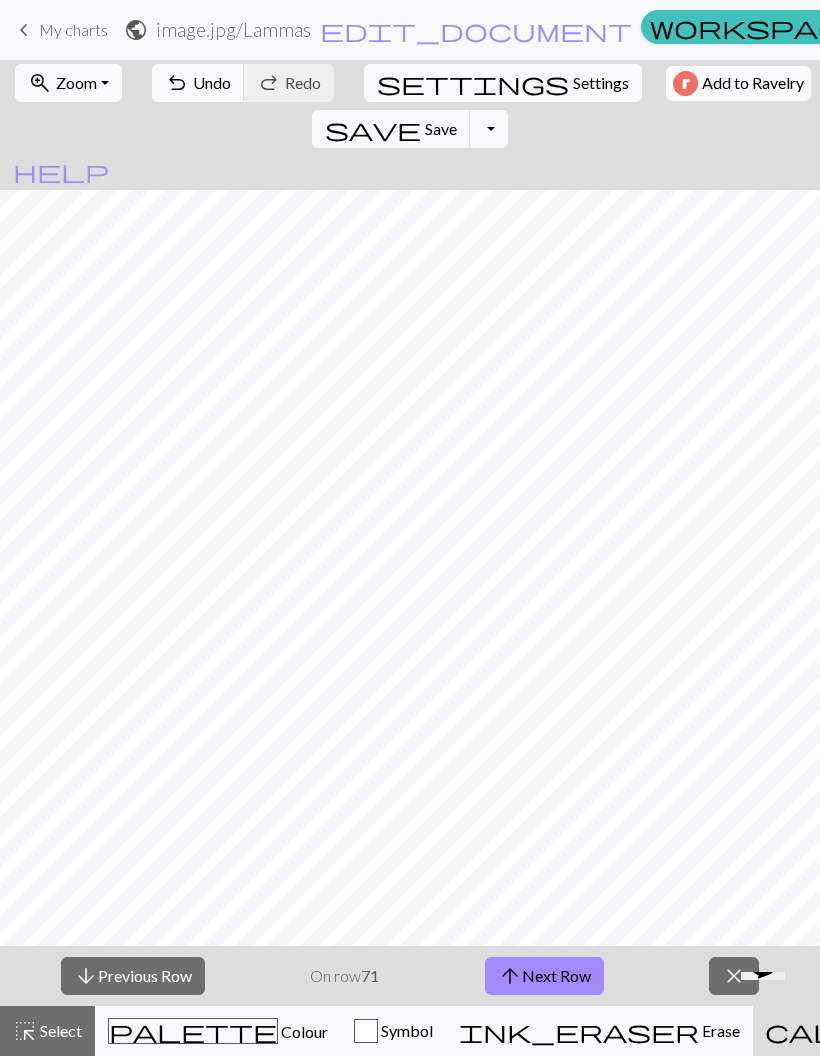 click on "arrow_downward Previous Row" at bounding box center (133, 976) 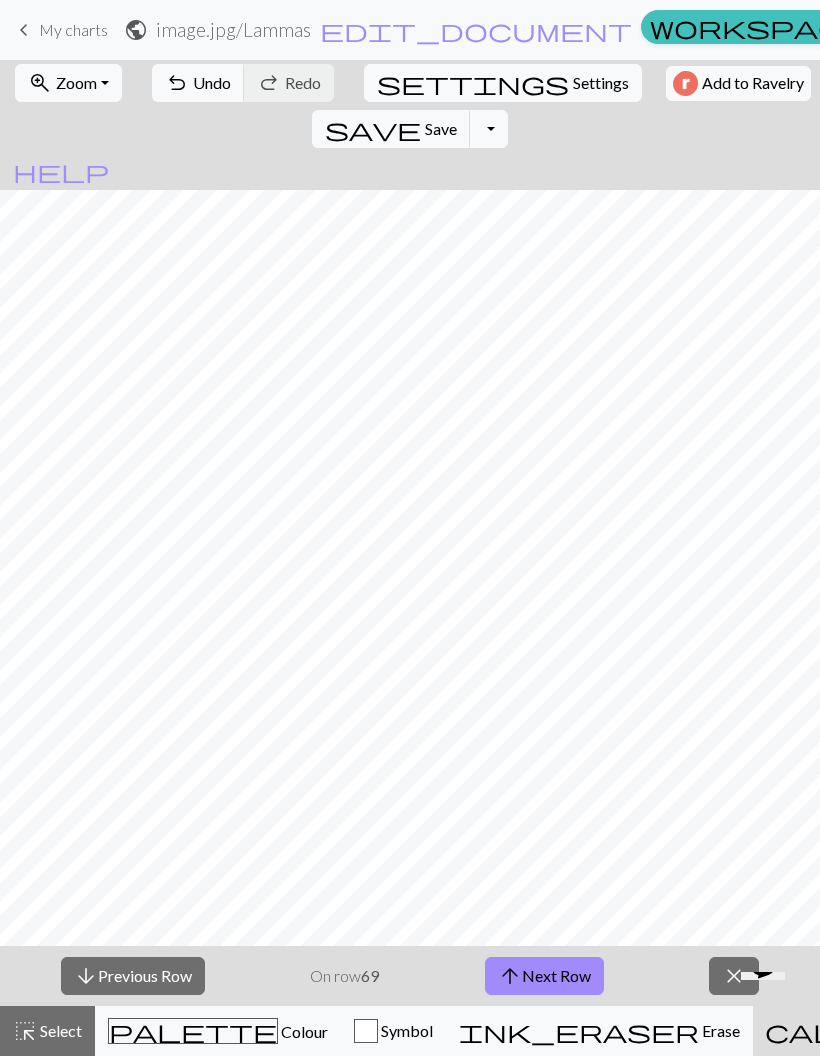 click on "arrow_downward Previous Row" at bounding box center [133, 976] 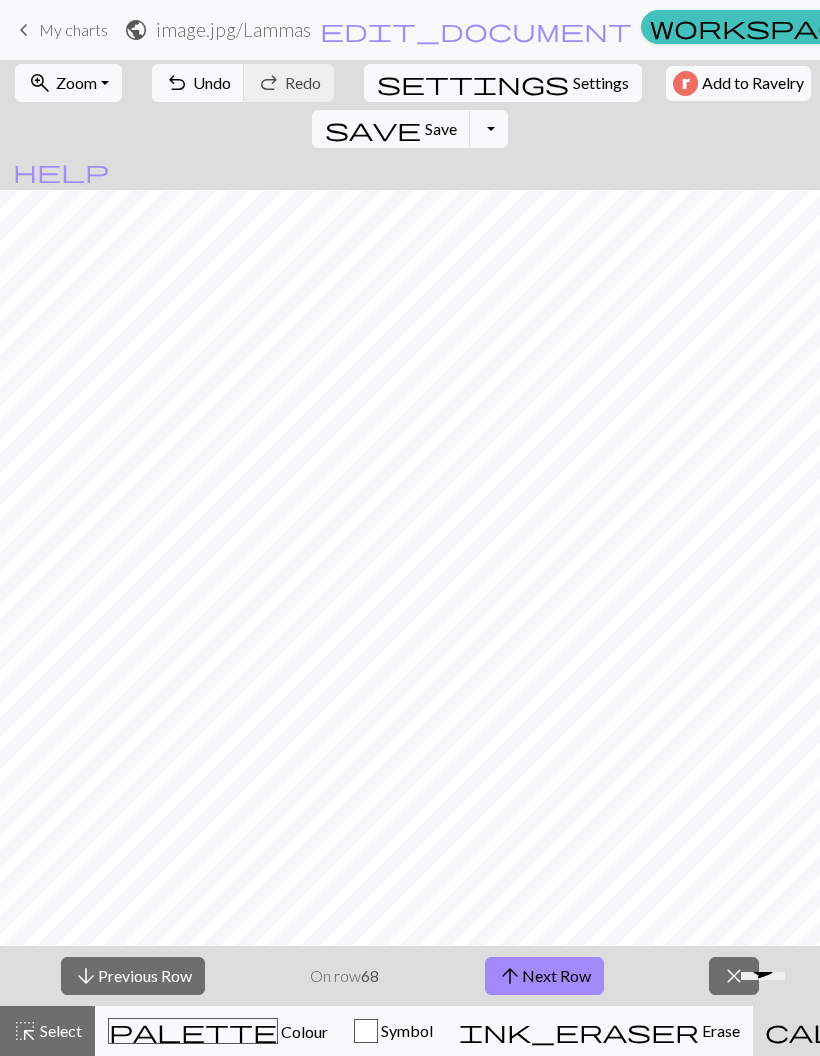 click on "arrow_downward Previous Row" at bounding box center [133, 976] 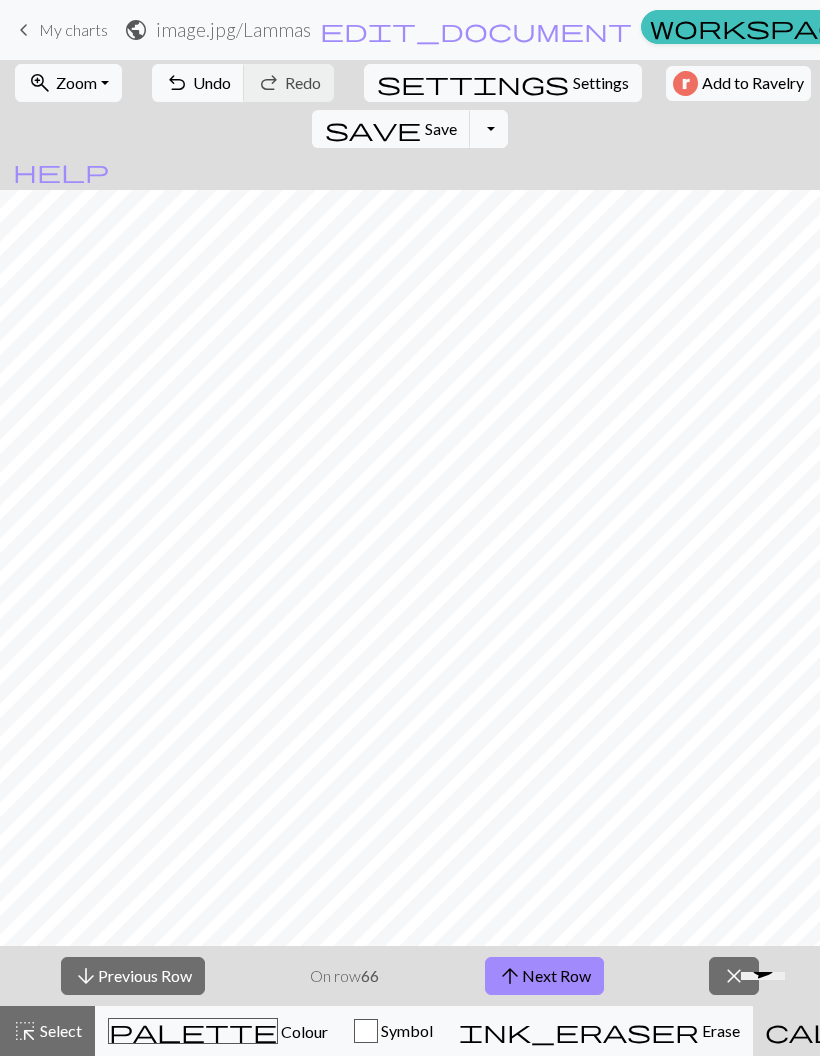click on "arrow_upward  Next Row" at bounding box center (544, 976) 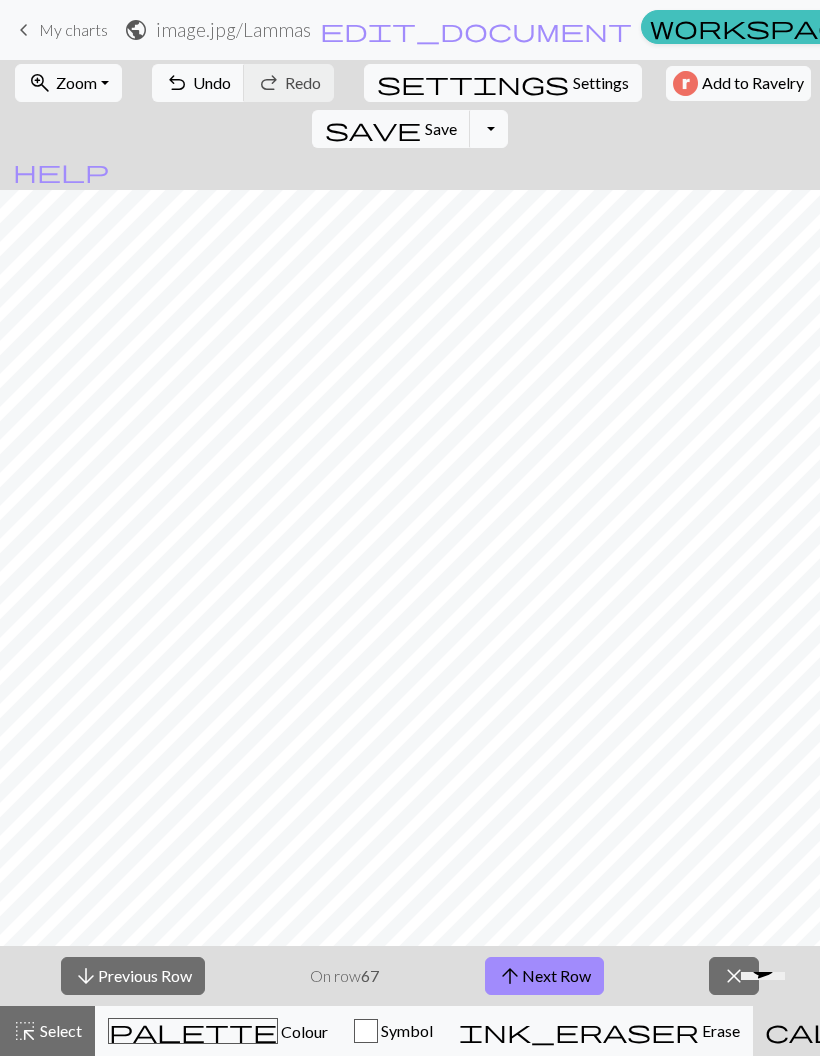click on "arrow_upward  Next Row" at bounding box center (544, 976) 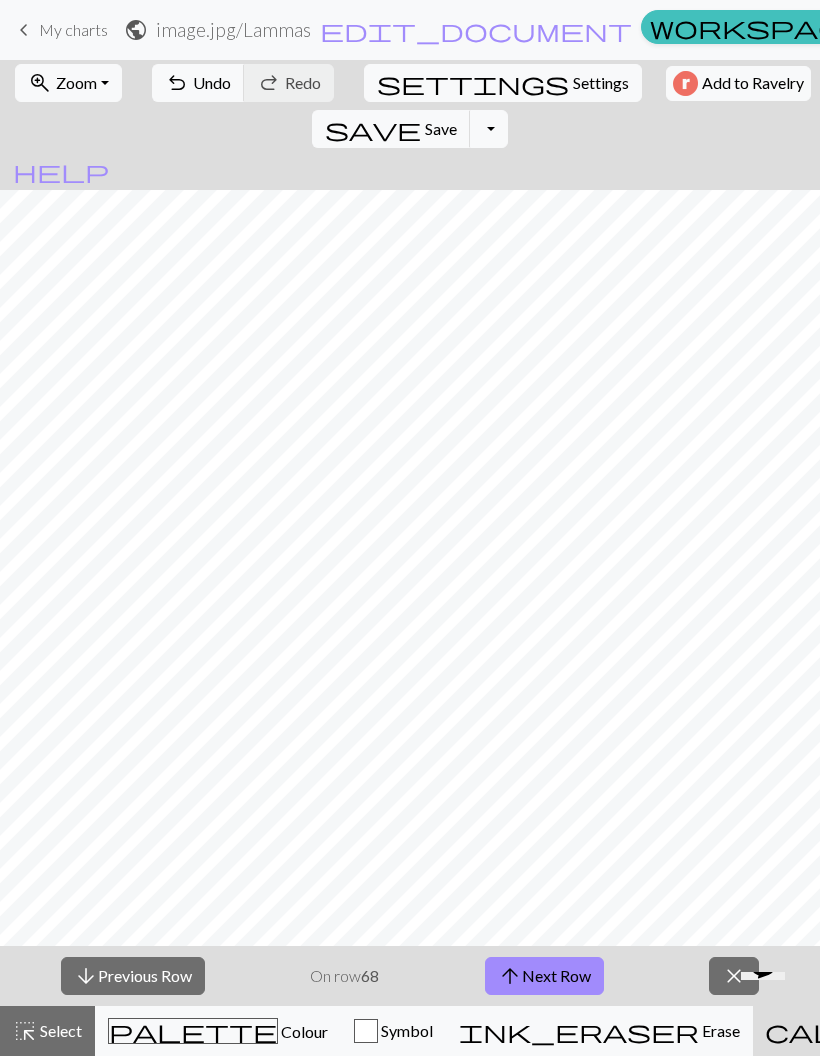 click on "arrow_upward  Next Row" at bounding box center (544, 976) 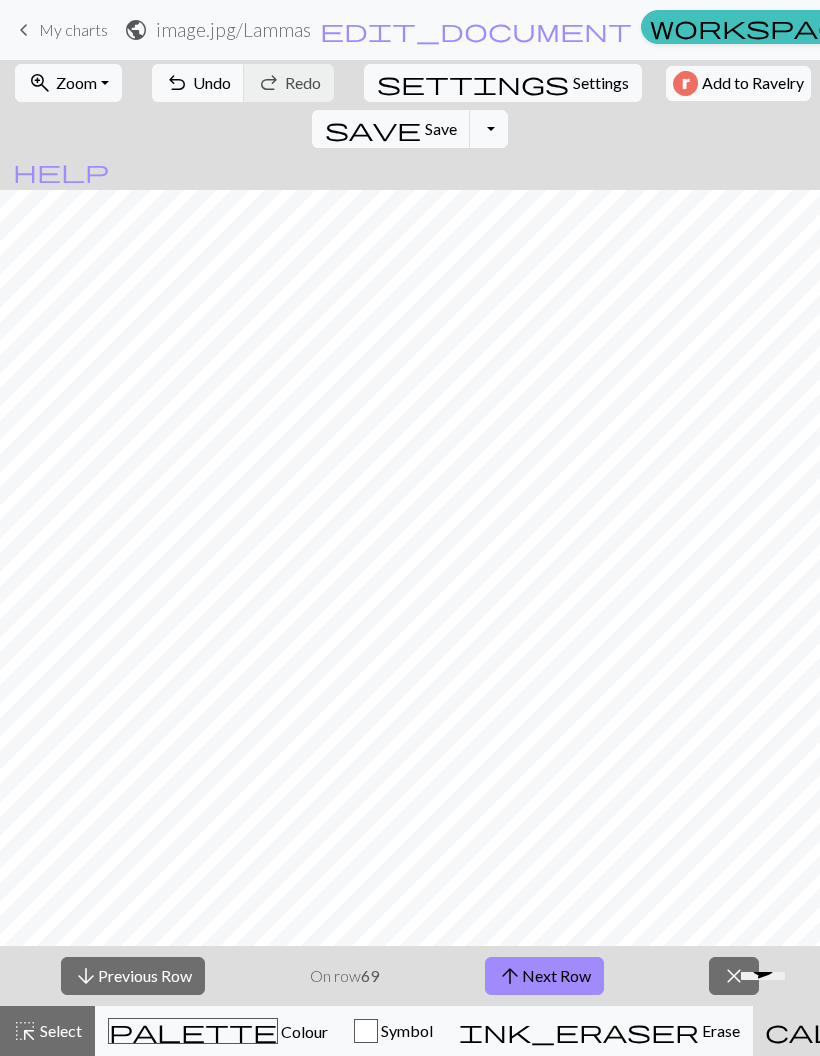 click on "arrow_upward  Next Row" at bounding box center [544, 976] 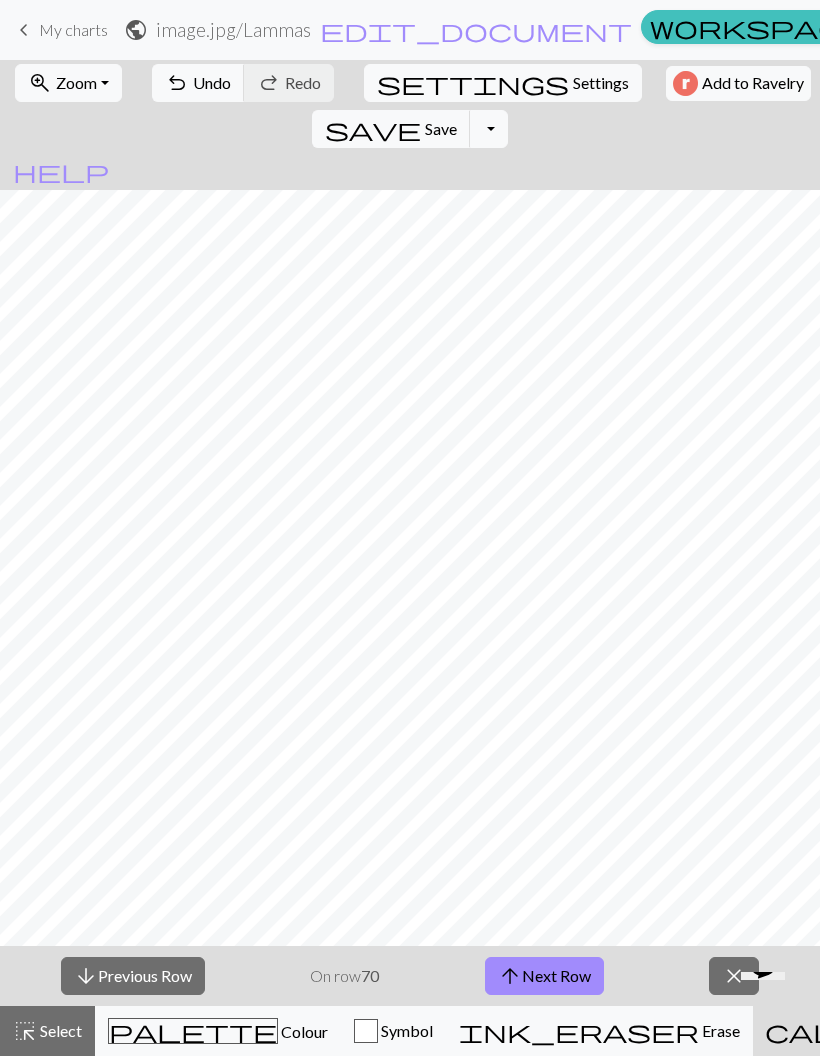 click on "arrow_upward  Next Row" at bounding box center (544, 976) 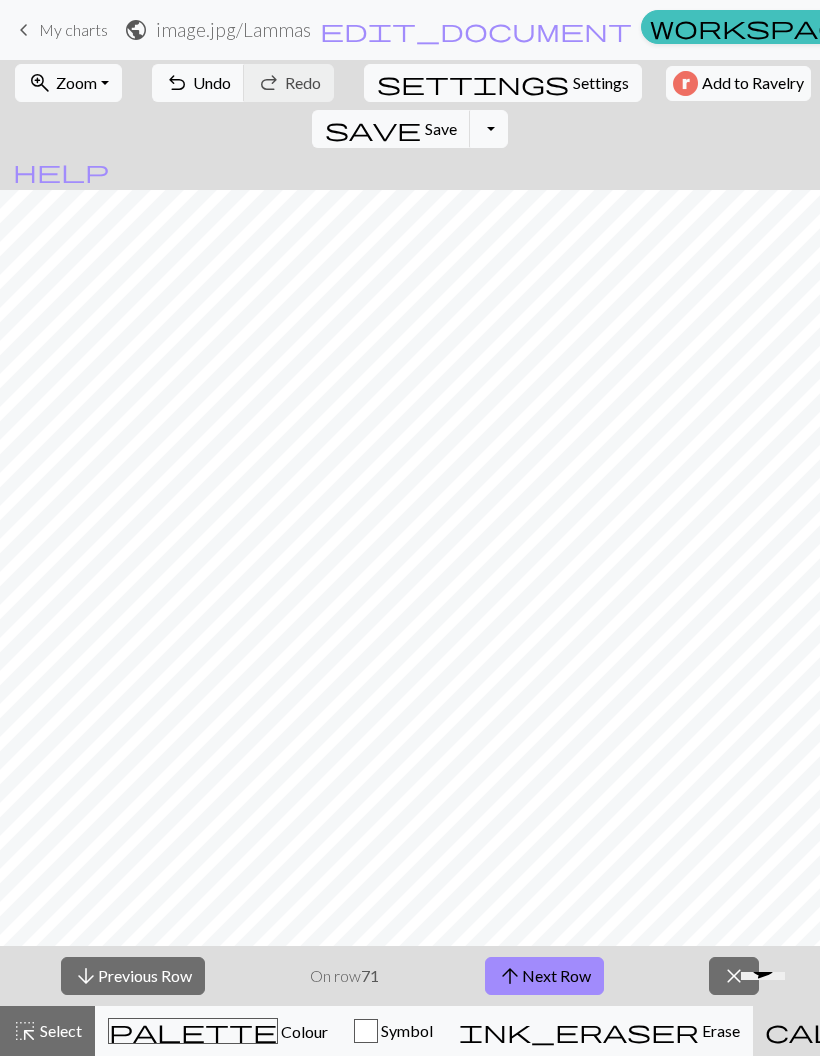 click on "arrow_upward  Next Row" at bounding box center (544, 976) 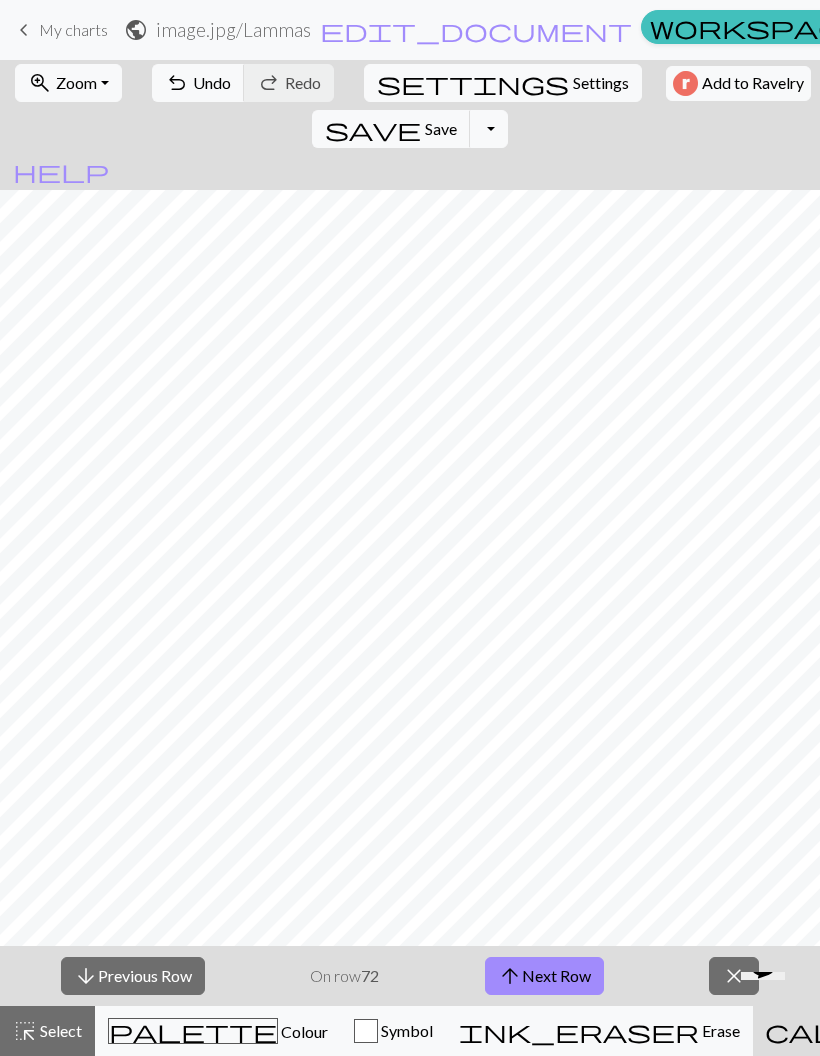 click on "arrow_upward  Next Row" at bounding box center [544, 976] 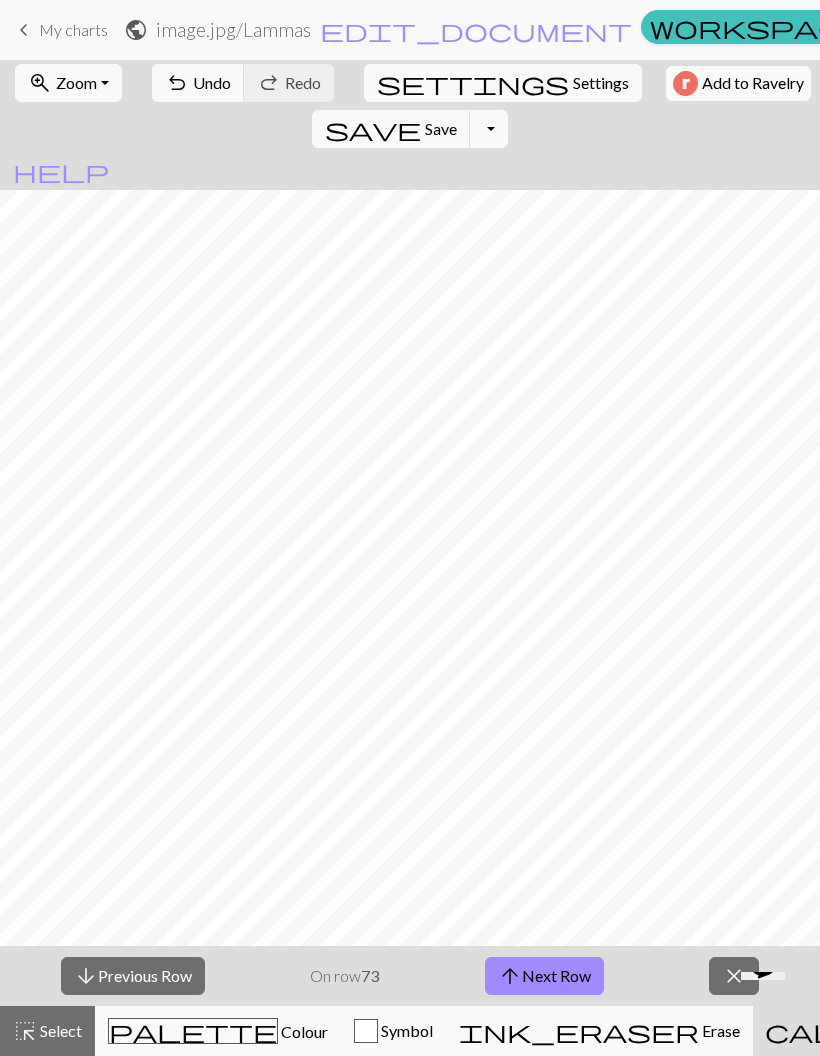 click on "arrow_upward  Next Row" at bounding box center (544, 976) 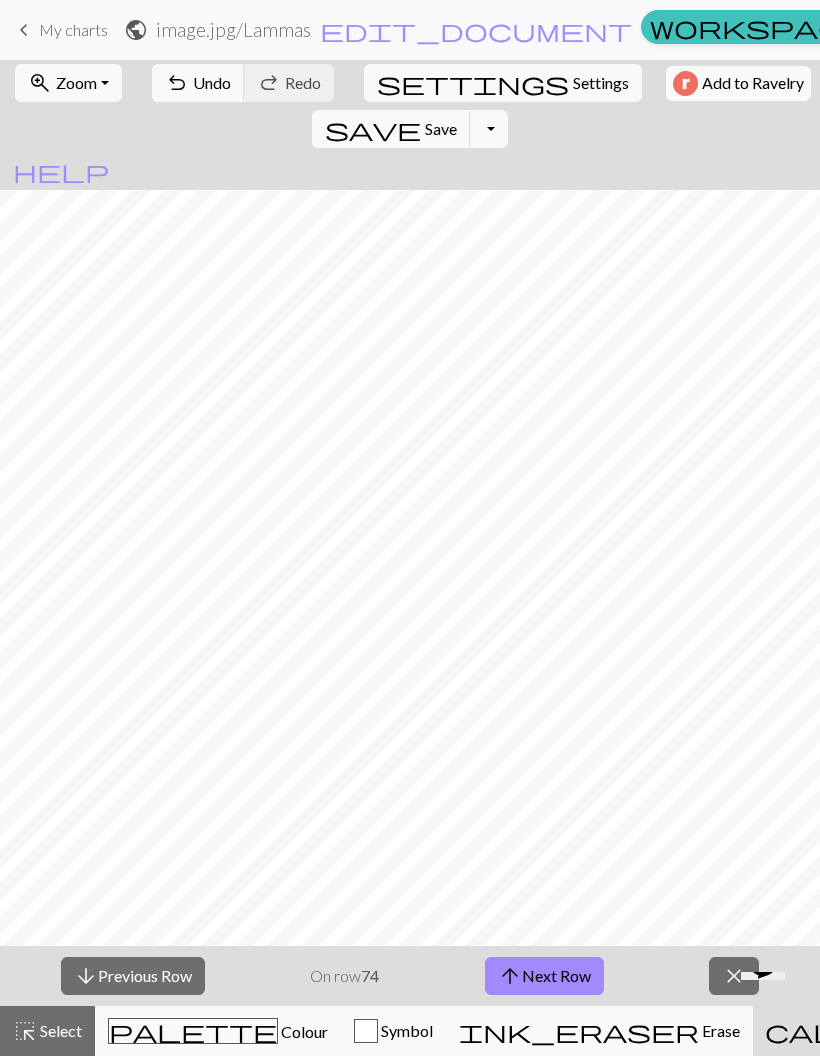 click on "arrow_upward  Next Row" at bounding box center (544, 976) 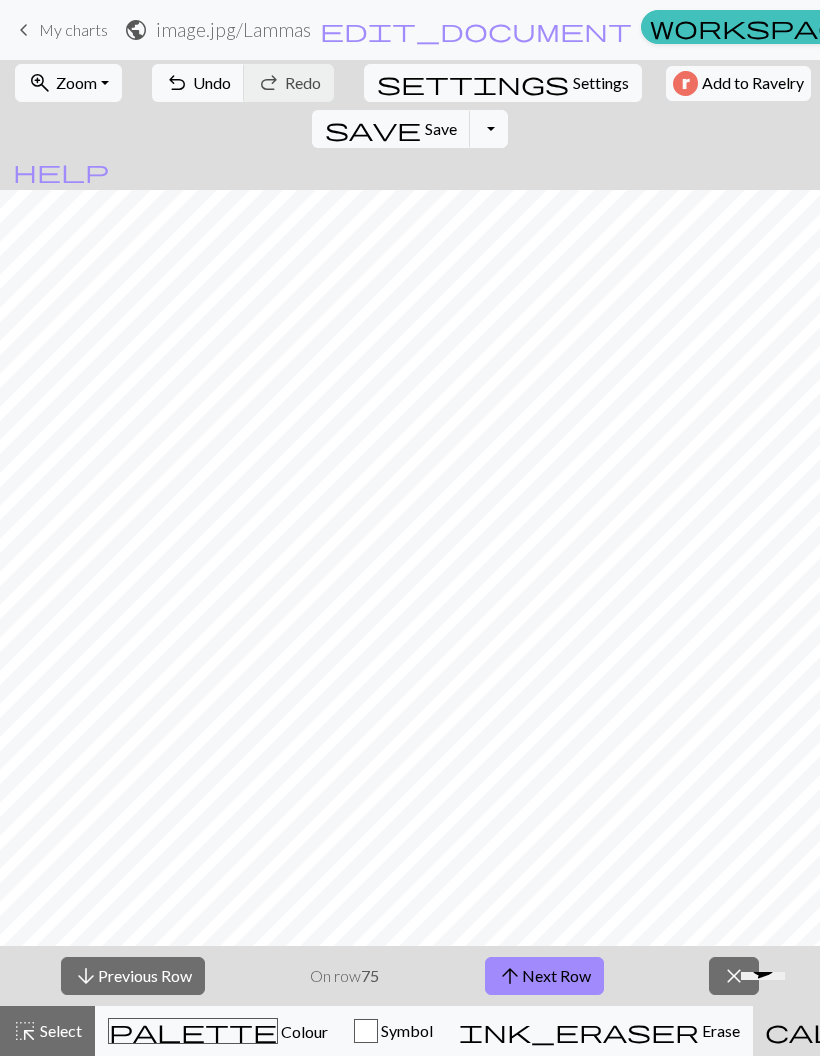 click on "arrow_upward  Next Row" at bounding box center [544, 976] 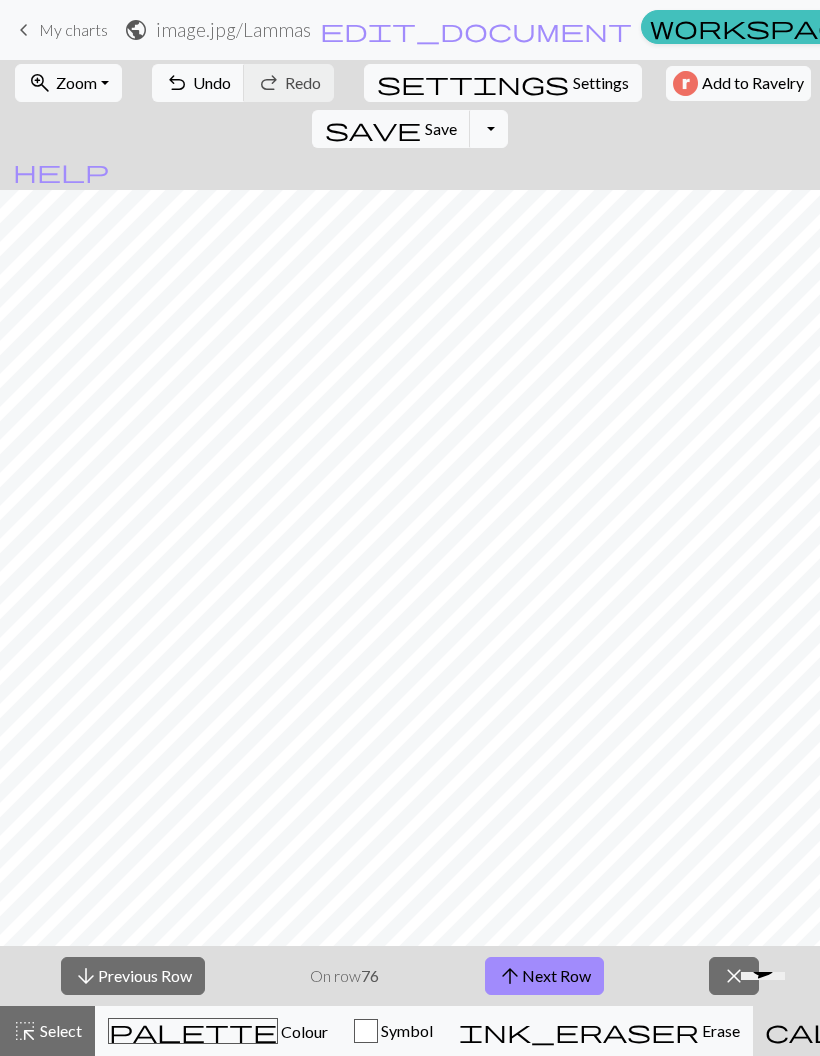 click on "arrow_upward  Next Row" at bounding box center [544, 976] 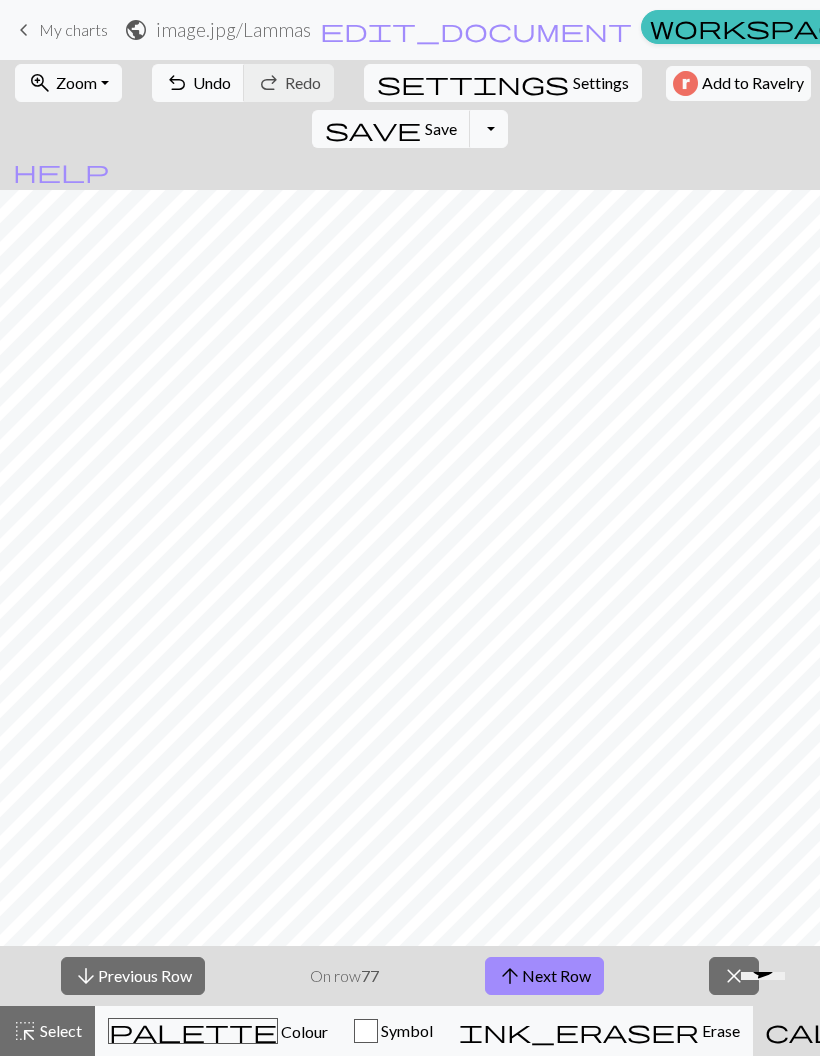 click on "arrow_upward  Next Row" at bounding box center (544, 976) 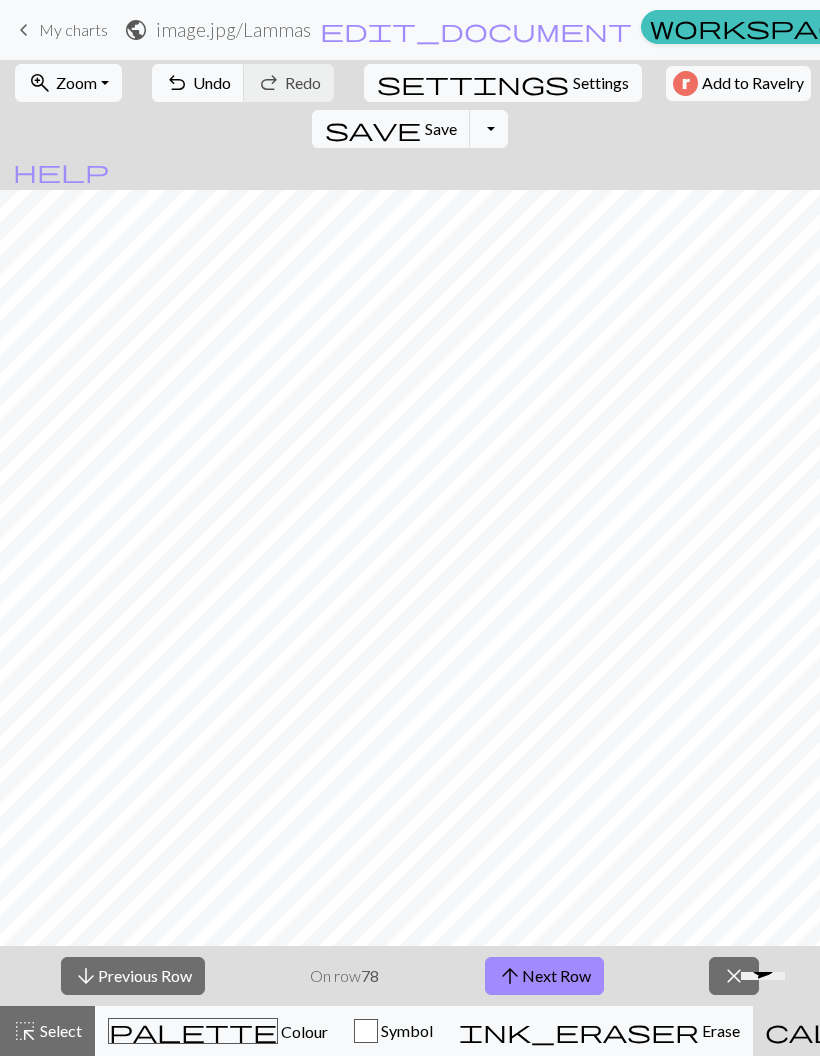 click on "arrow_upward  Next Row" at bounding box center [544, 976] 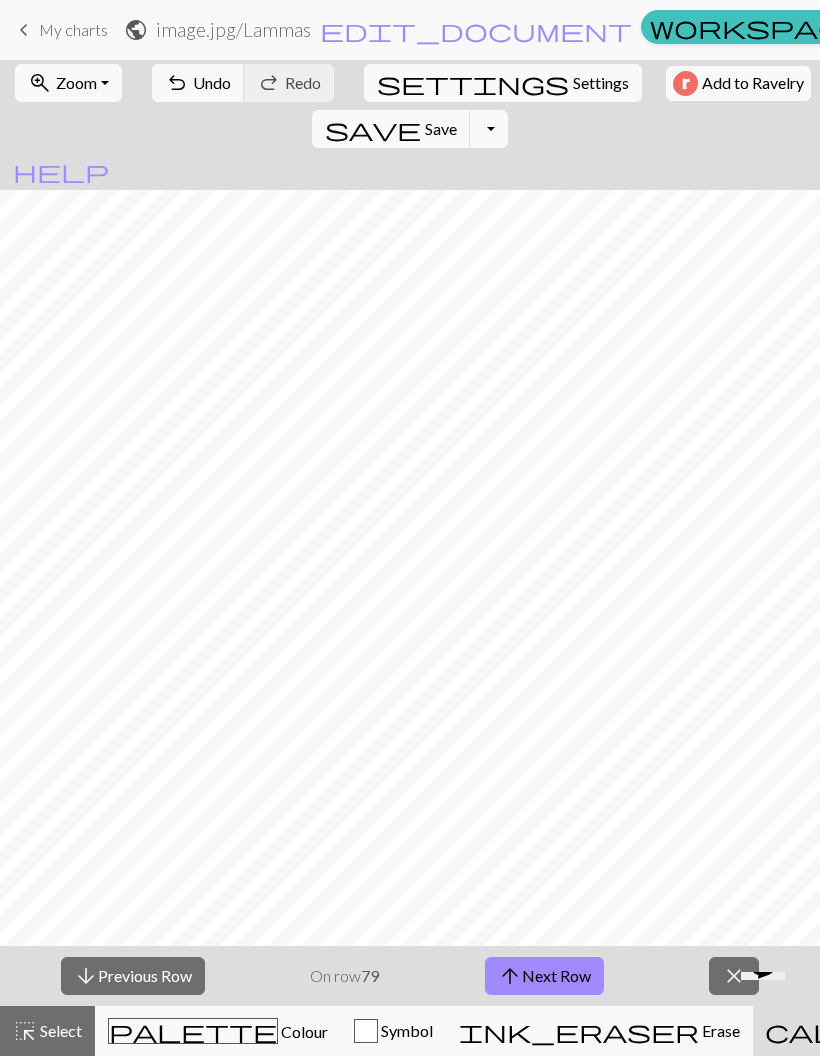 click on "arrow_upward  Next Row" at bounding box center (544, 976) 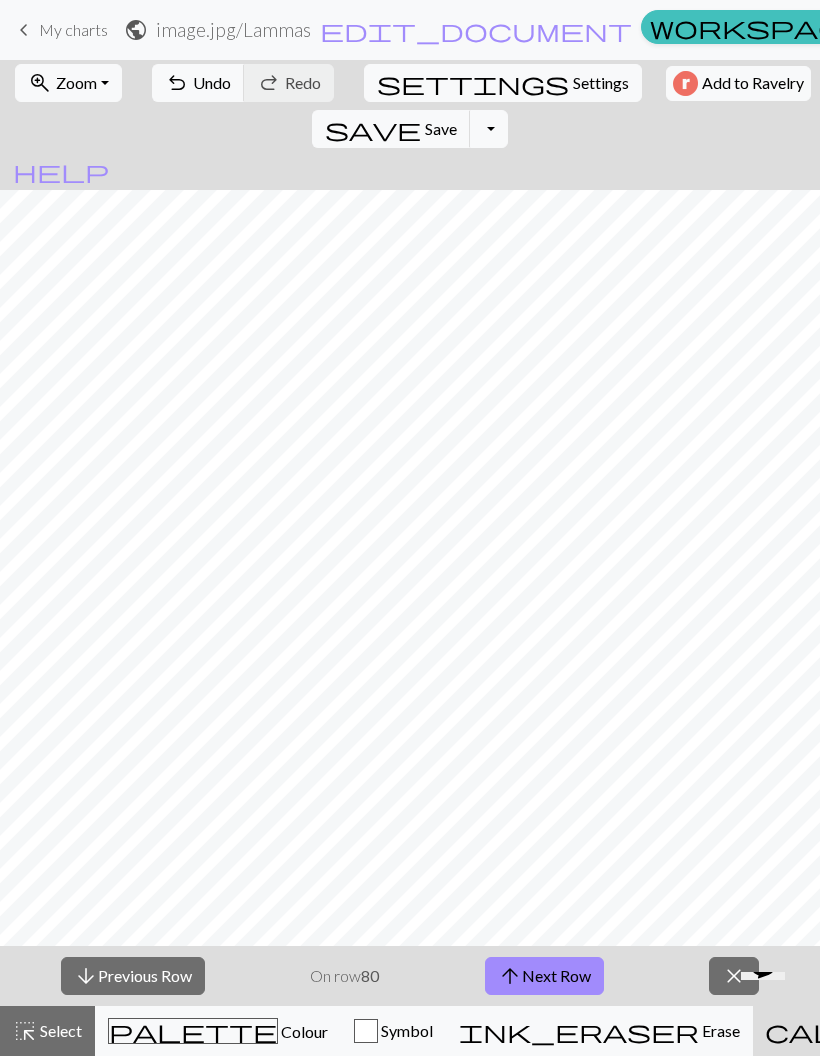 click on "arrow_upward  Next Row" at bounding box center [544, 976] 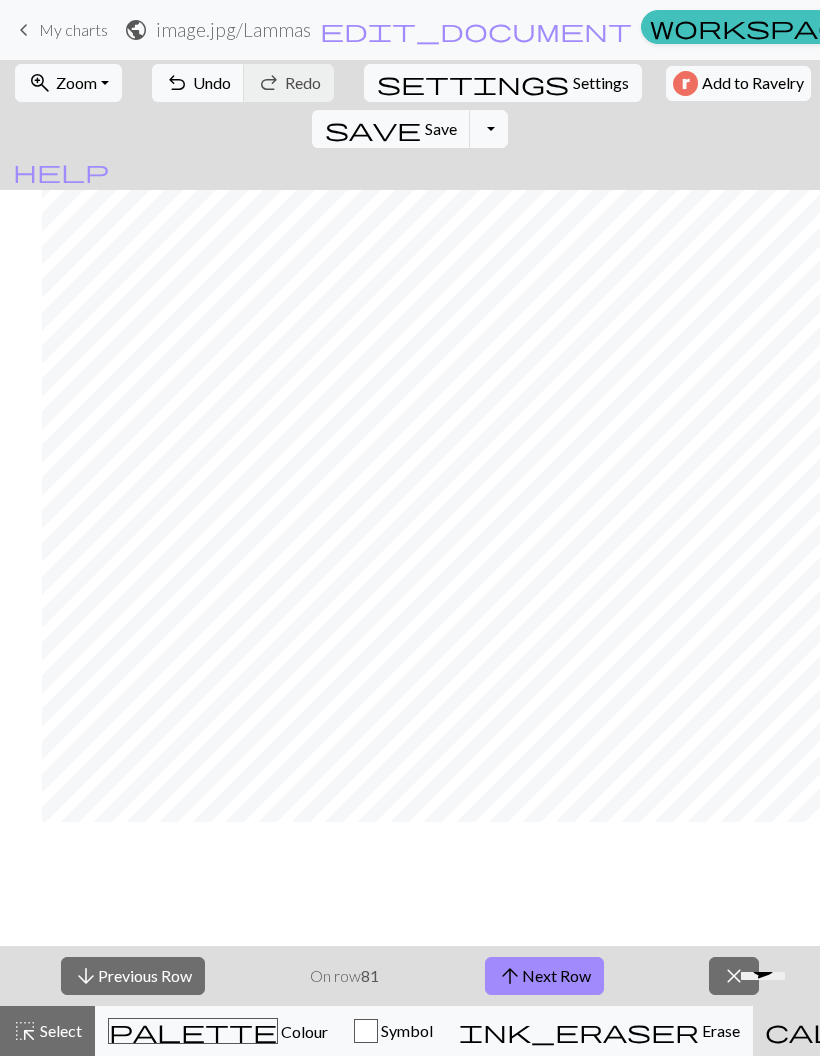 scroll, scrollTop: 0, scrollLeft: 590, axis: horizontal 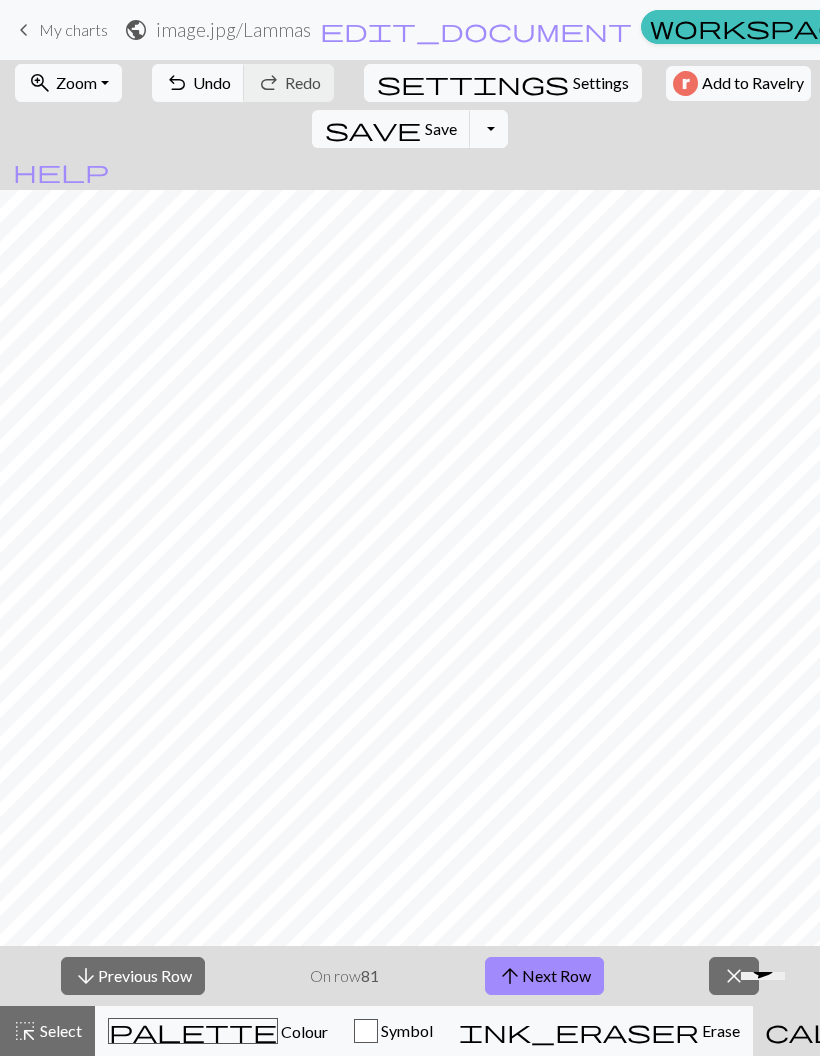 click on "arrow_upward  Next Row" at bounding box center [544, 976] 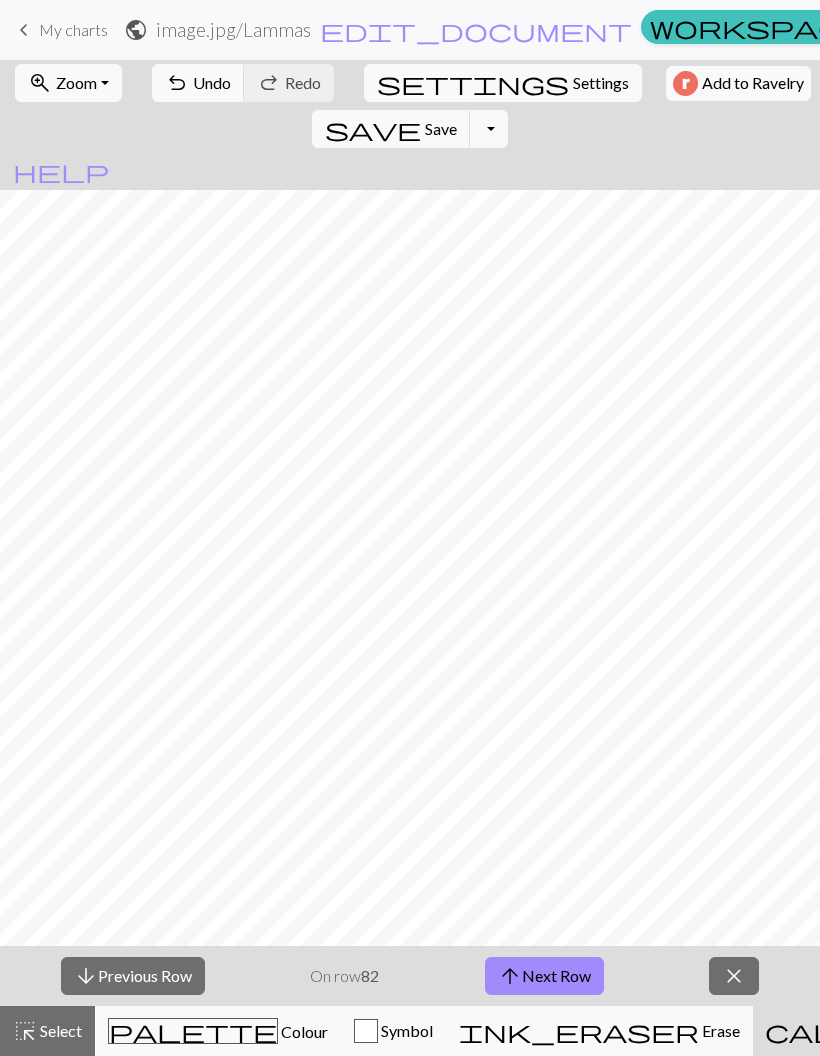 click on "arrow_upward  Next Row" at bounding box center (544, 976) 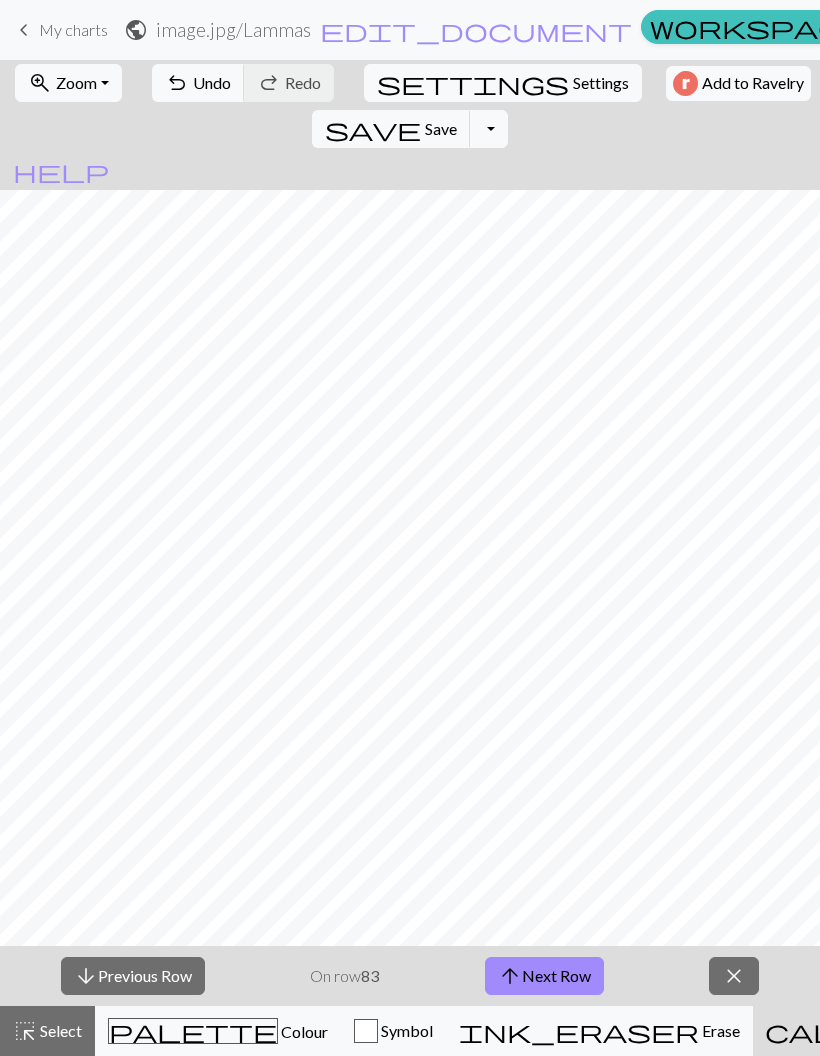 click on "arrow_upward  Next Row" at bounding box center [544, 976] 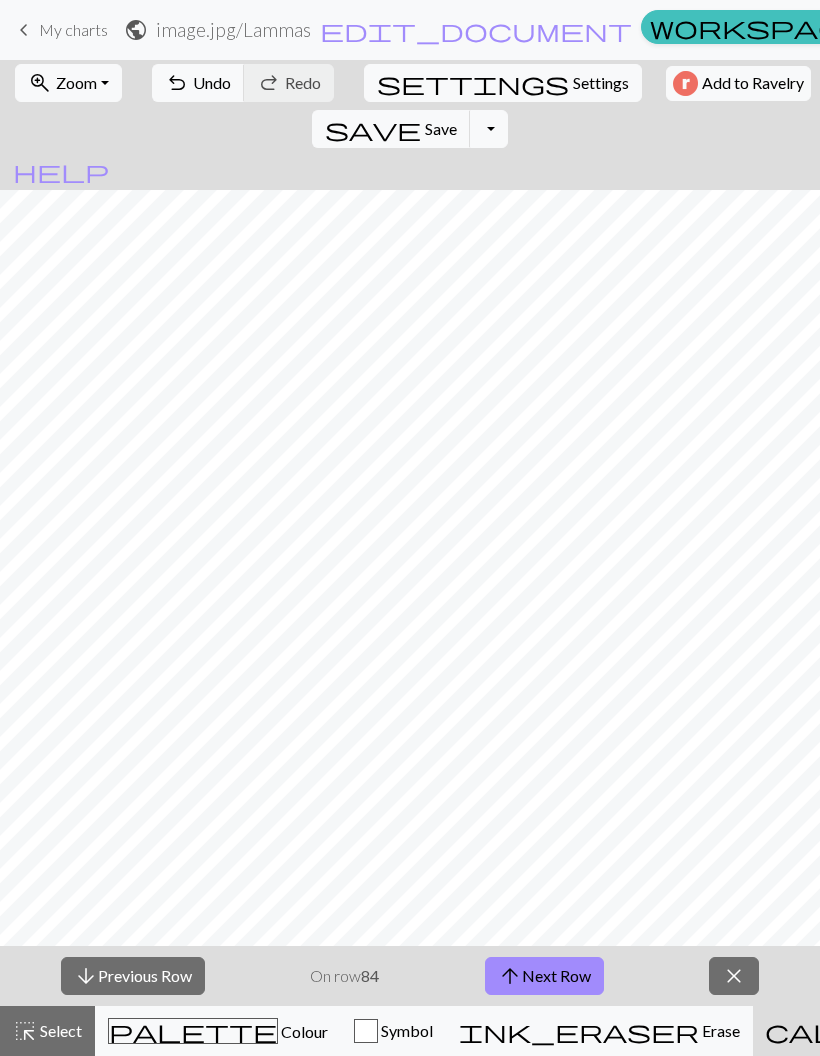 click on "arrow_upward  Next Row" at bounding box center (544, 976) 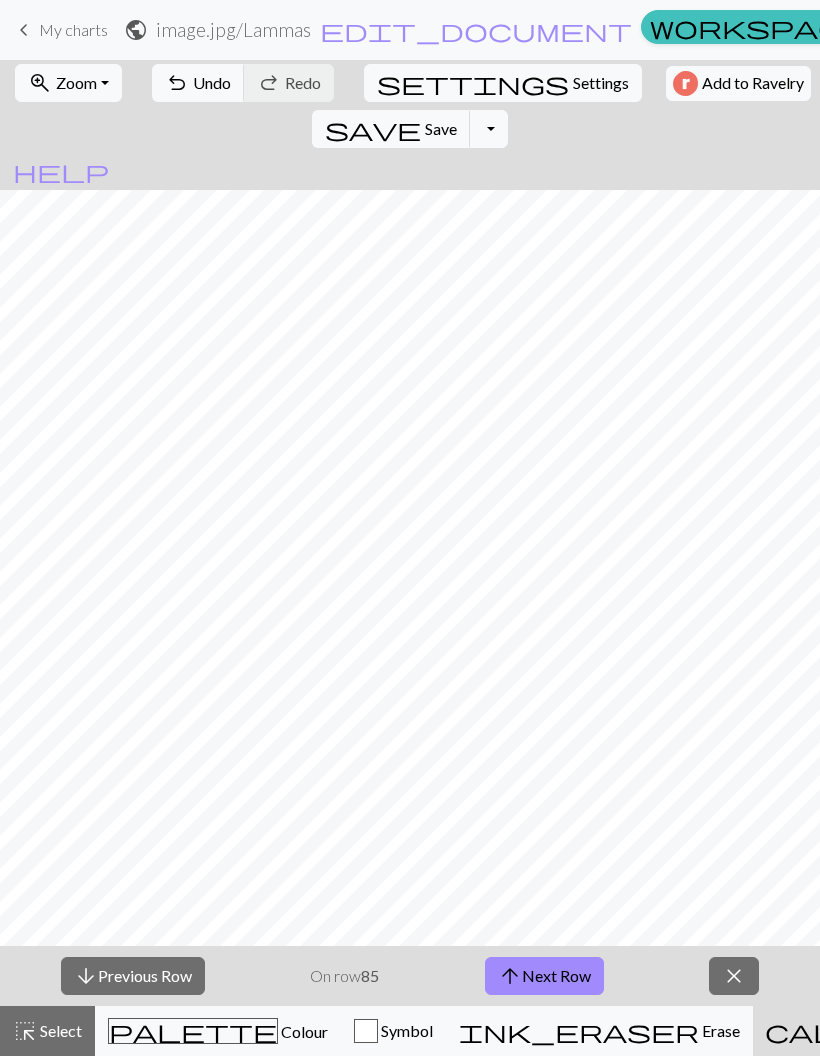 click on "arrow_upward  Next Row" at bounding box center (544, 976) 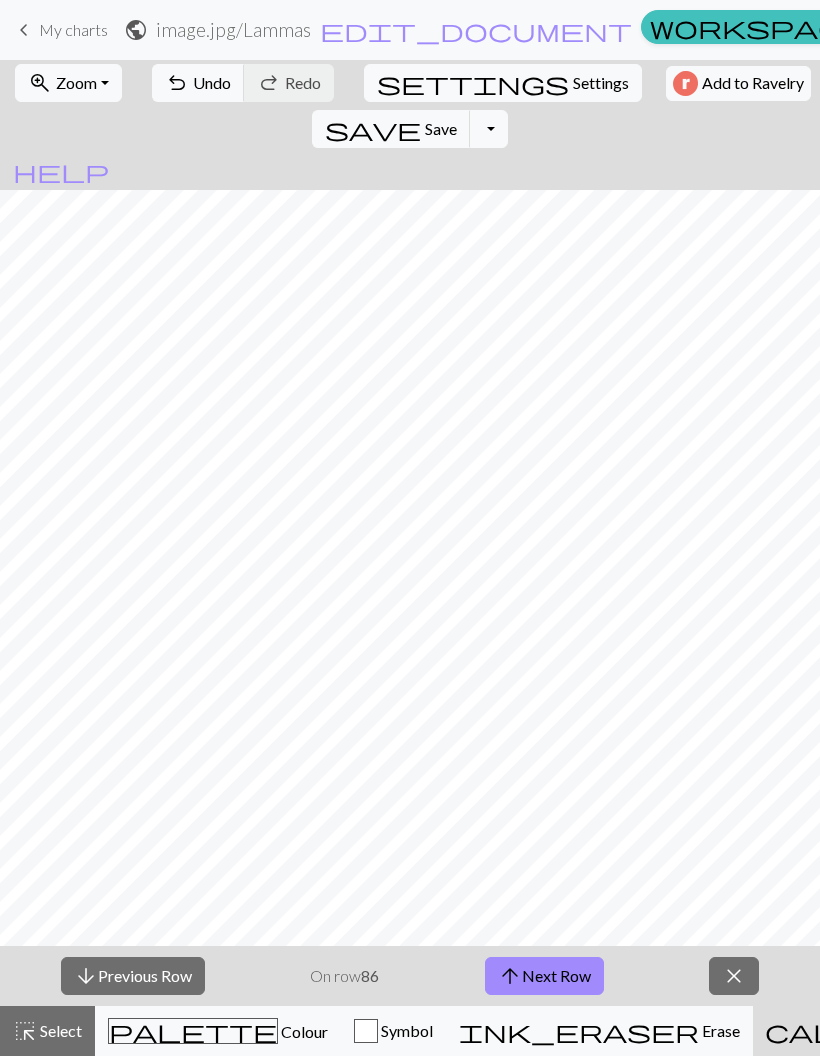 click on "arrow_downward Previous Row" at bounding box center (133, 976) 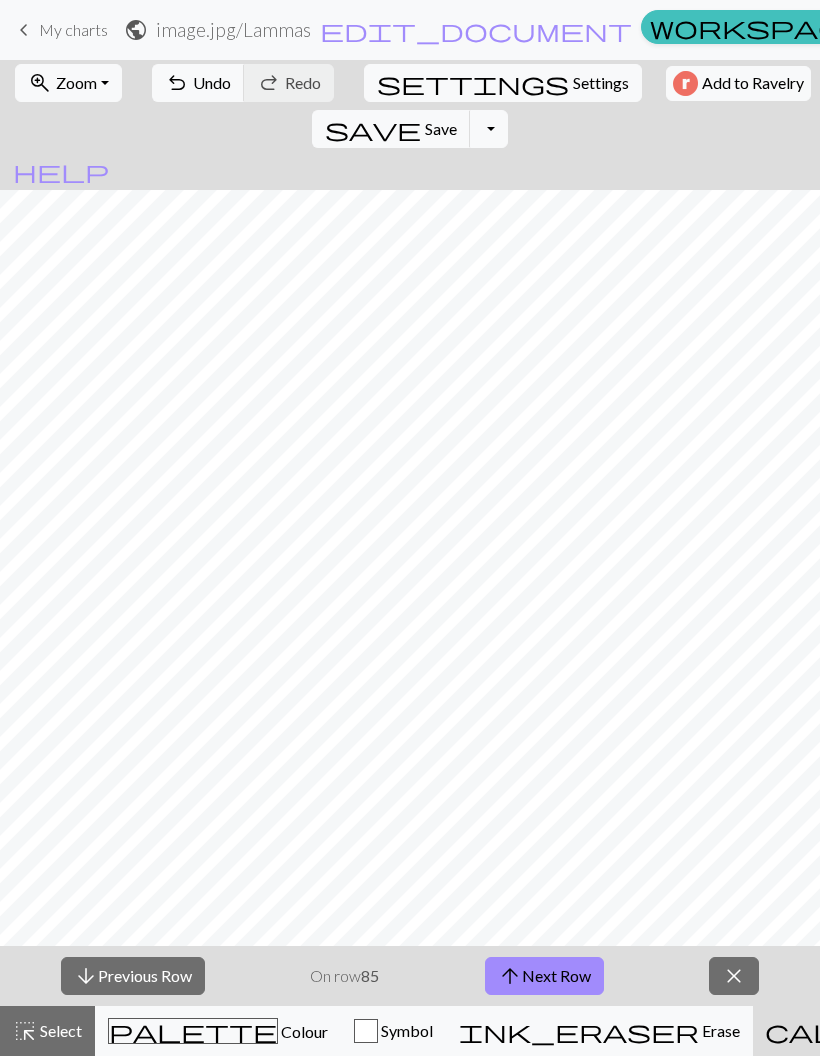 click on "arrow_upward  Next Row" at bounding box center [544, 976] 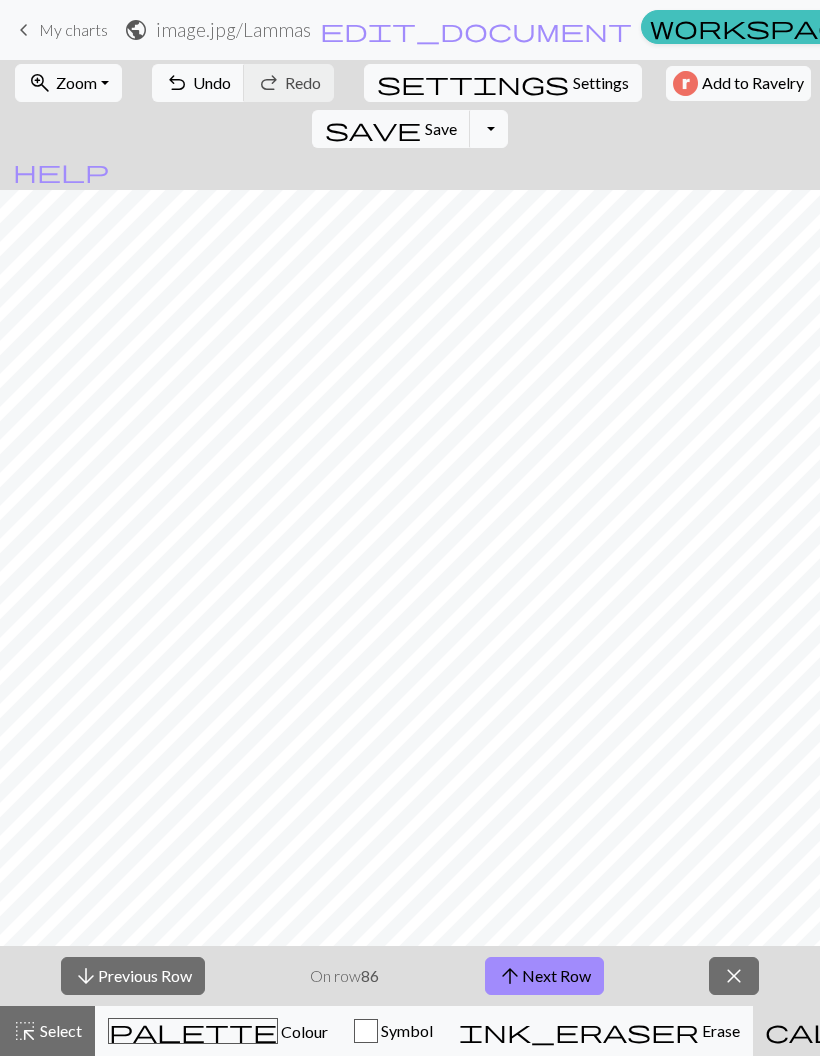 click on "arrow_downward Previous Row" at bounding box center (133, 976) 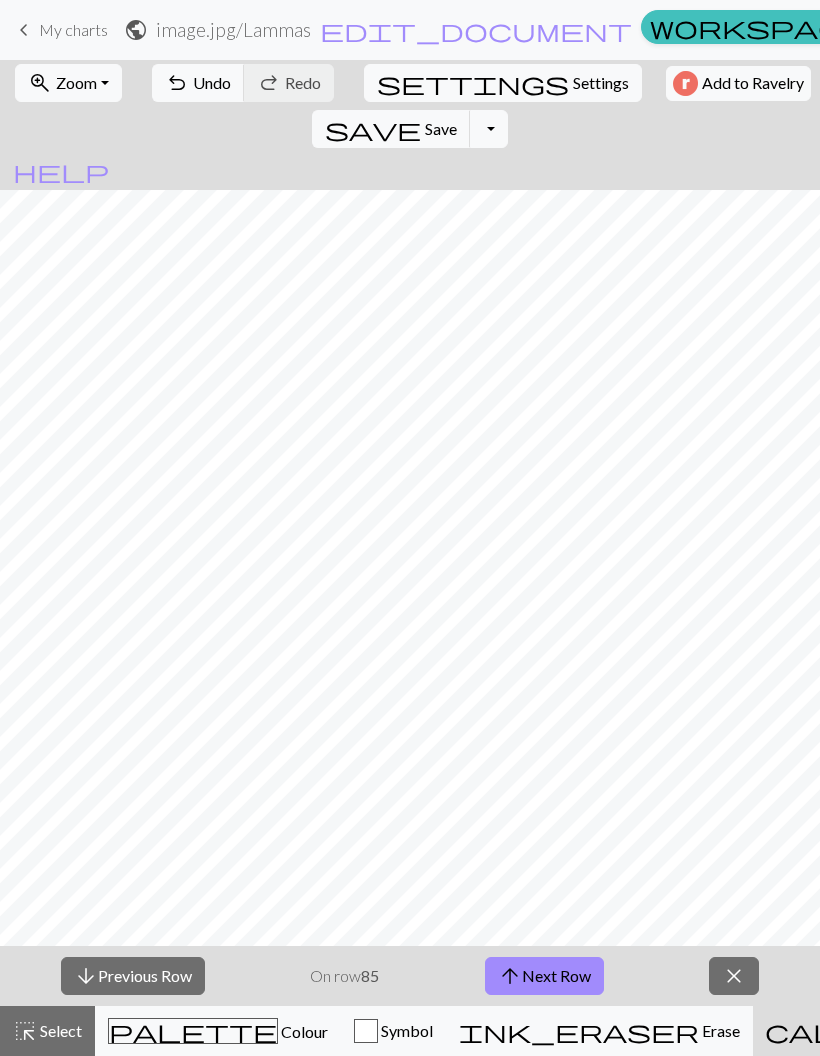click on "arrow_downward Previous Row" at bounding box center (133, 976) 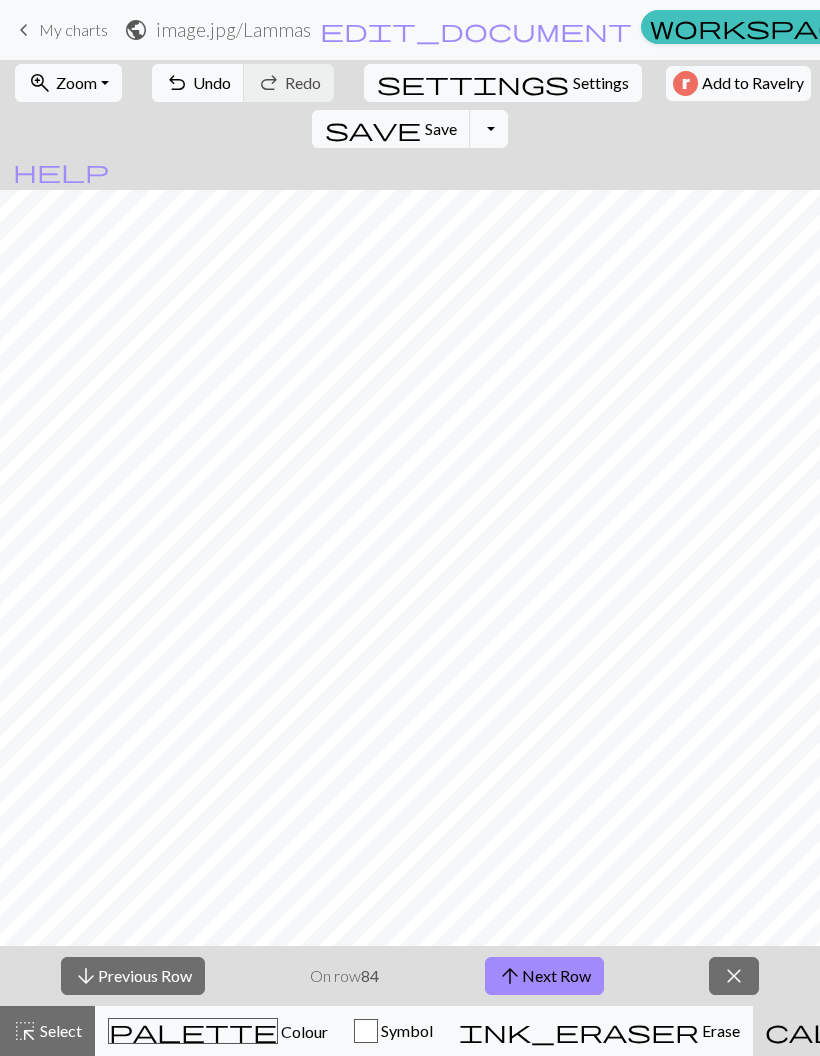 click on "arrow_downward Previous Row" at bounding box center [133, 976] 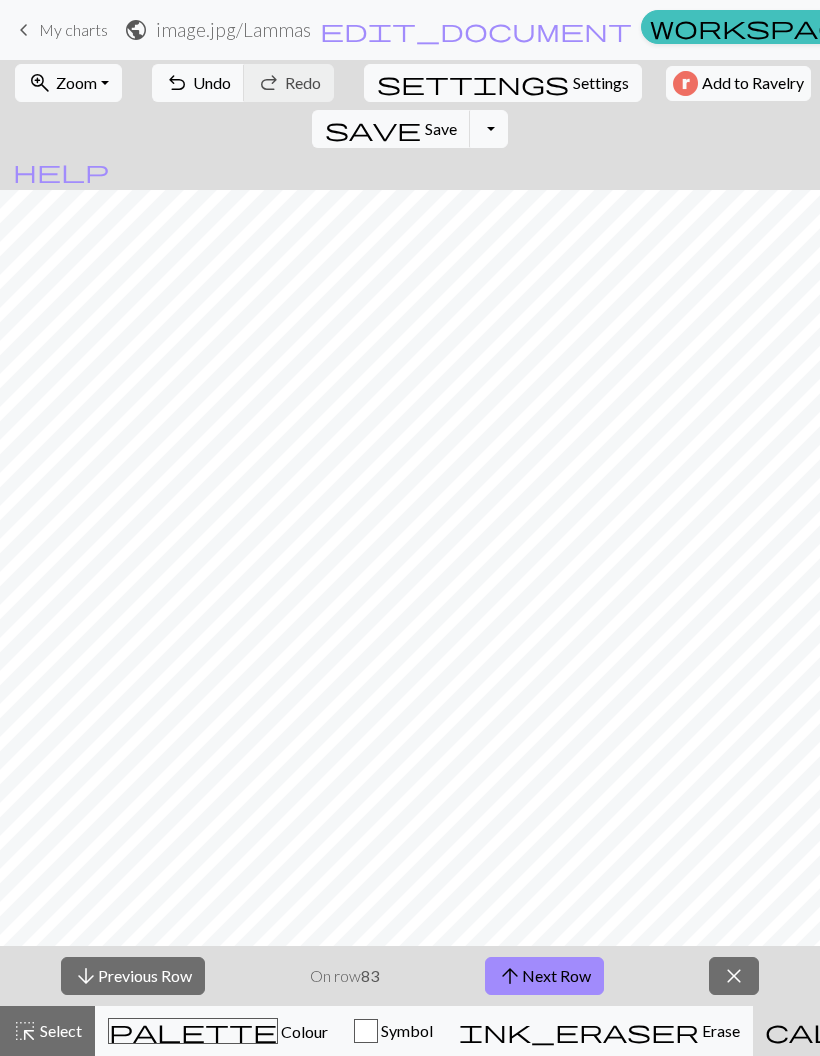 click on "arrow_downward Previous Row" at bounding box center (133, 976) 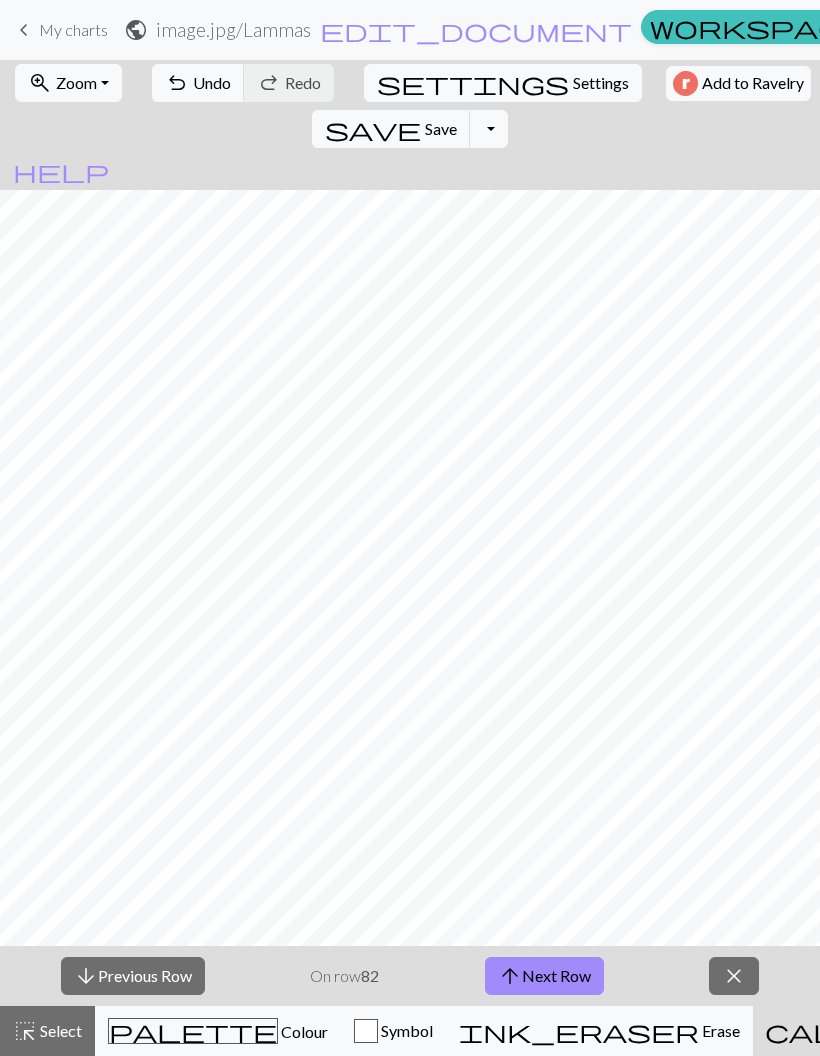 click on "arrow_downward Previous Row" at bounding box center [133, 976] 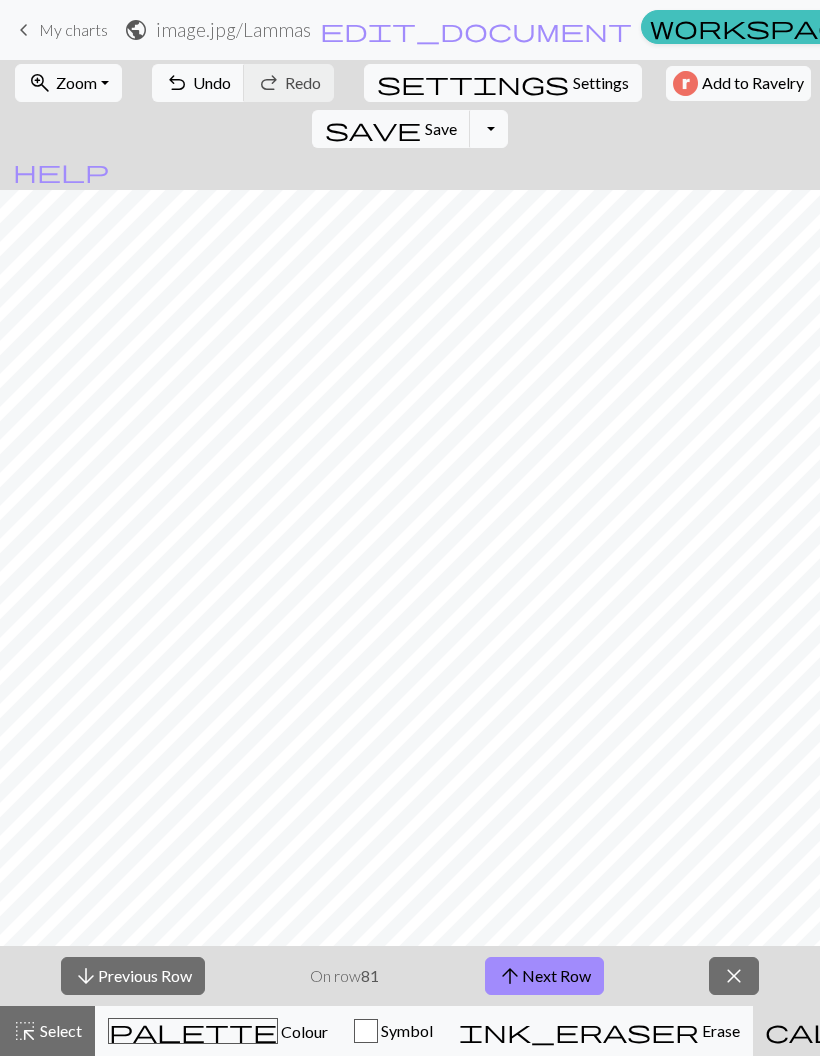 click on "arrow_upward  Next Row" at bounding box center (544, 976) 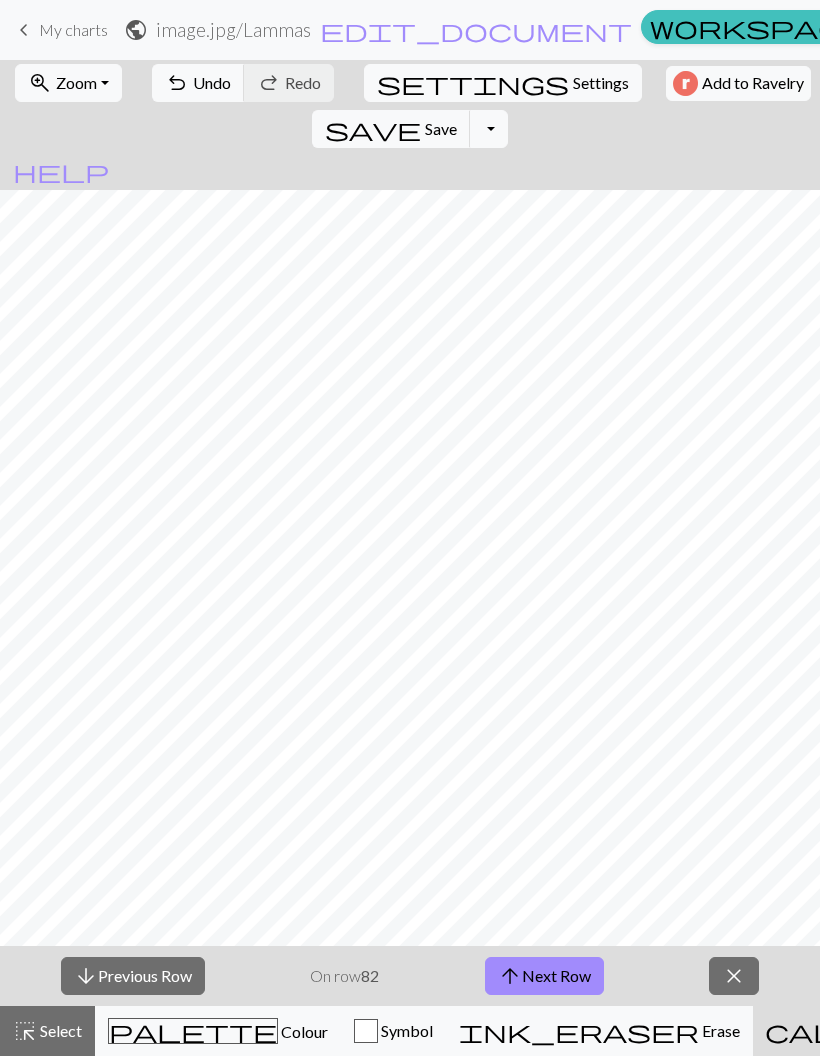 click on "arrow_upward  Next Row" at bounding box center [544, 976] 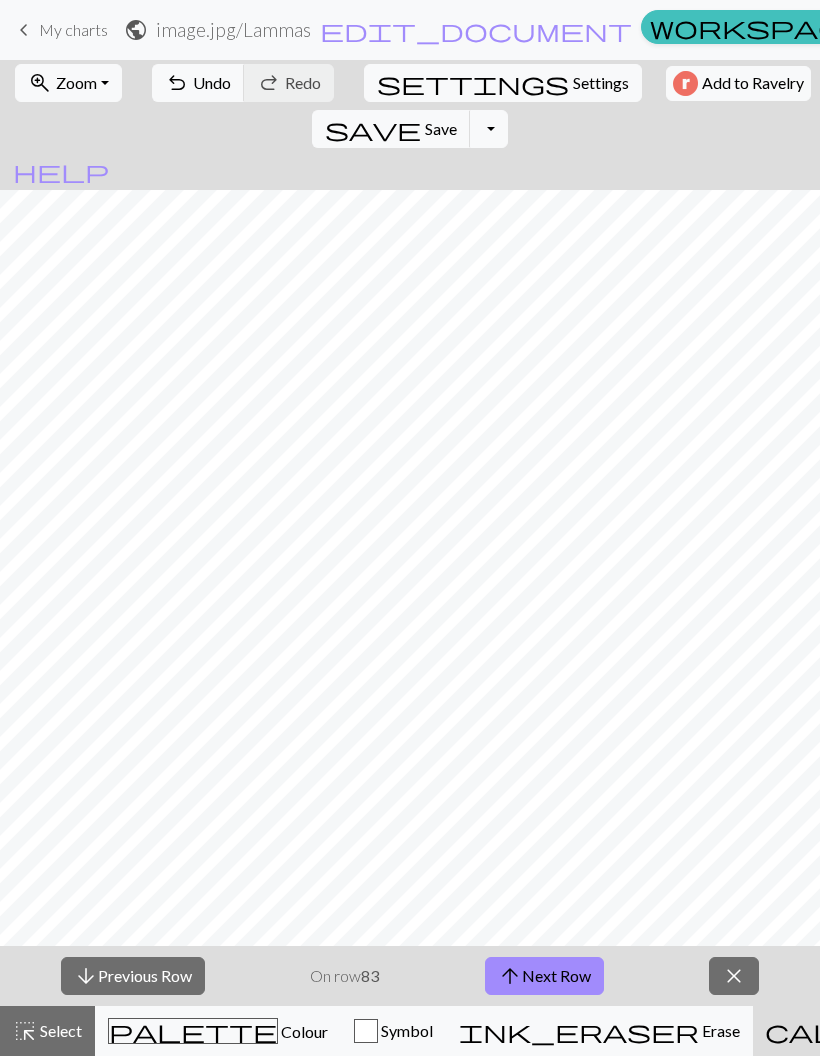 click on "arrow_upward  Next Row" at bounding box center [544, 976] 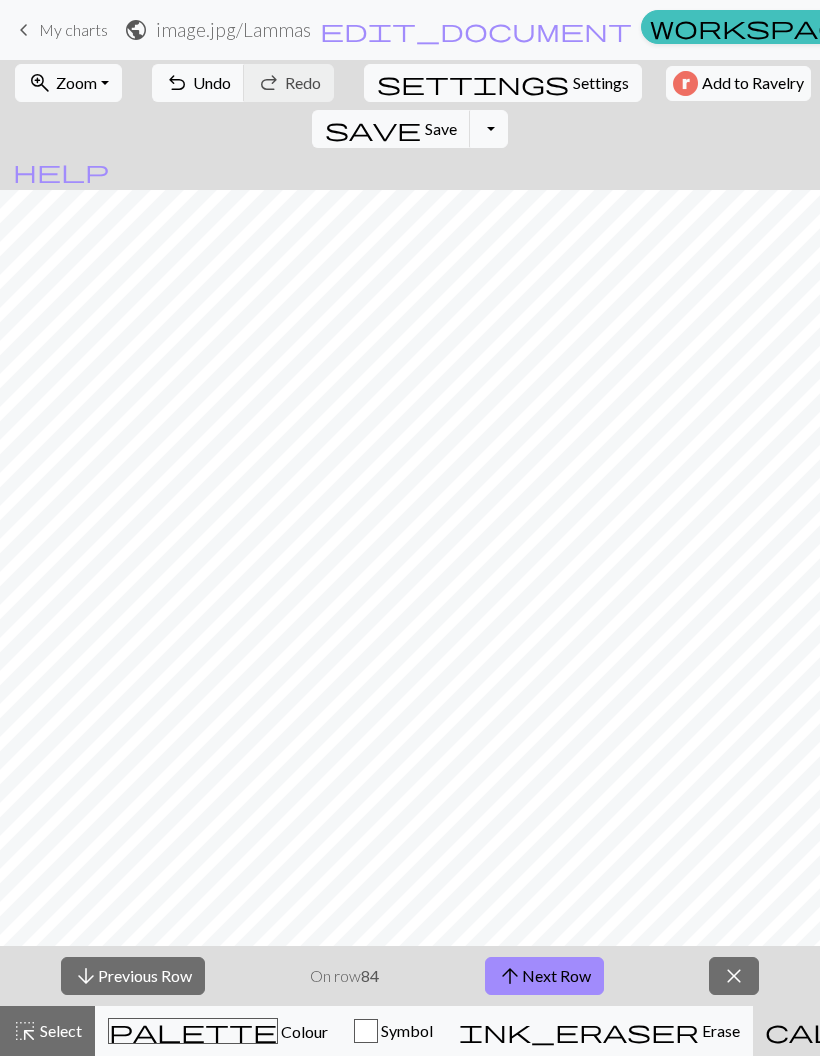 click on "arrow_upward  Next Row" at bounding box center (544, 976) 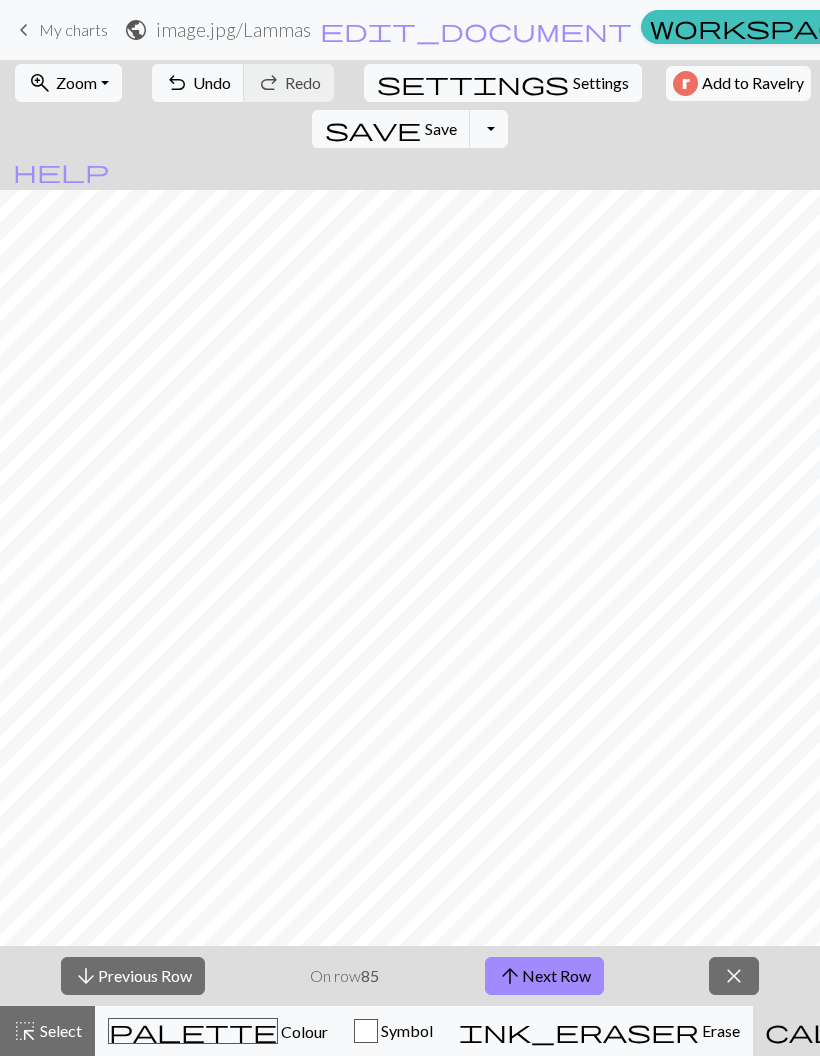 click on "arrow_upward  Next Row" at bounding box center [544, 976] 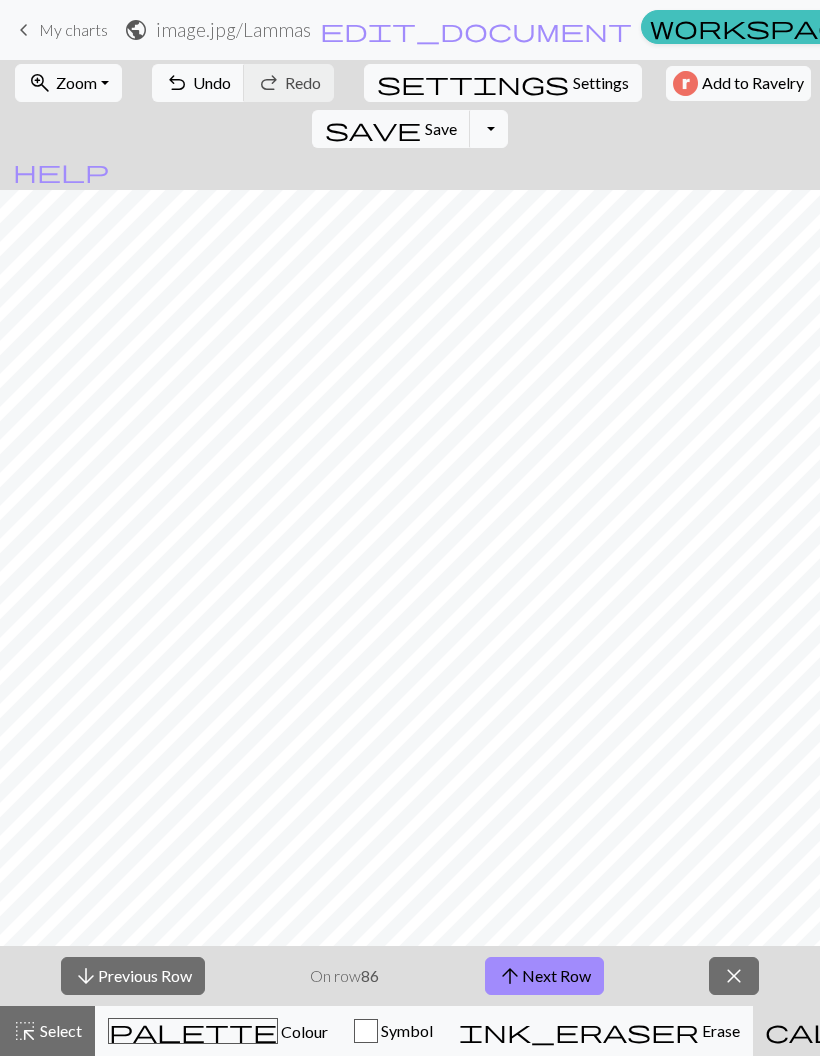 click on "arrow_upward  Next Row" at bounding box center (544, 976) 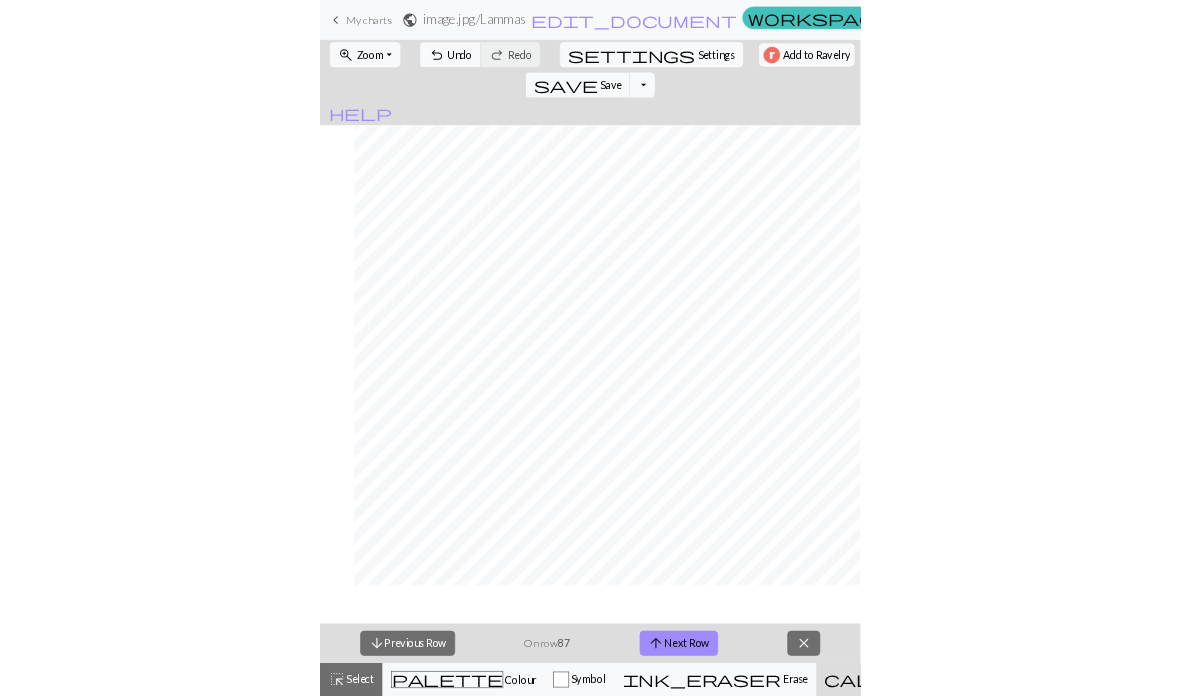 scroll, scrollTop: 0, scrollLeft: 590, axis: horizontal 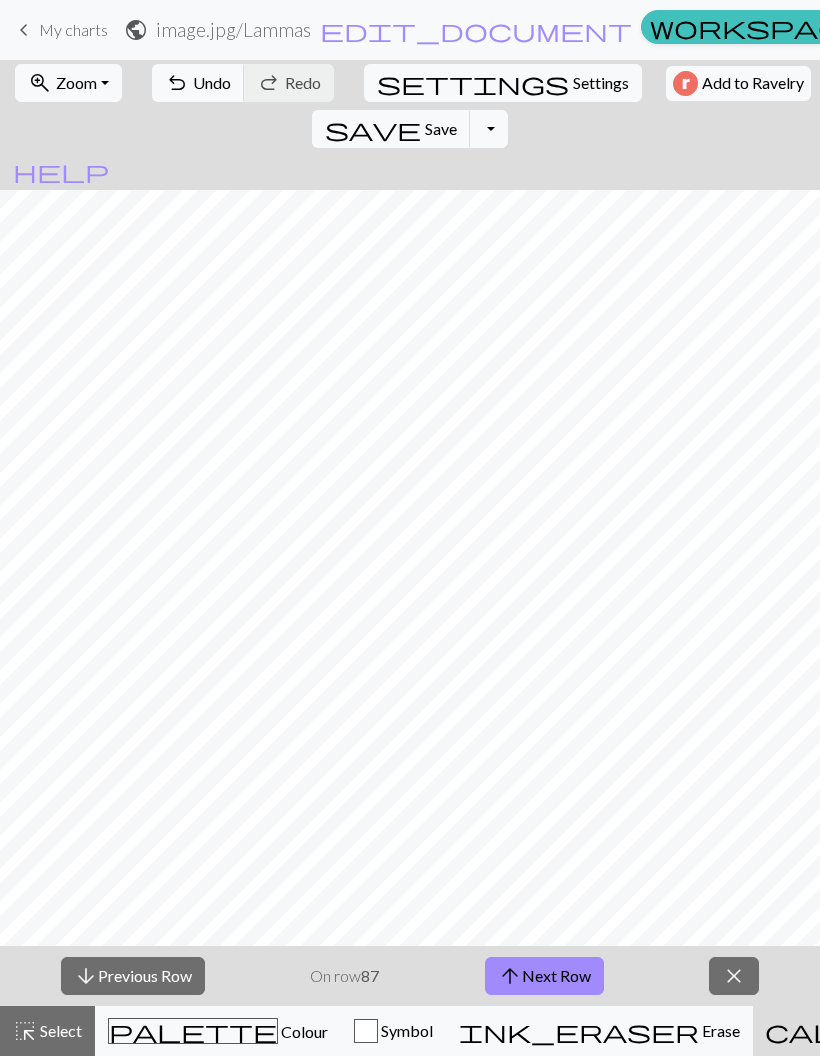 click on "arrow_upward  Next Row" at bounding box center (544, 976) 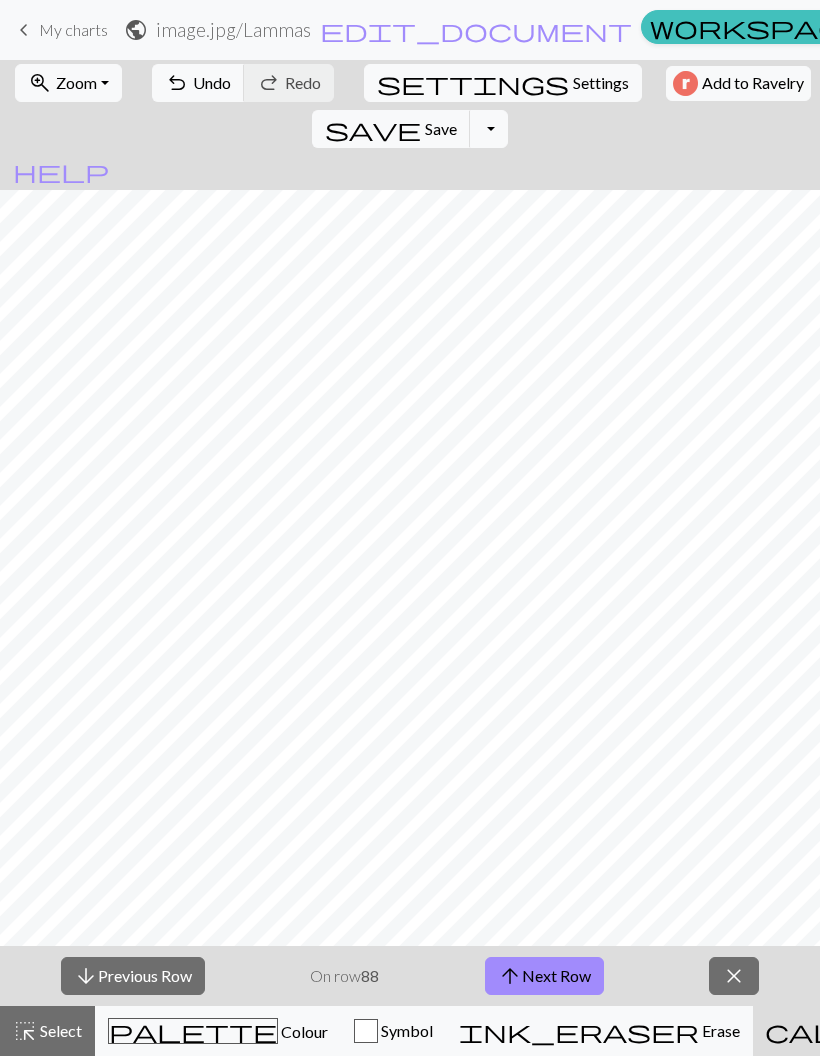 click on "arrow_upward  Next Row" at bounding box center (544, 976) 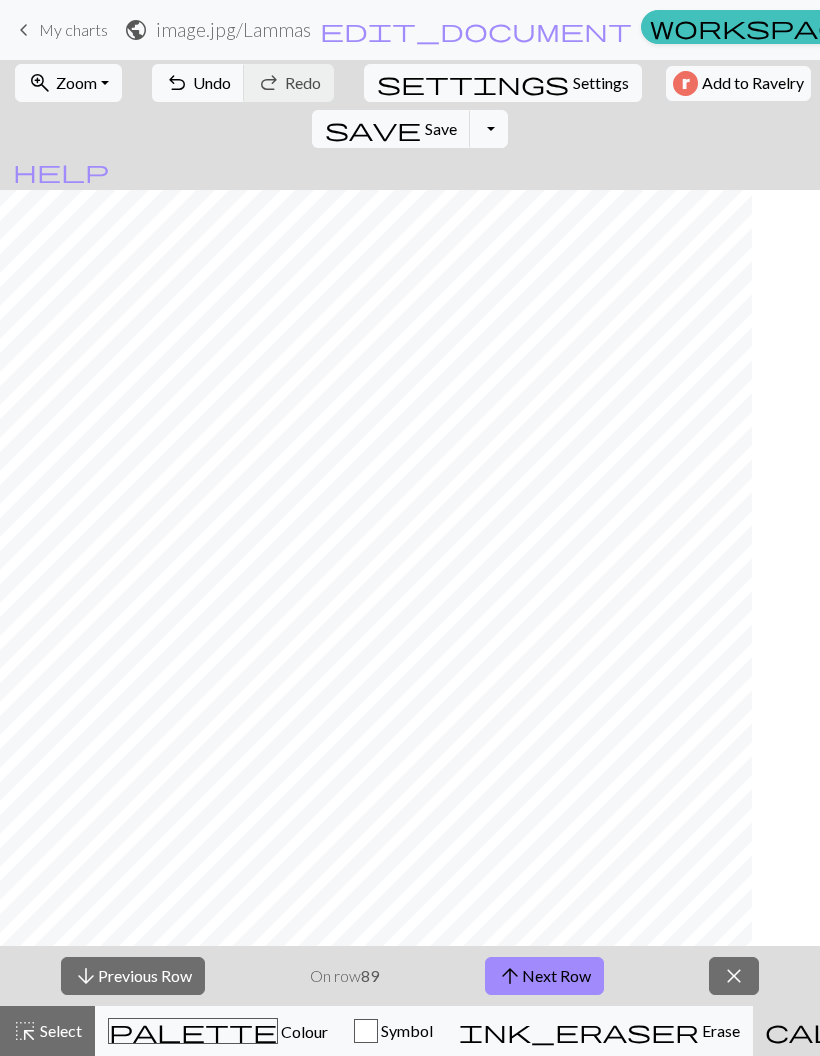 scroll, scrollTop: 0, scrollLeft: 520, axis: horizontal 